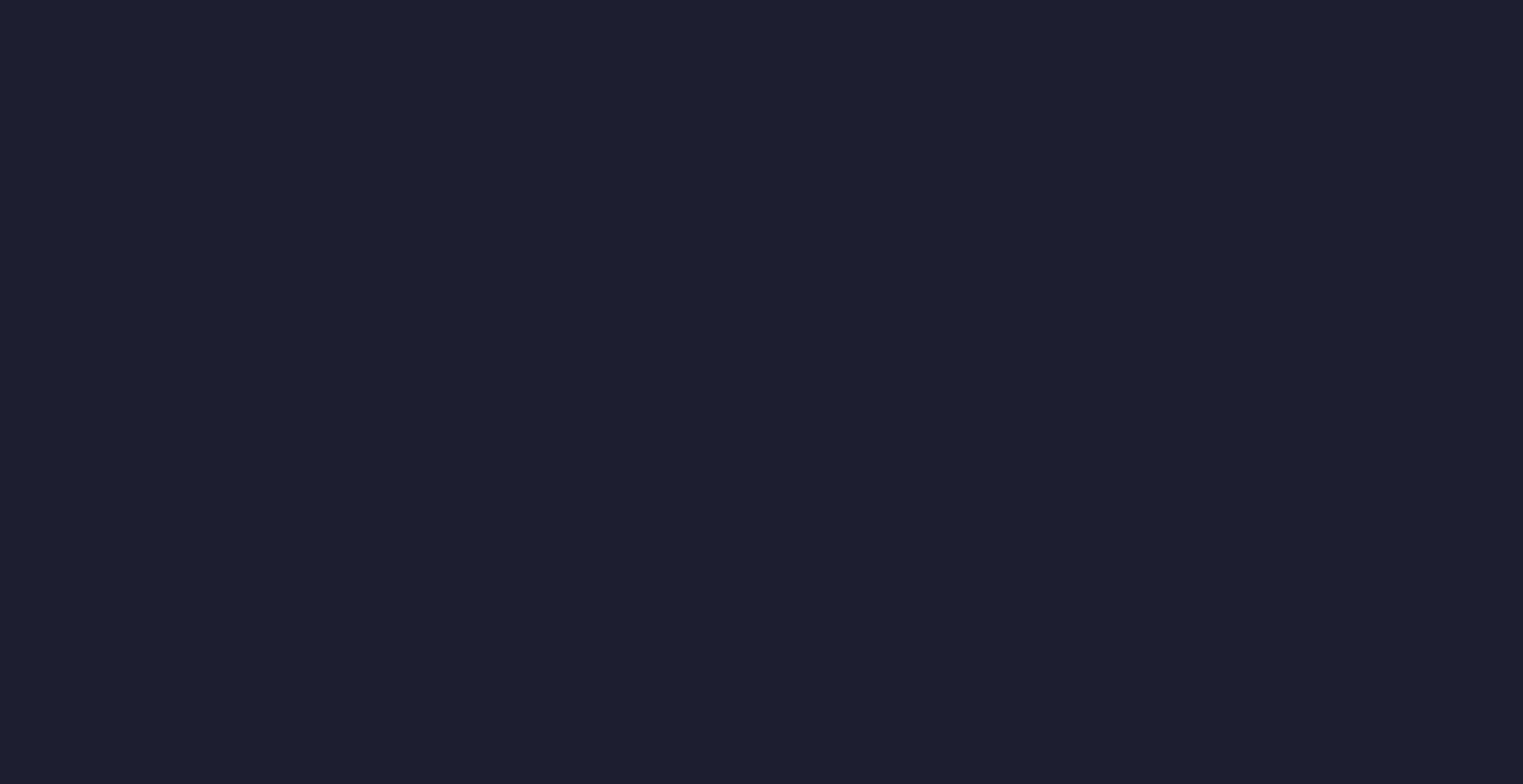 scroll, scrollTop: 0, scrollLeft: 0, axis: both 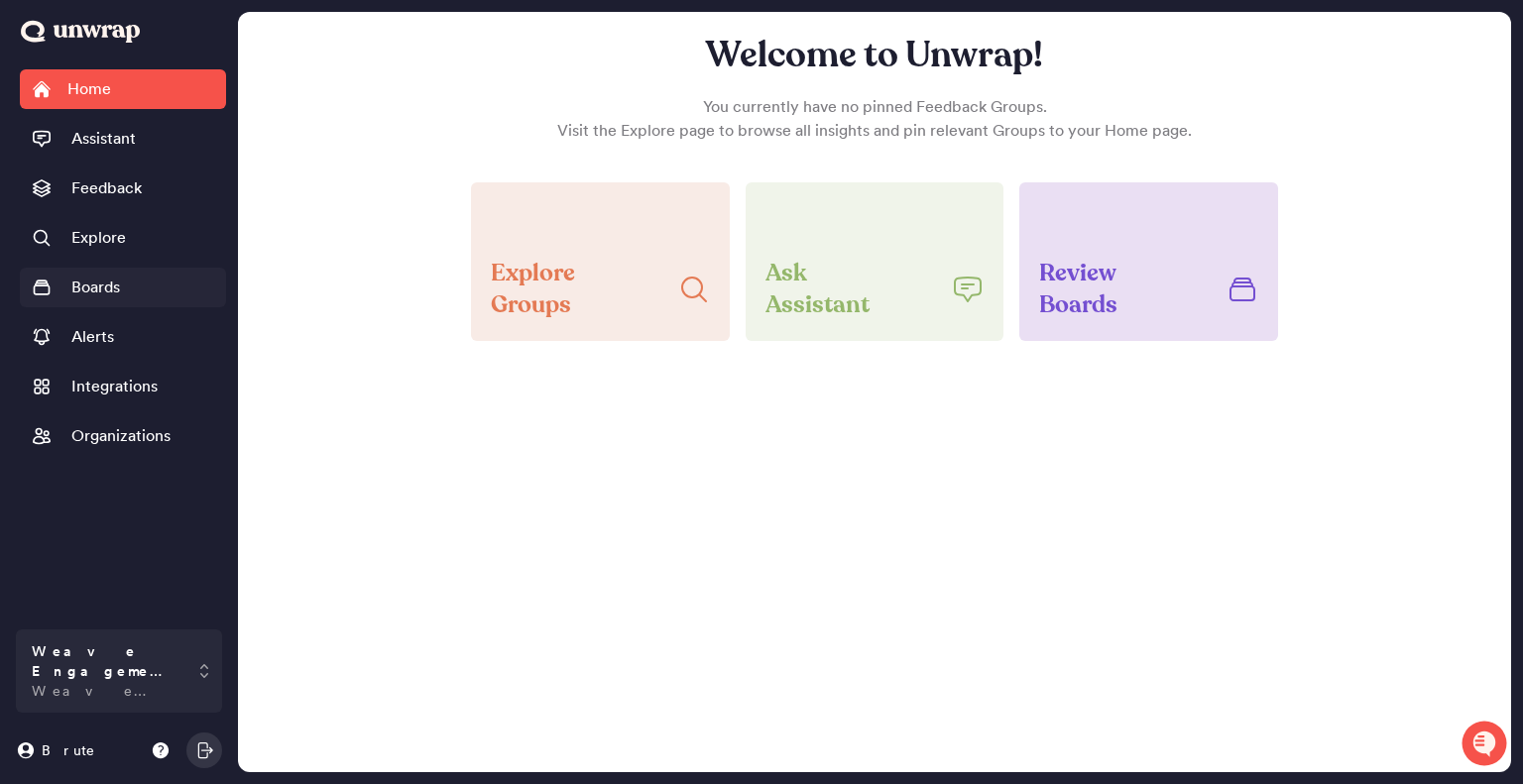 click on "Boards" at bounding box center [95, 287] 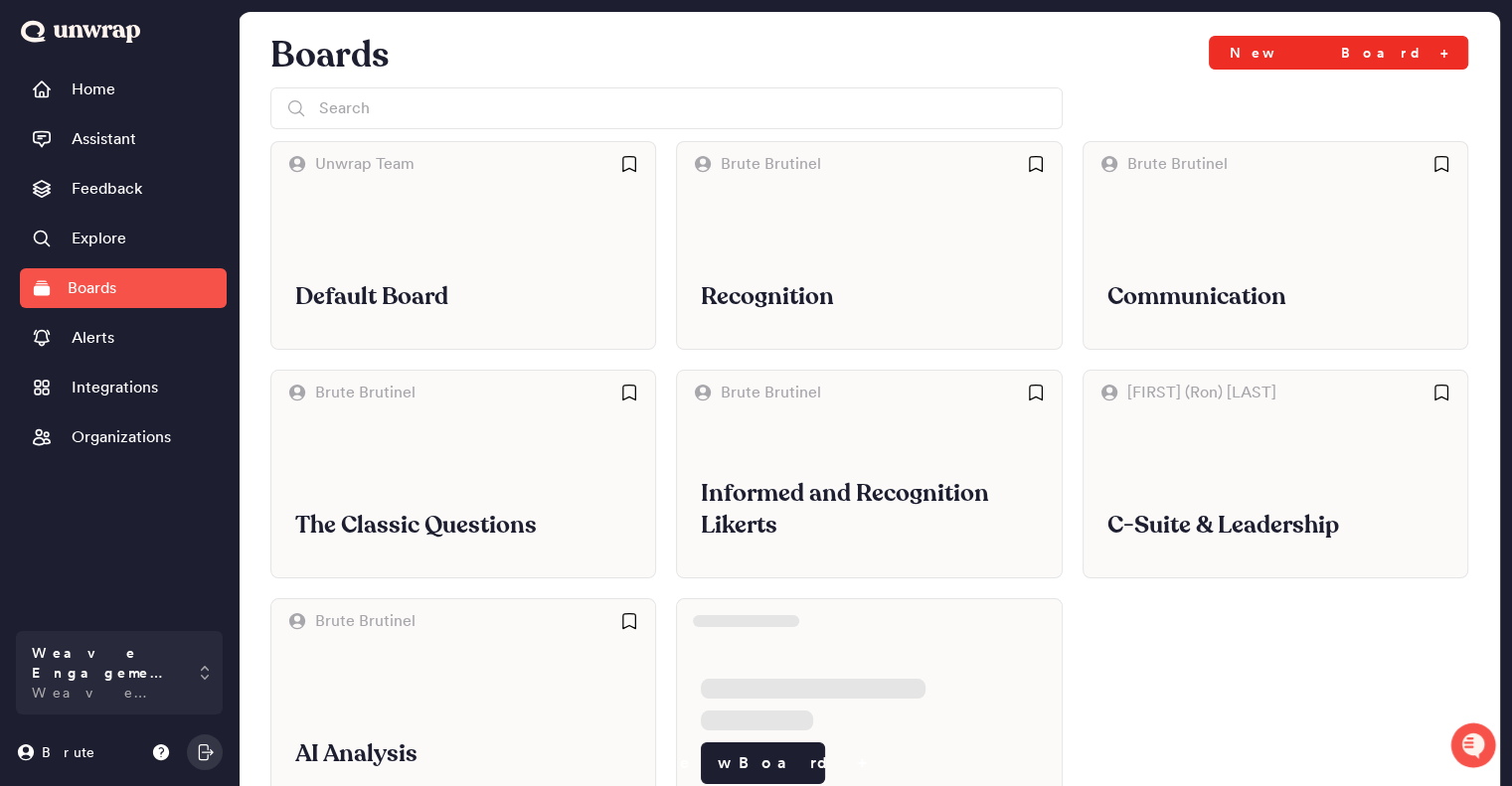 click on "New Board +" at bounding box center (1338, 53) 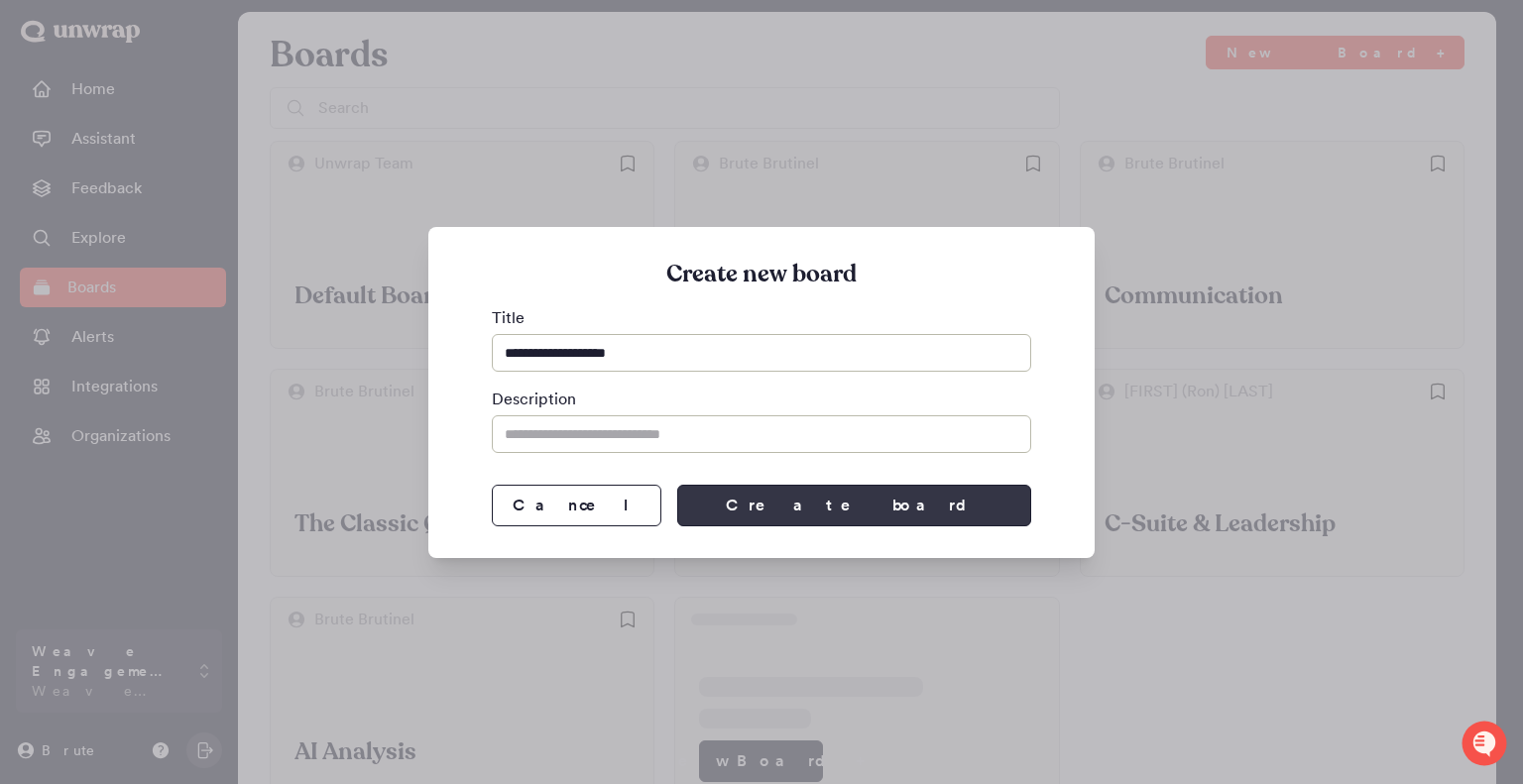 type on "**********" 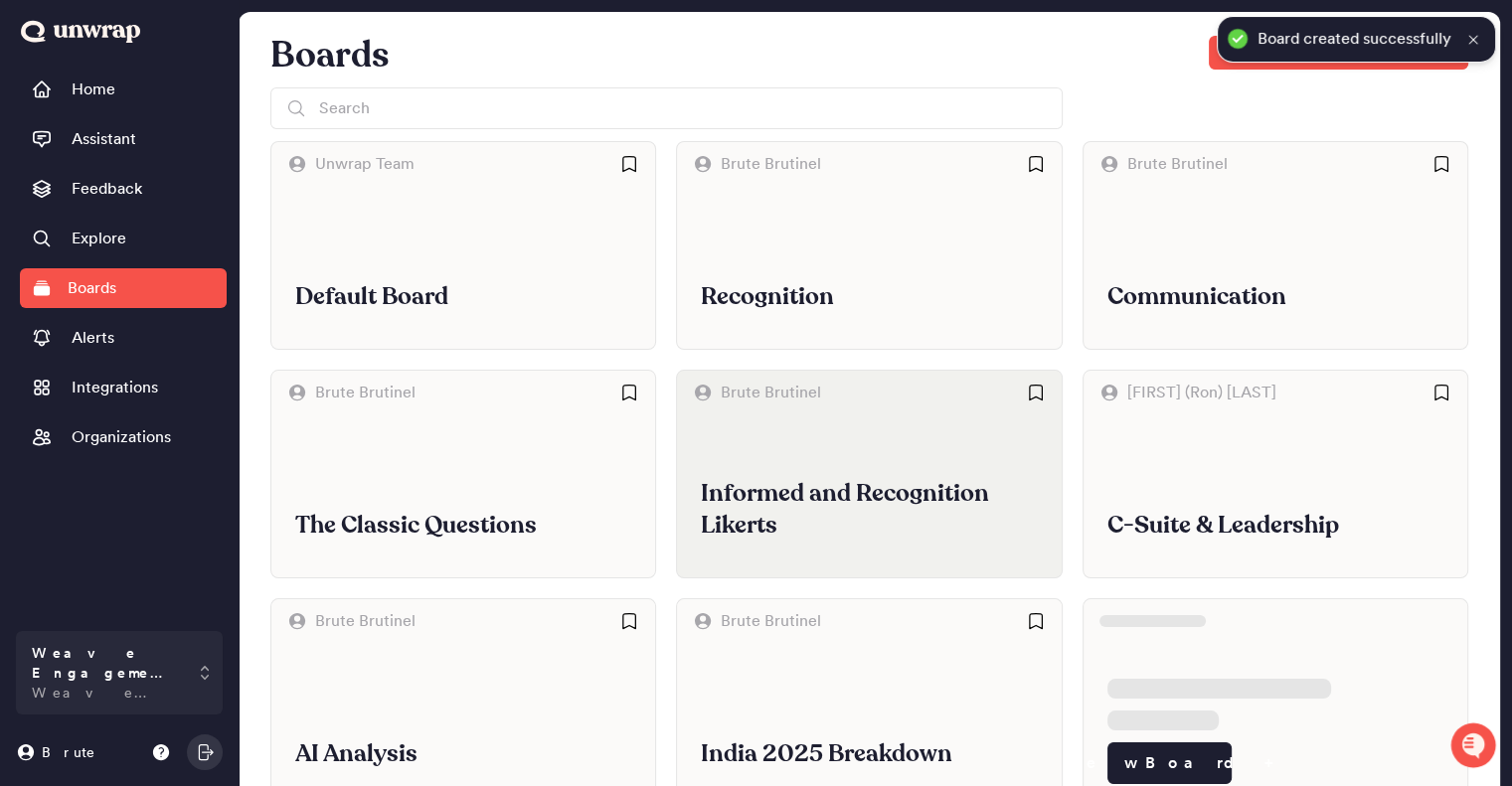 scroll, scrollTop: 39, scrollLeft: 0, axis: vertical 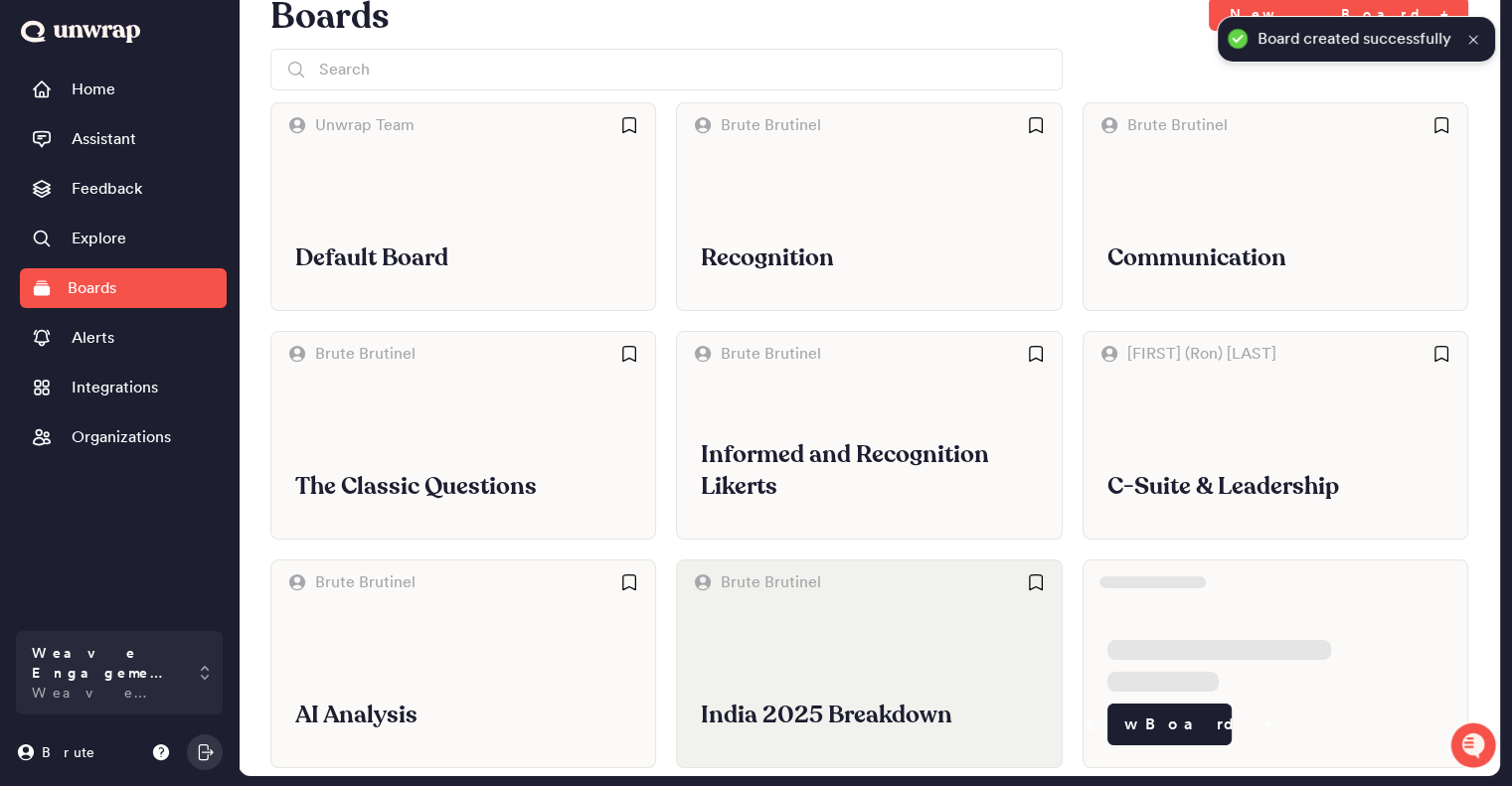 click on "India 2025 Breakdown" at bounding box center (869, 686) 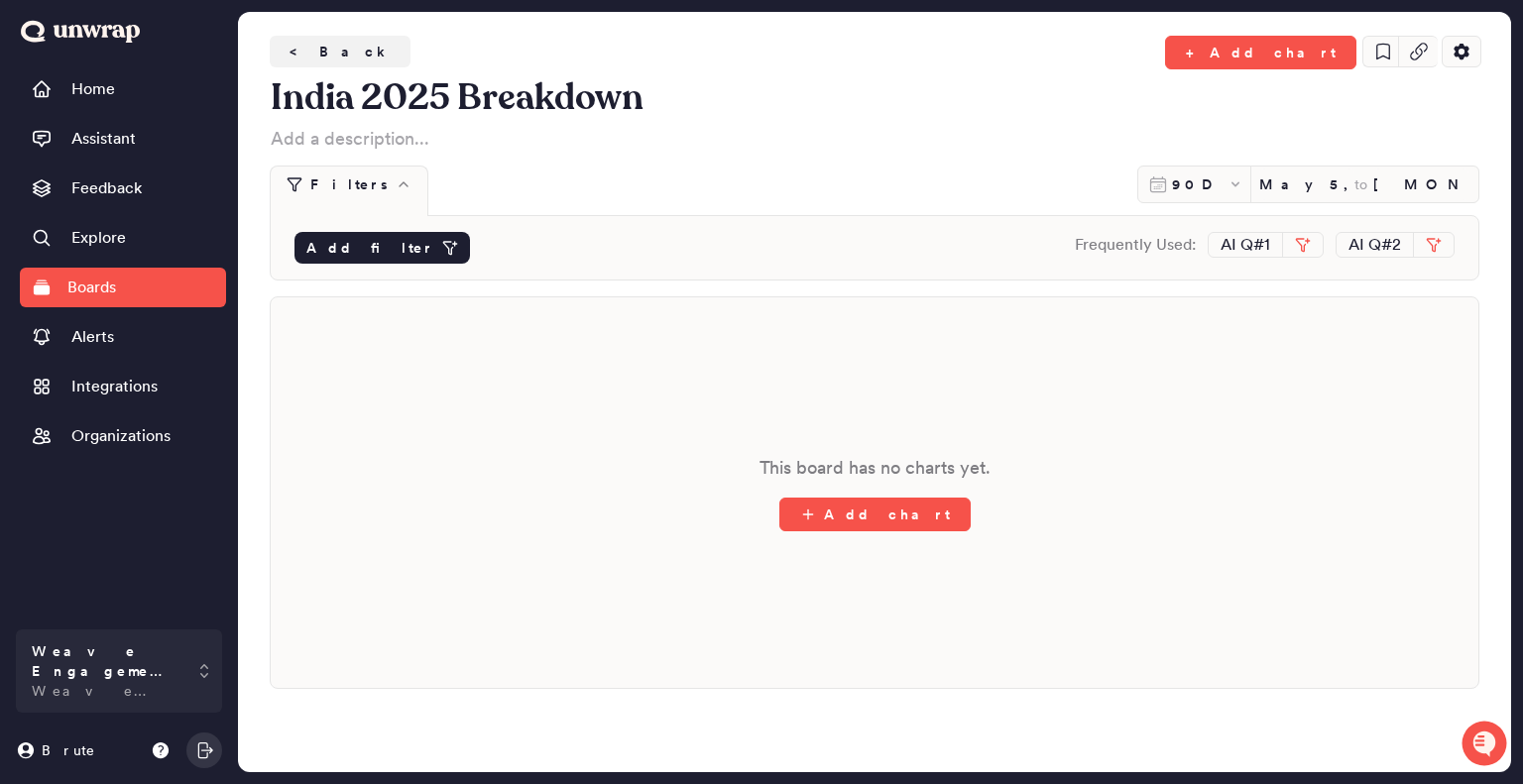 click on "Add filter" at bounding box center (370, 248) 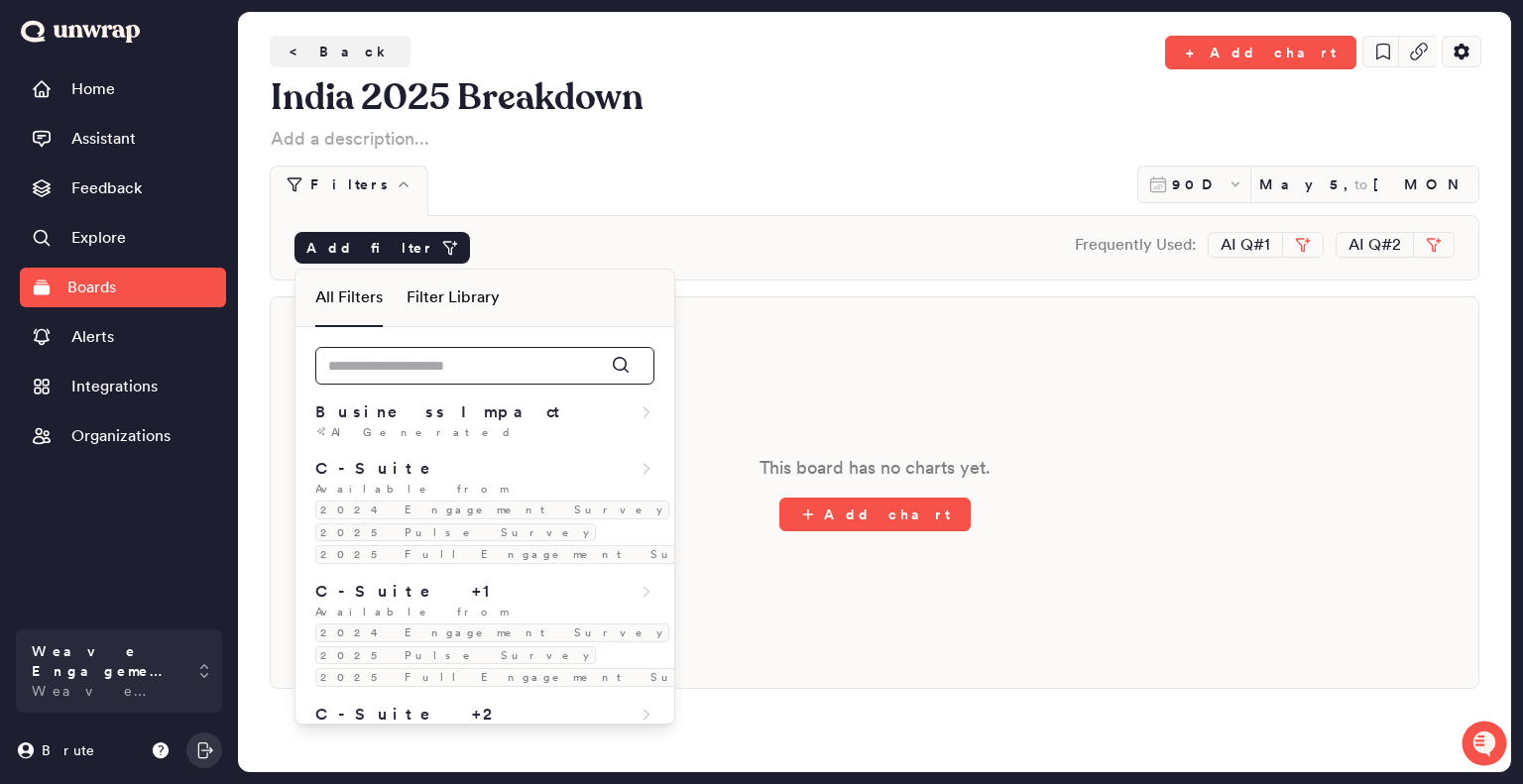 click at bounding box center (485, 366) 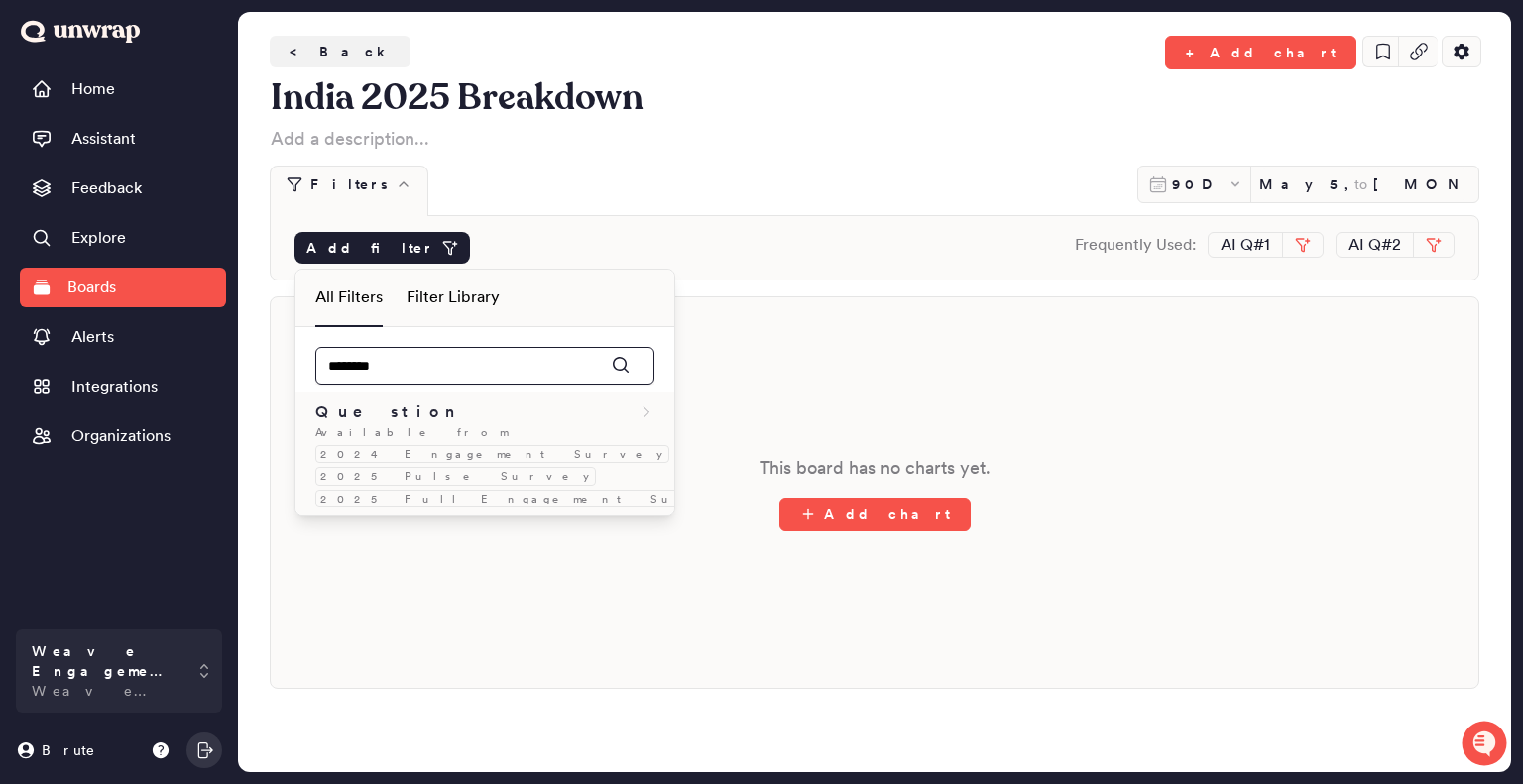 type on "********" 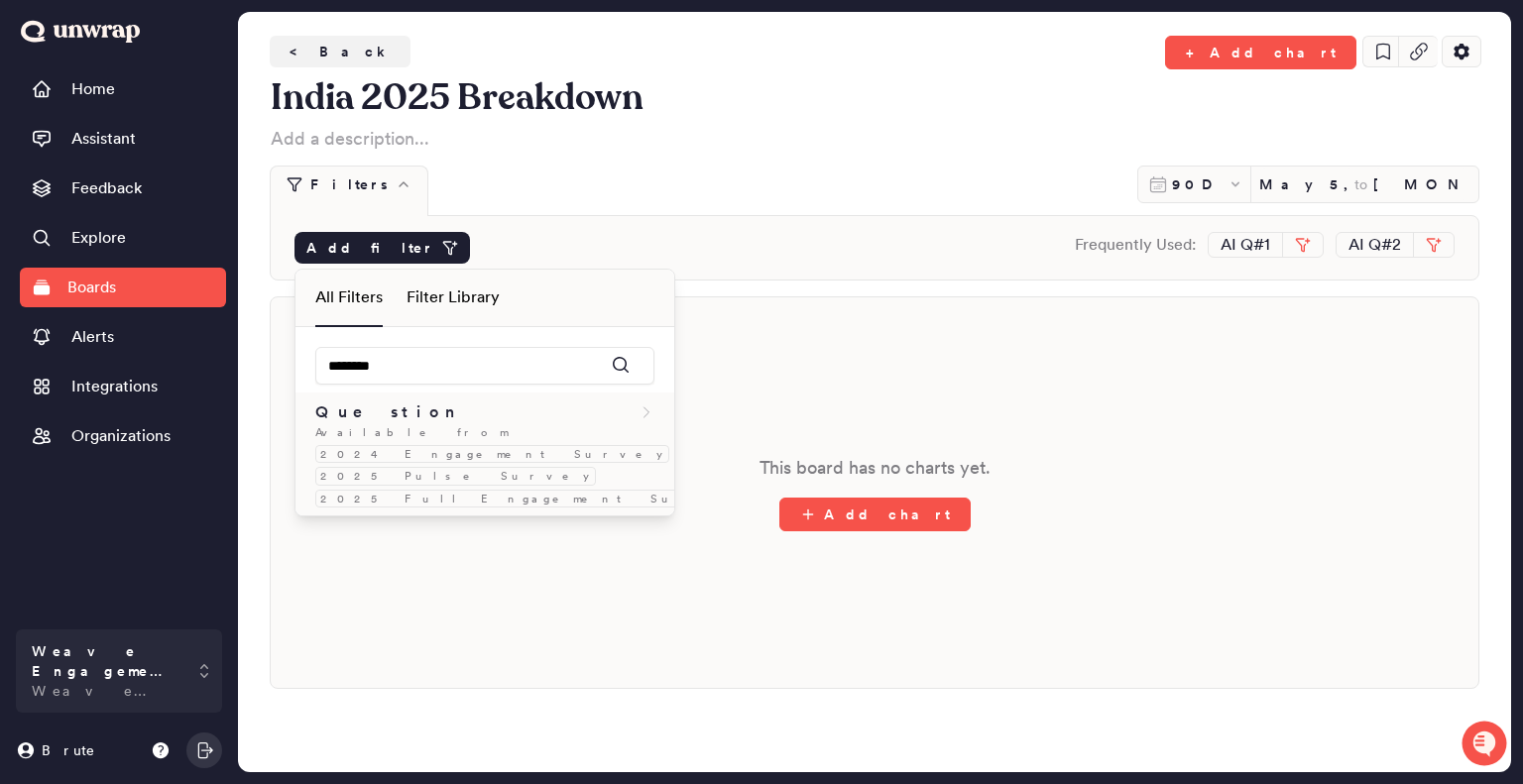 click on "Available from" at bounding box center (411, 432) 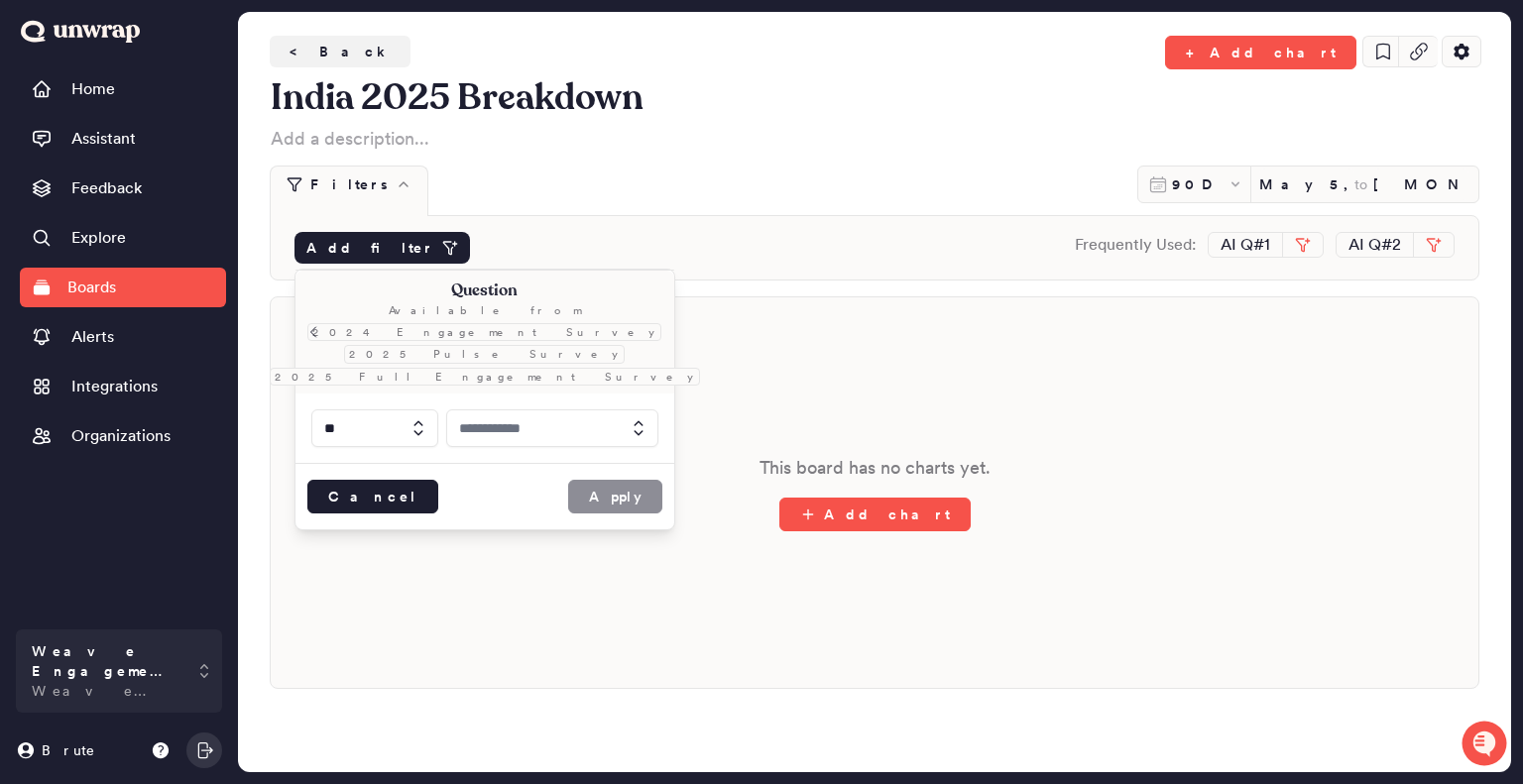 click on "Cancel" at bounding box center [373, 497] 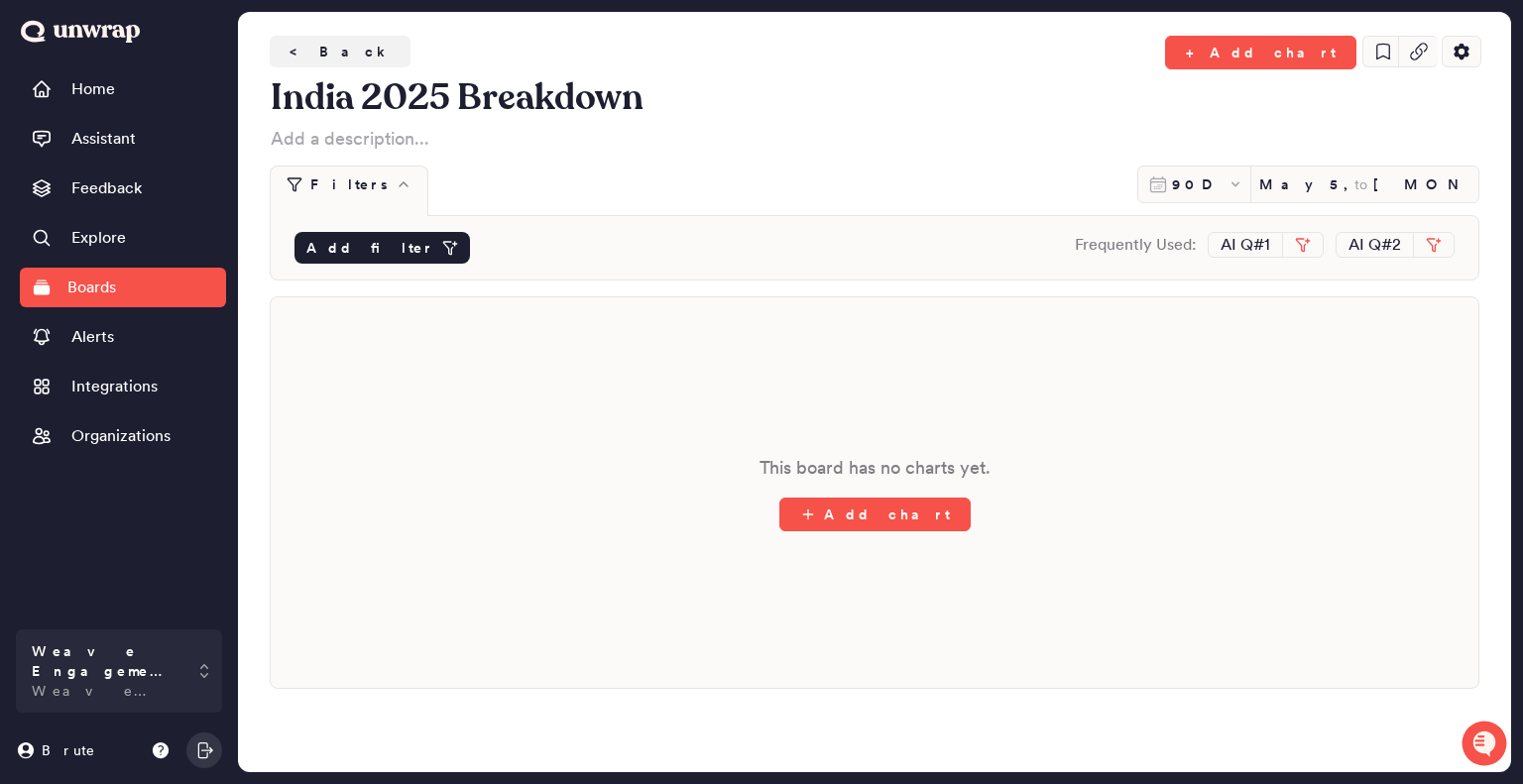 click on "Add filter" at bounding box center [382, 248] 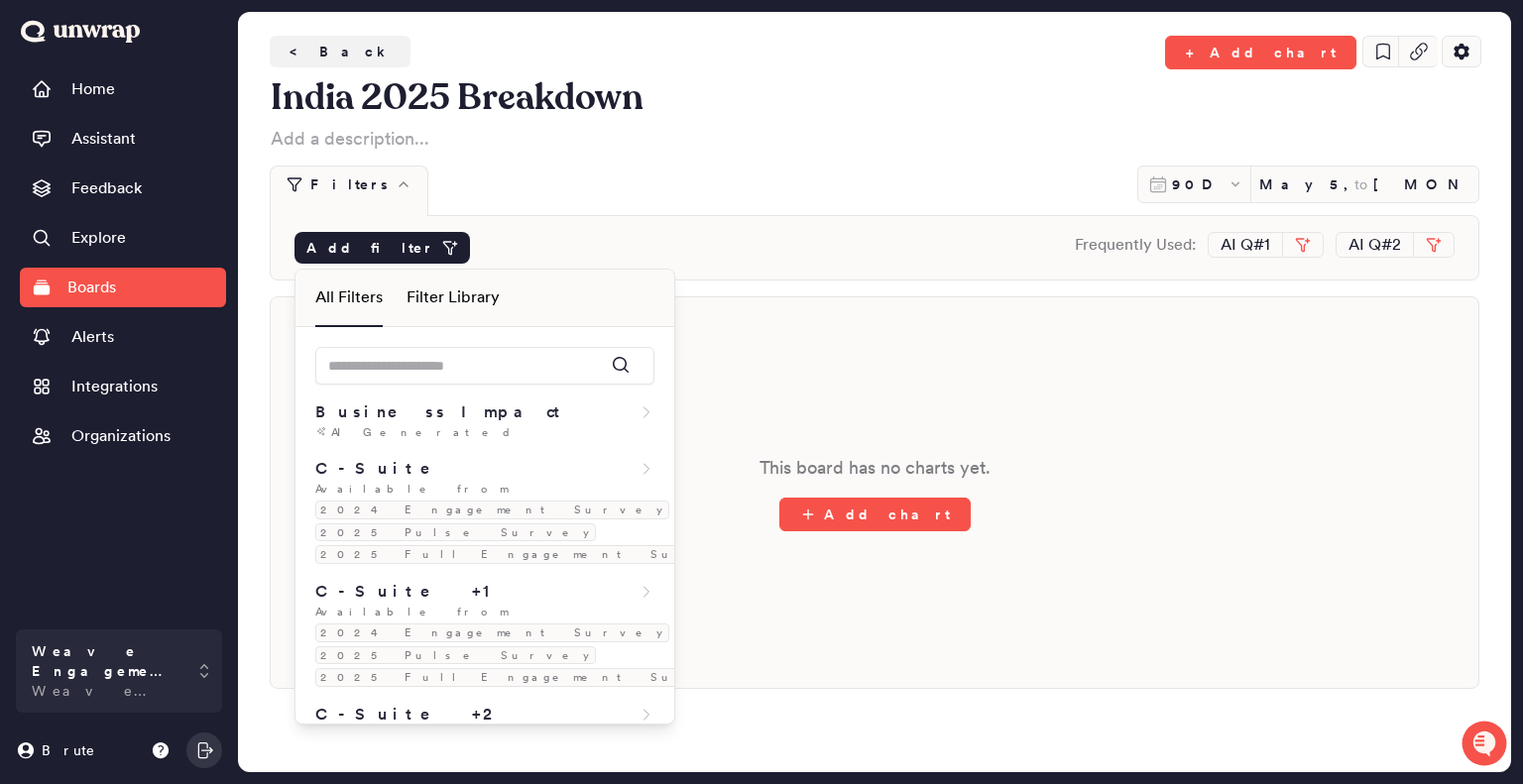 type 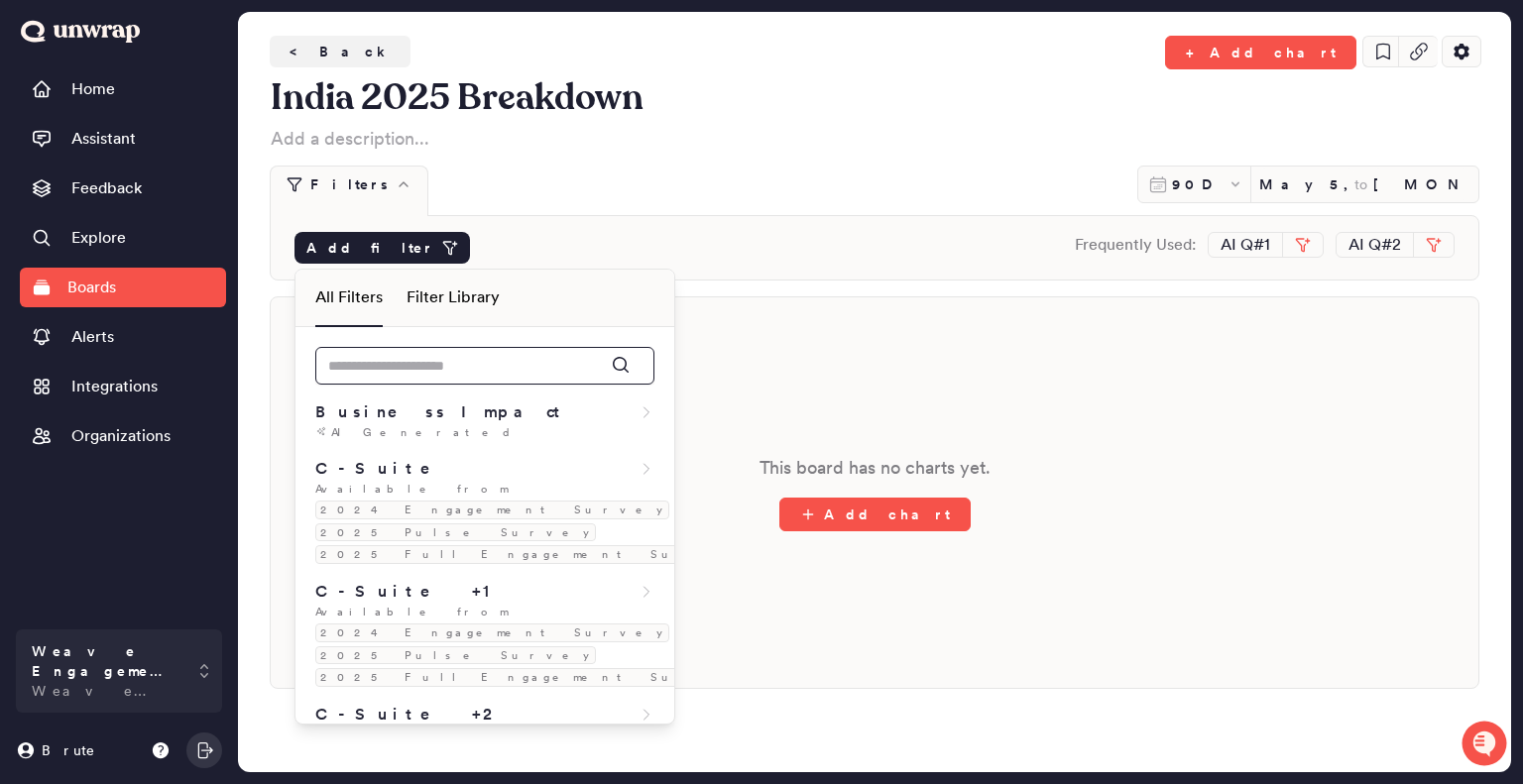 click at bounding box center (485, 366) 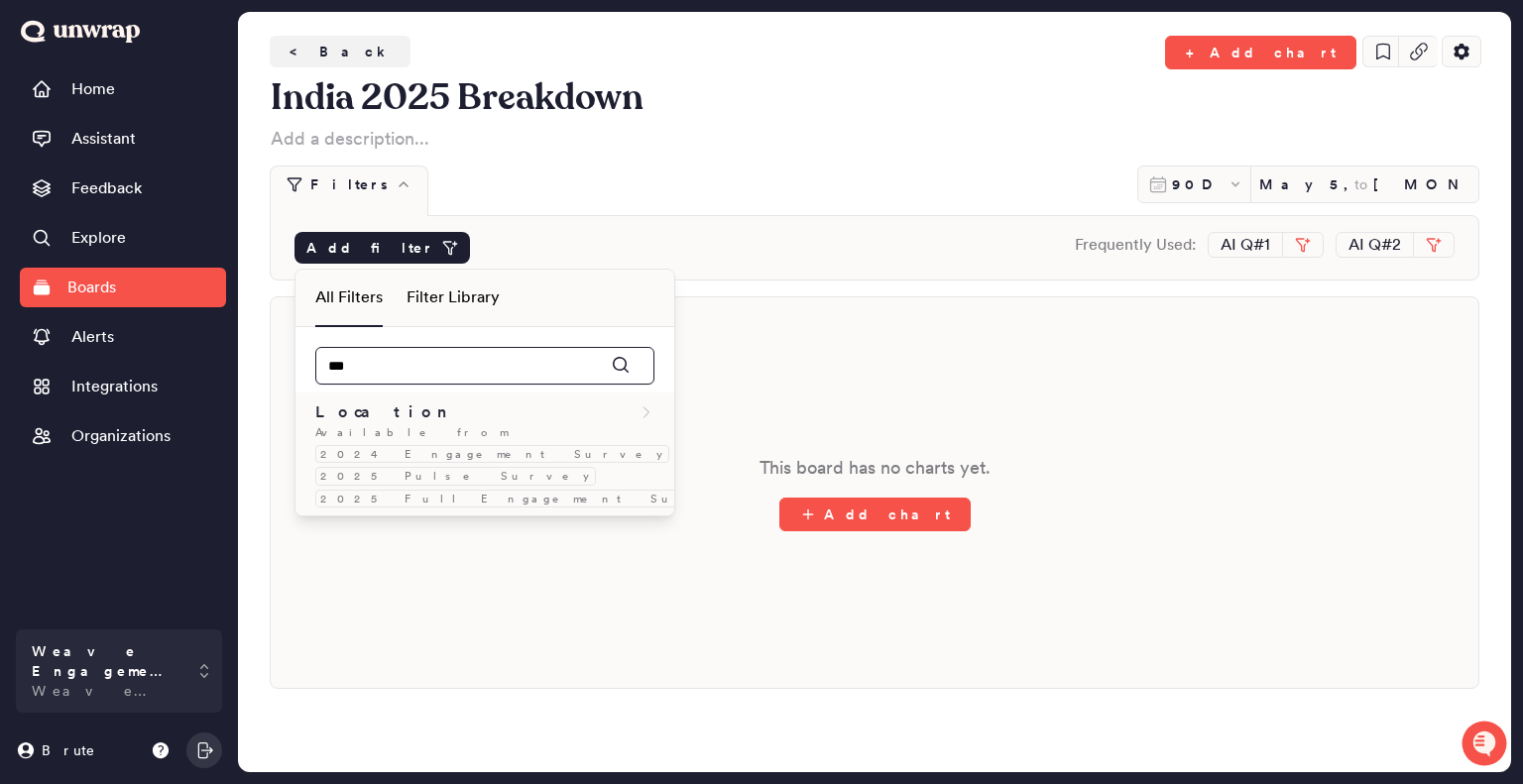 type on "***" 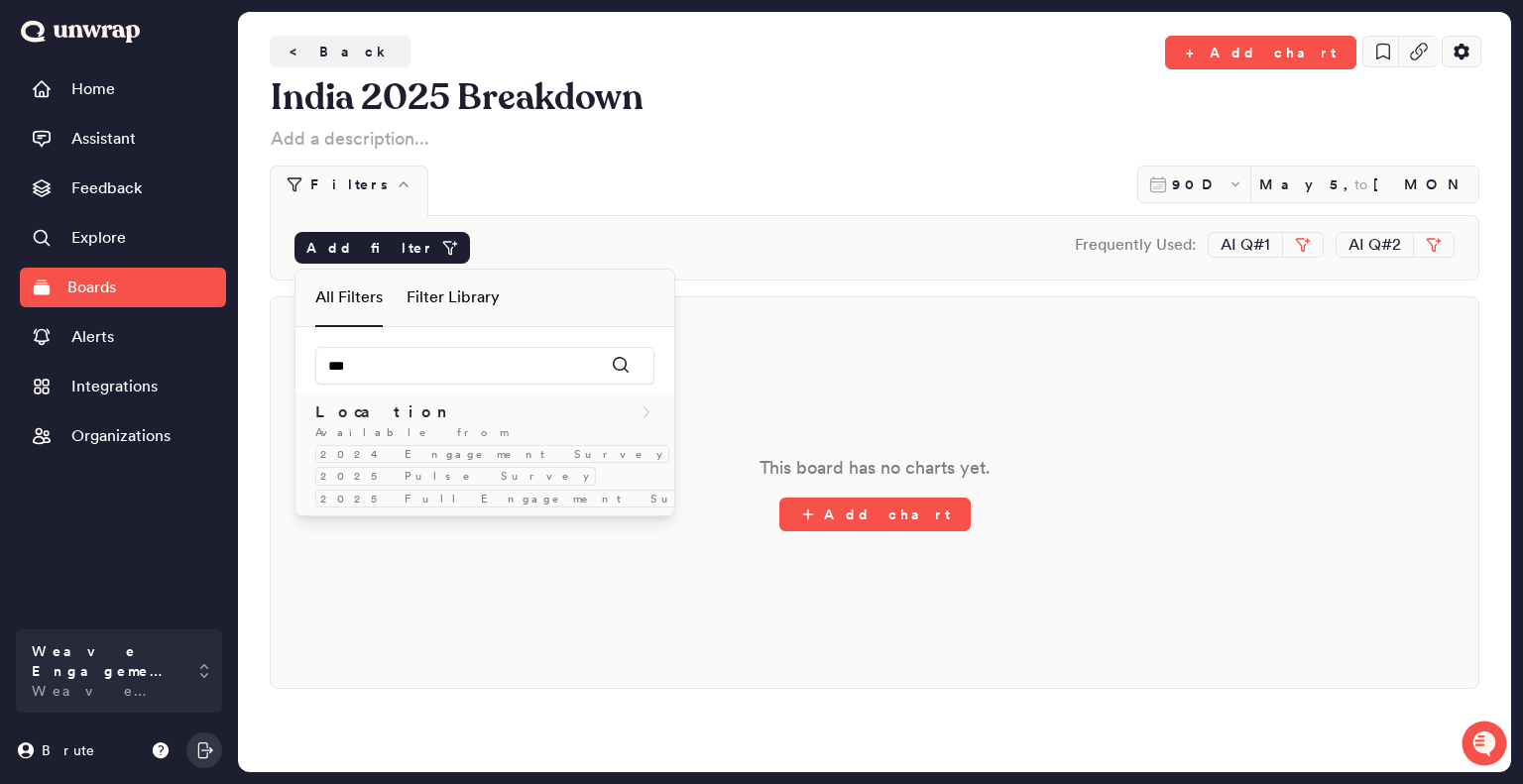 click on "2025 Full Engagement Survey" at bounding box center (530, 499) 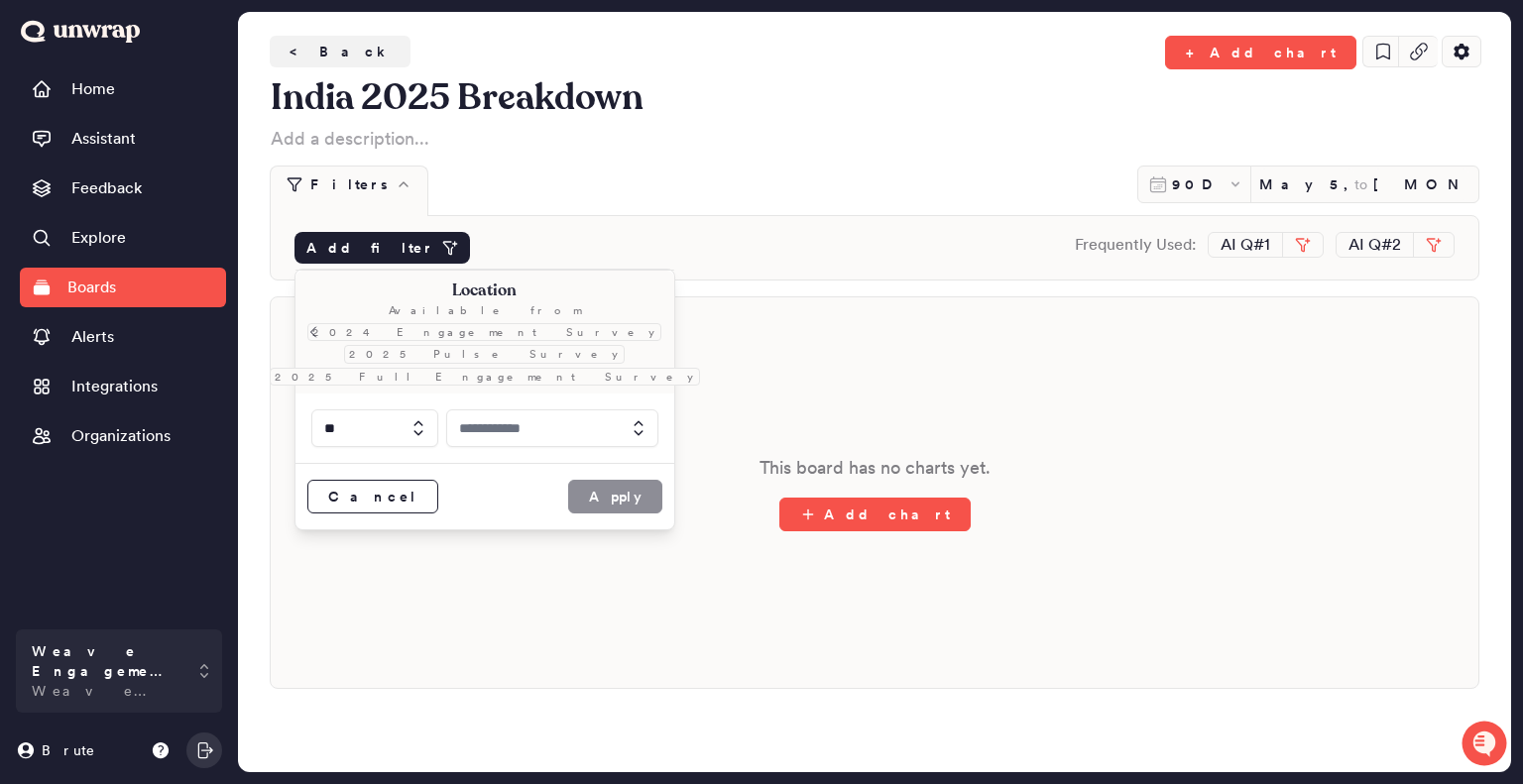 click at bounding box center [552, 428] 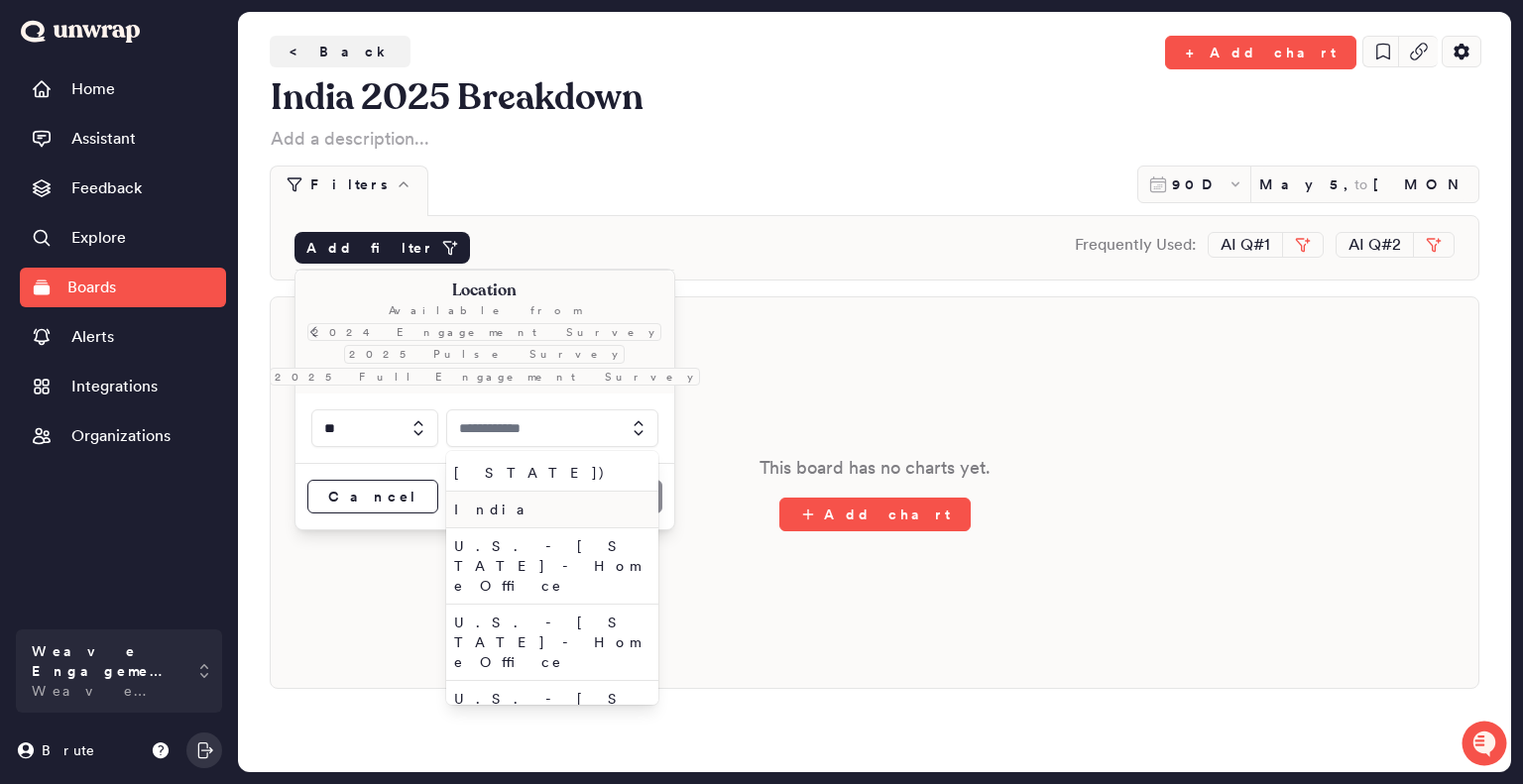click on "India" at bounding box center (548, 509) 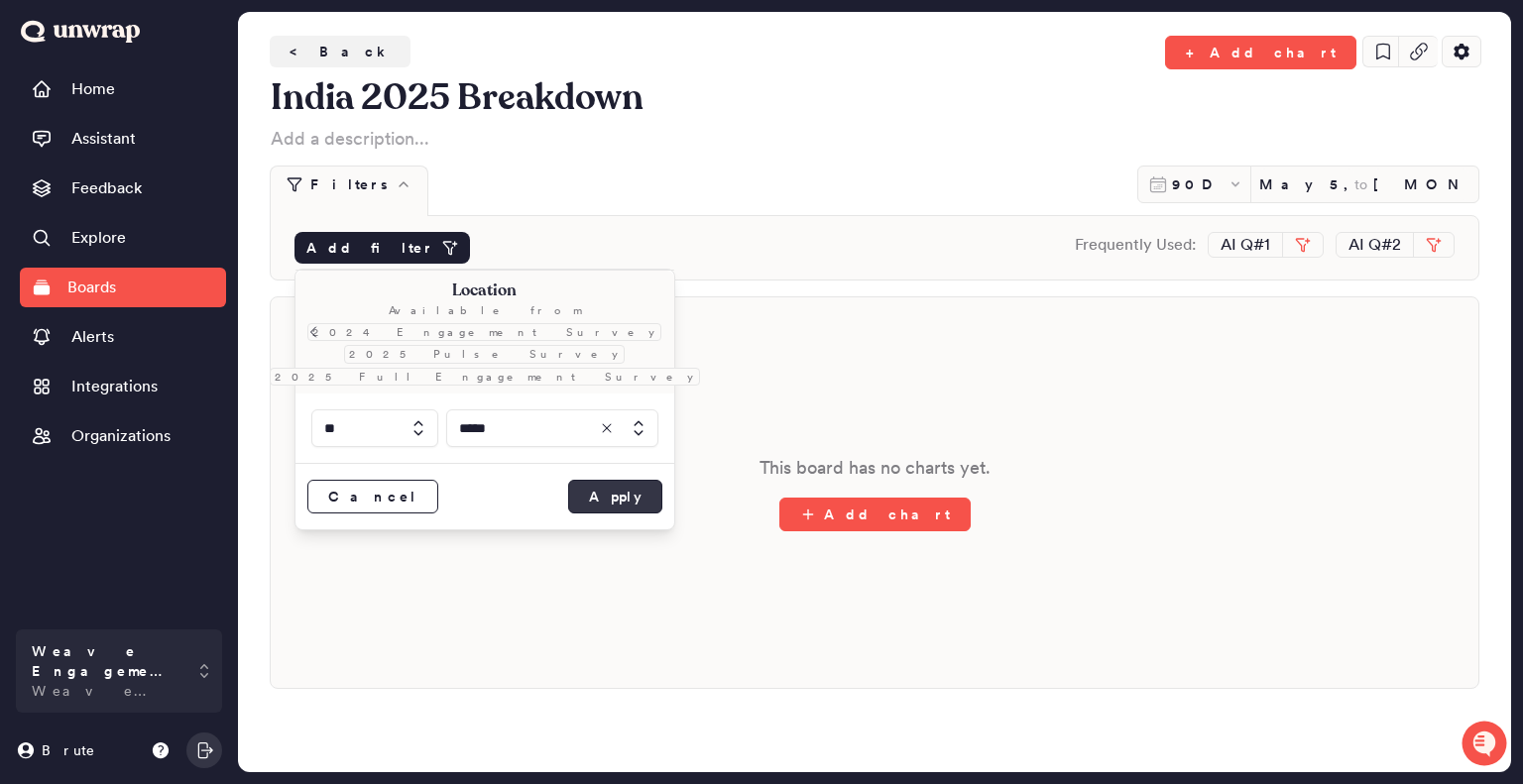 click on "Apply" at bounding box center [615, 497] 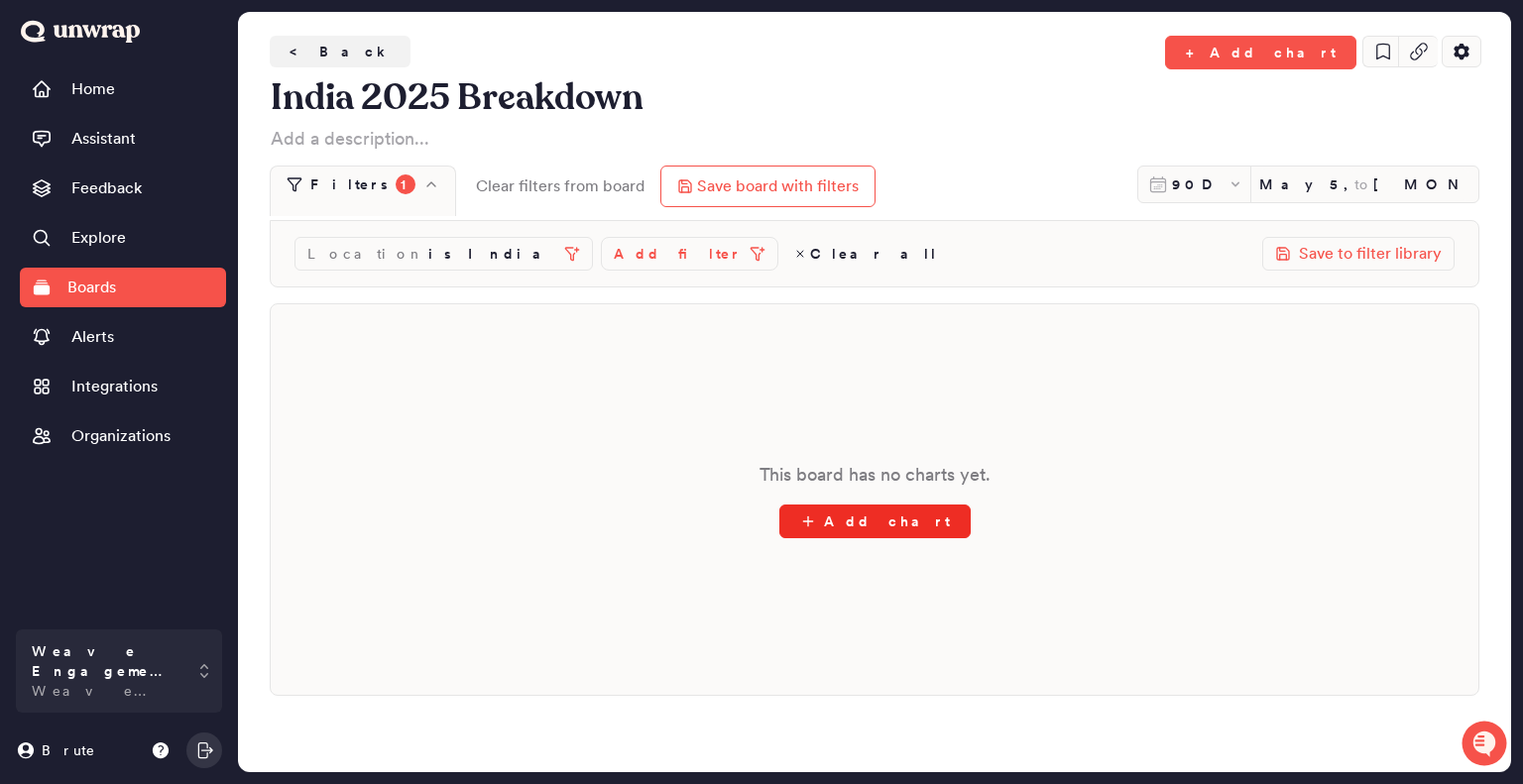 click 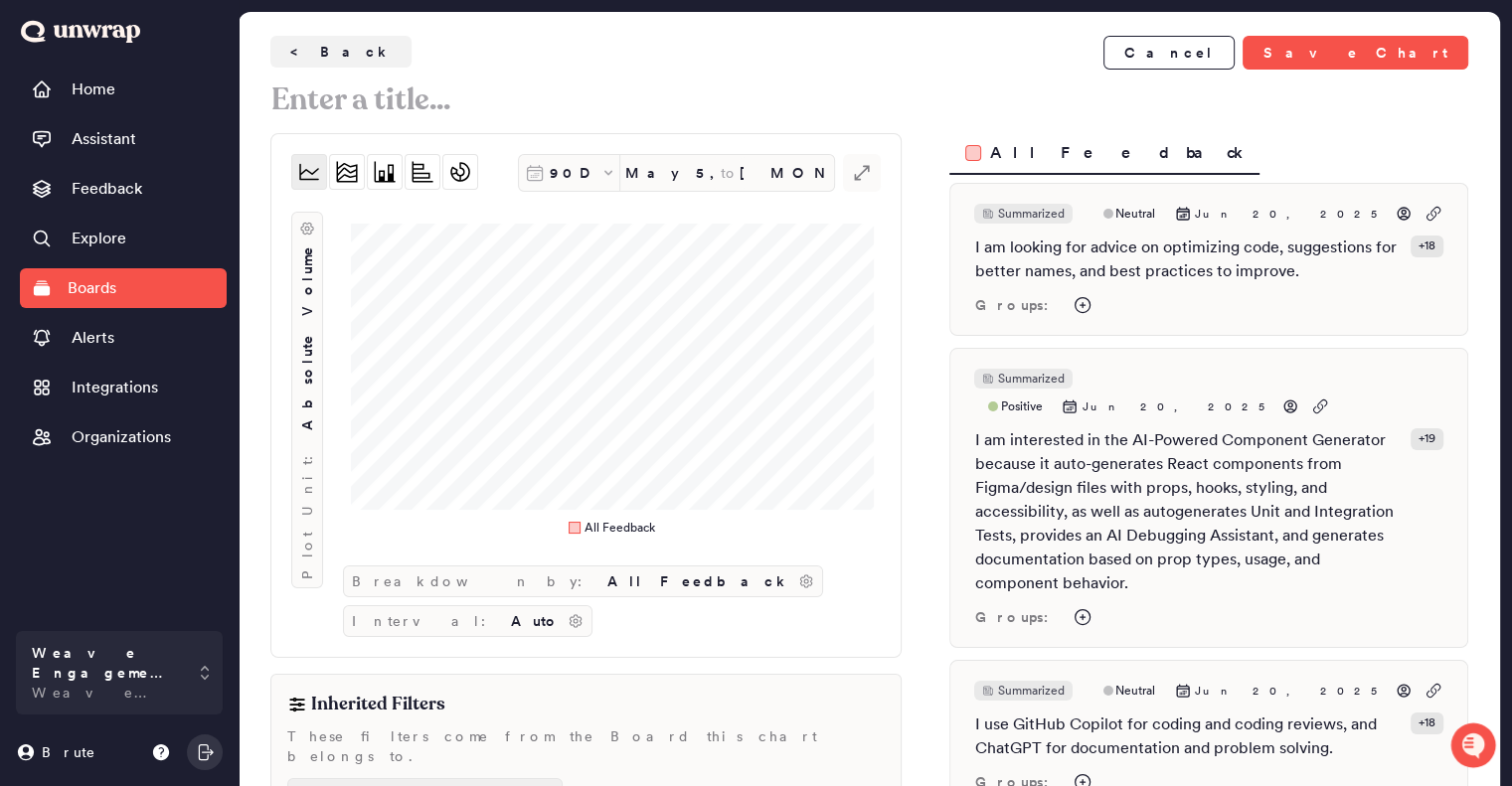 scroll, scrollTop: 131, scrollLeft: 0, axis: vertical 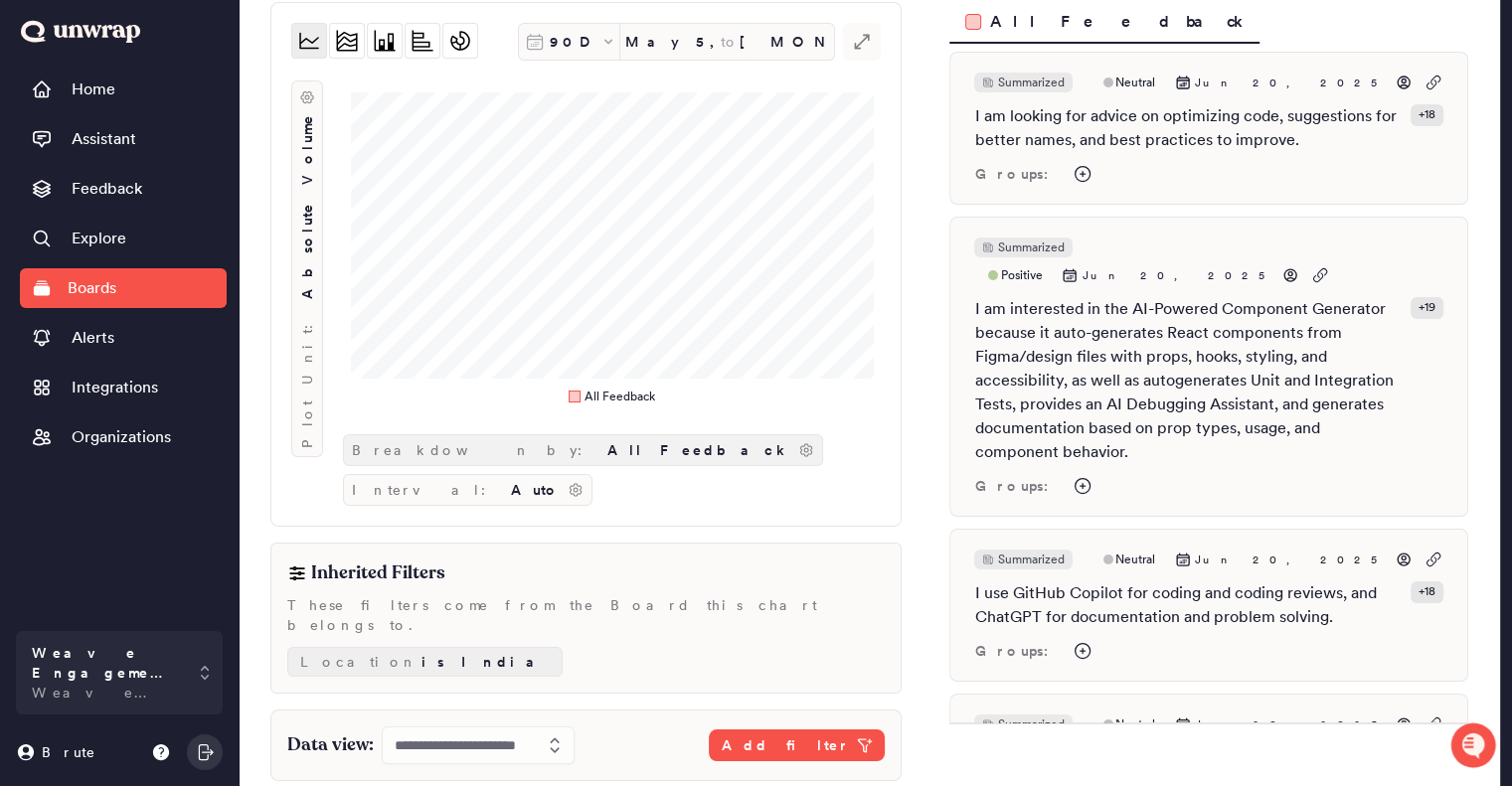 click on "All Feedback" at bounding box center [699, 450] 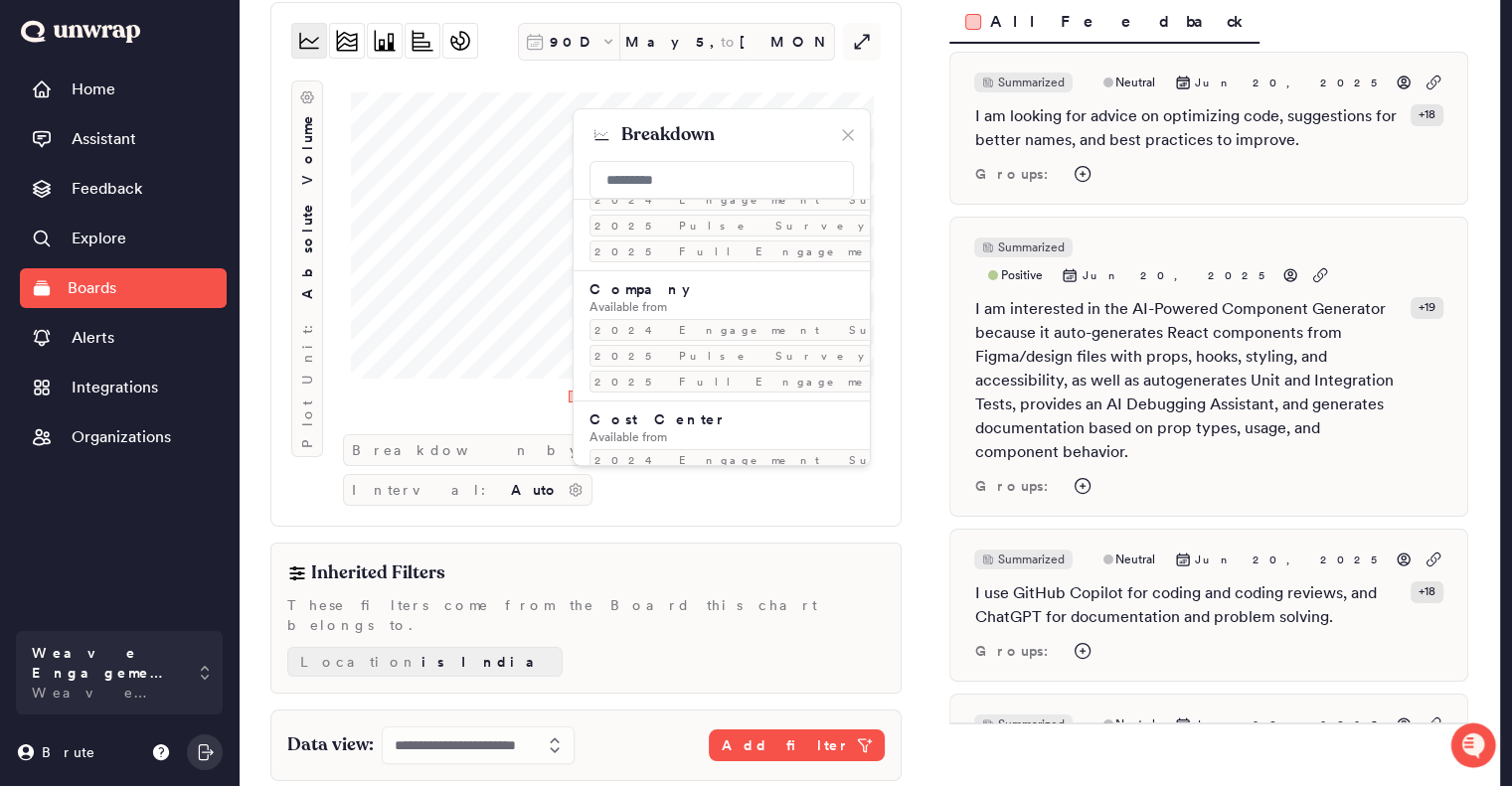 scroll, scrollTop: 634, scrollLeft: 0, axis: vertical 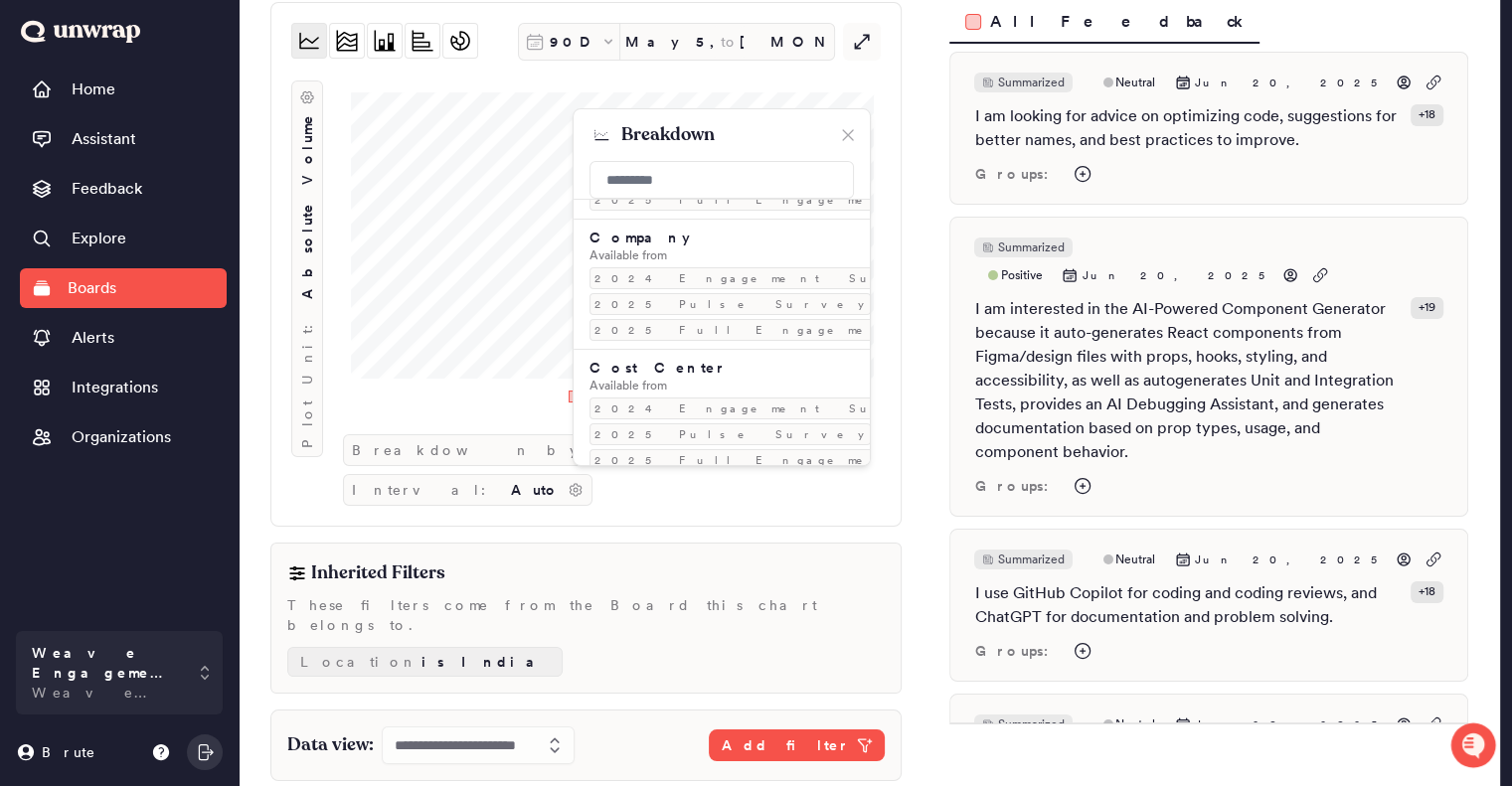 click on "Cost Center - Aggr Available from 2025 Pulse Survey 2025 Full Engagement Survey" at bounding box center [722, 532] 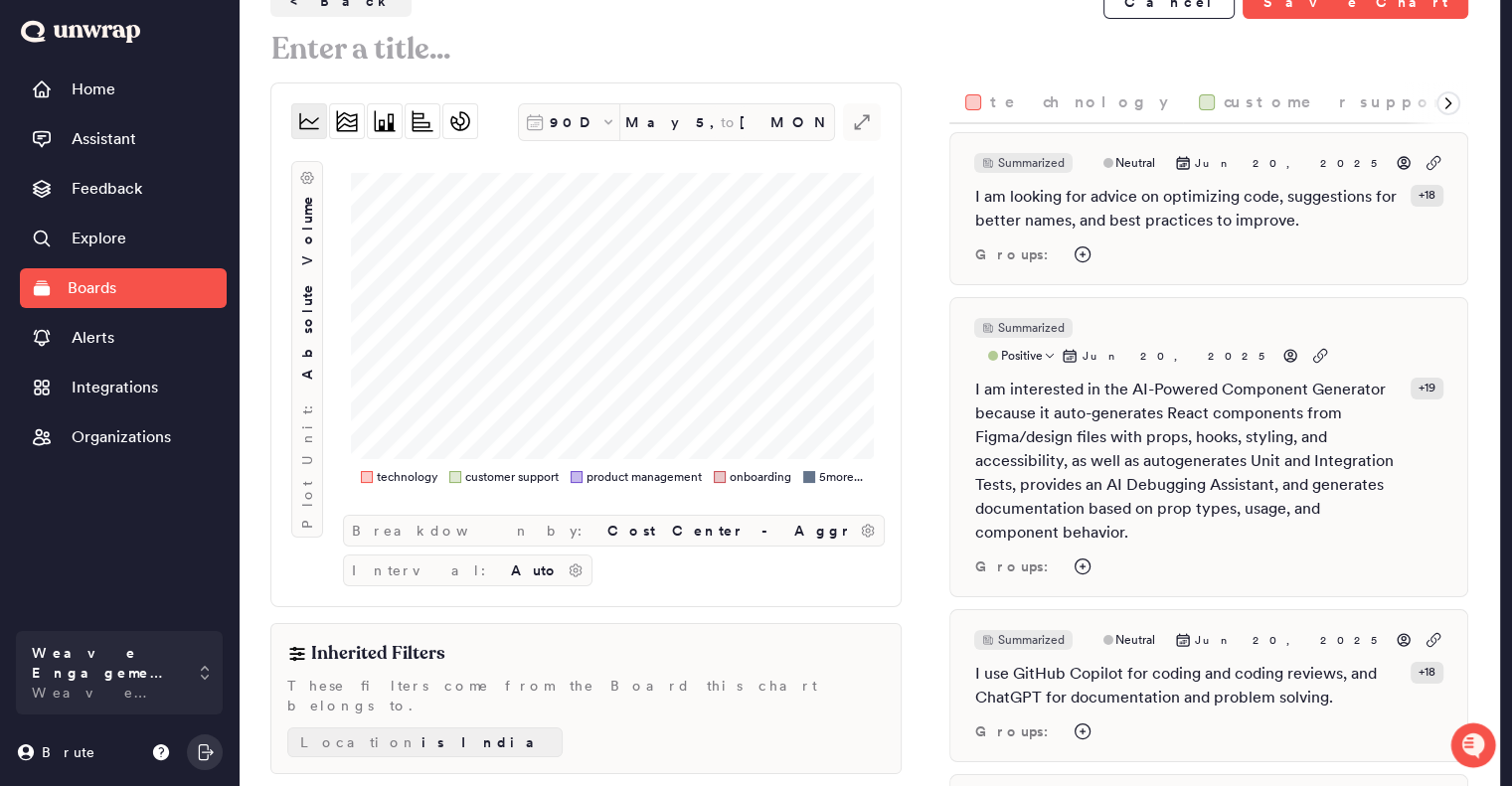 scroll, scrollTop: 50, scrollLeft: 0, axis: vertical 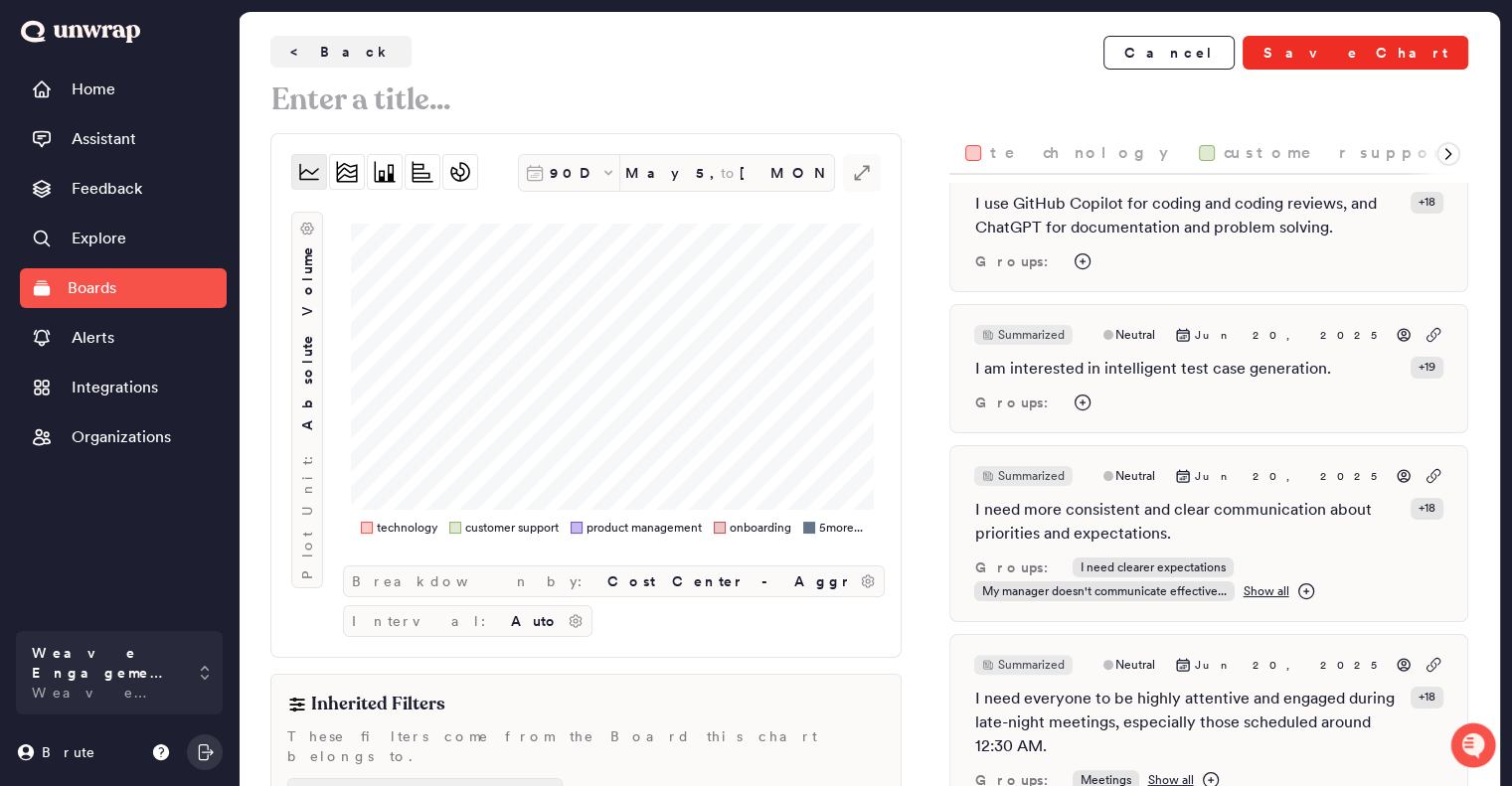 click on "Save Chart" at bounding box center (1355, 53) 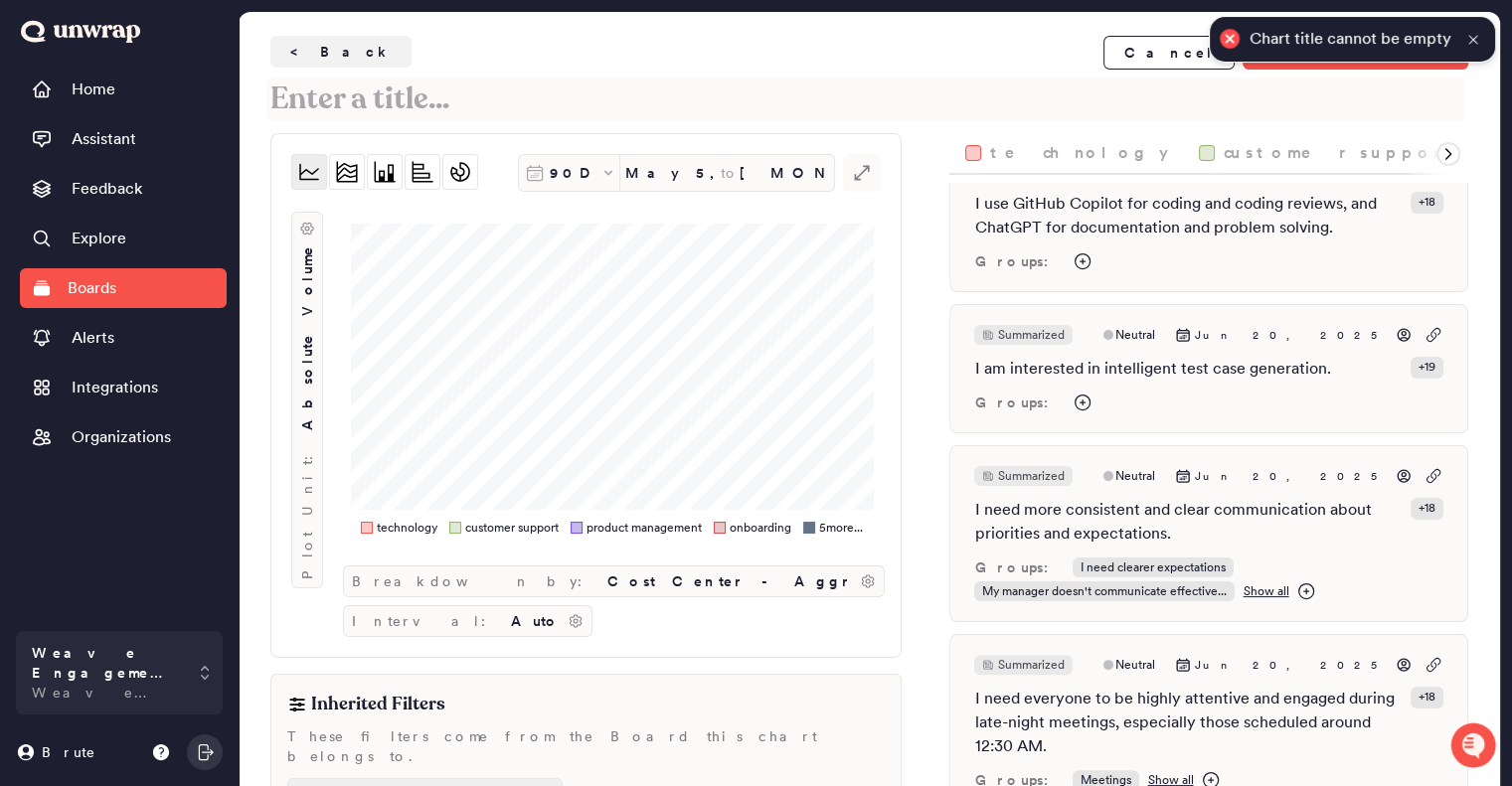 click at bounding box center (865, 99) 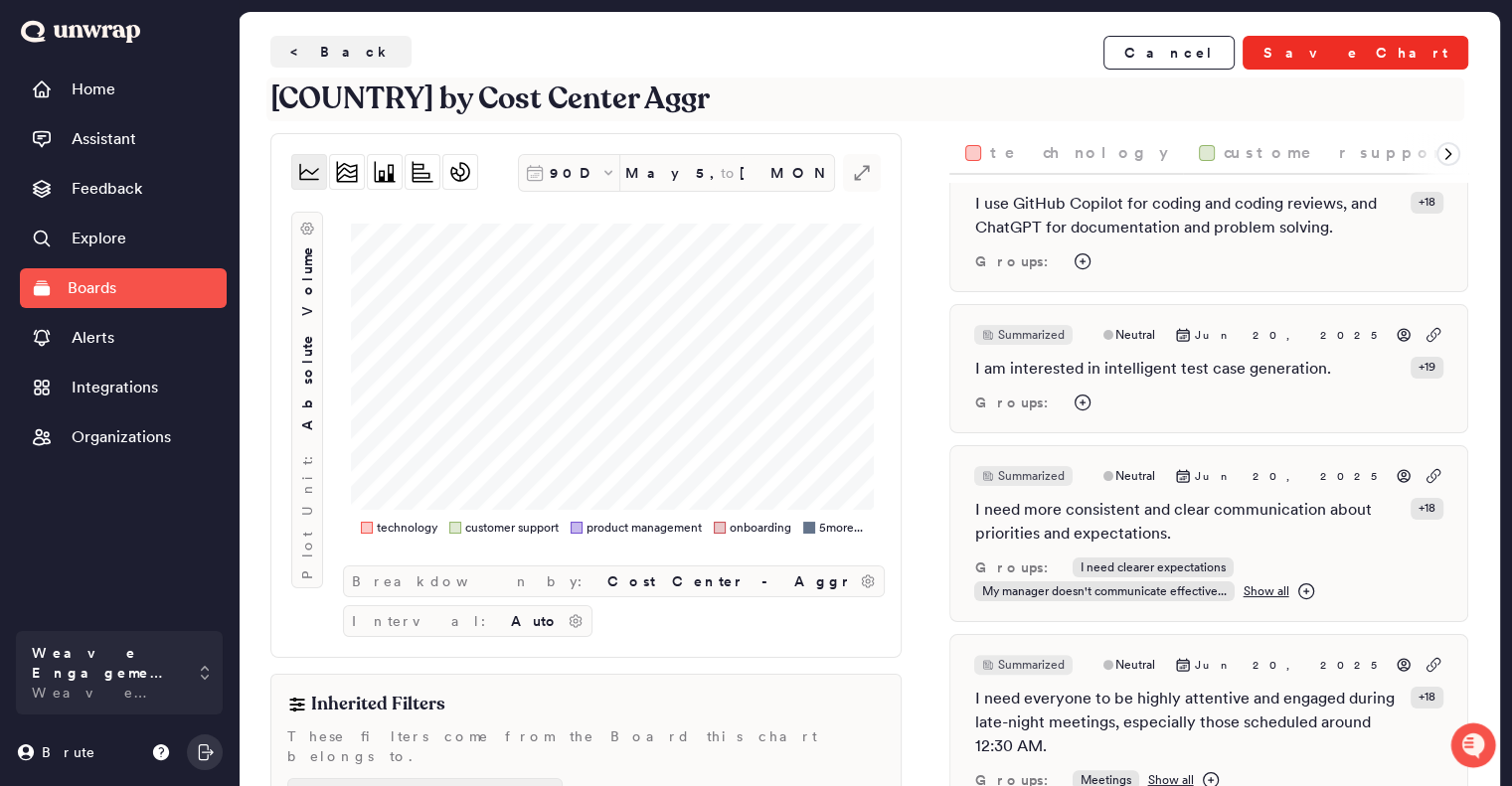 type on "India by Cost Center Aggr" 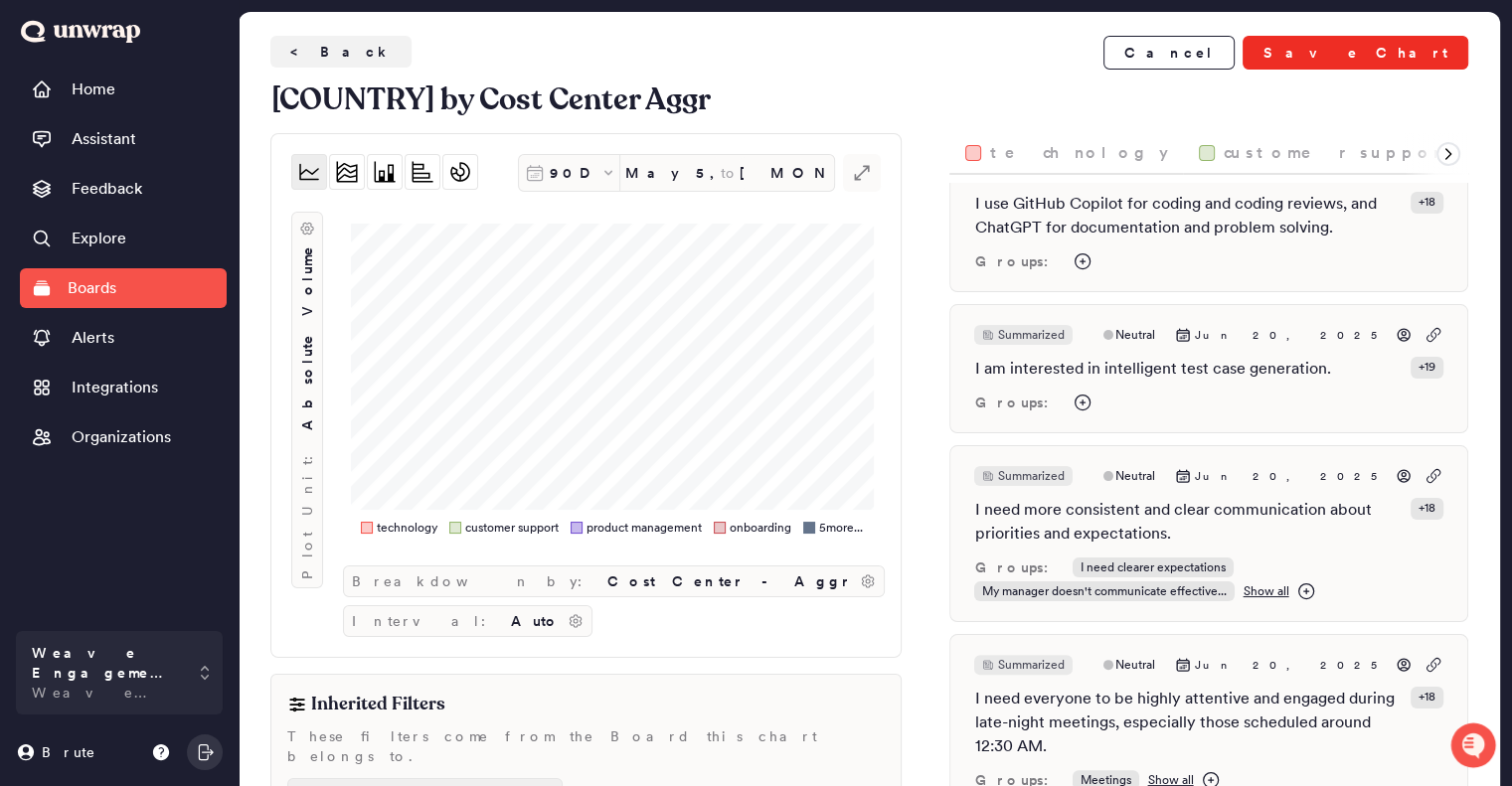 click on "Save Chart" at bounding box center [1355, 53] 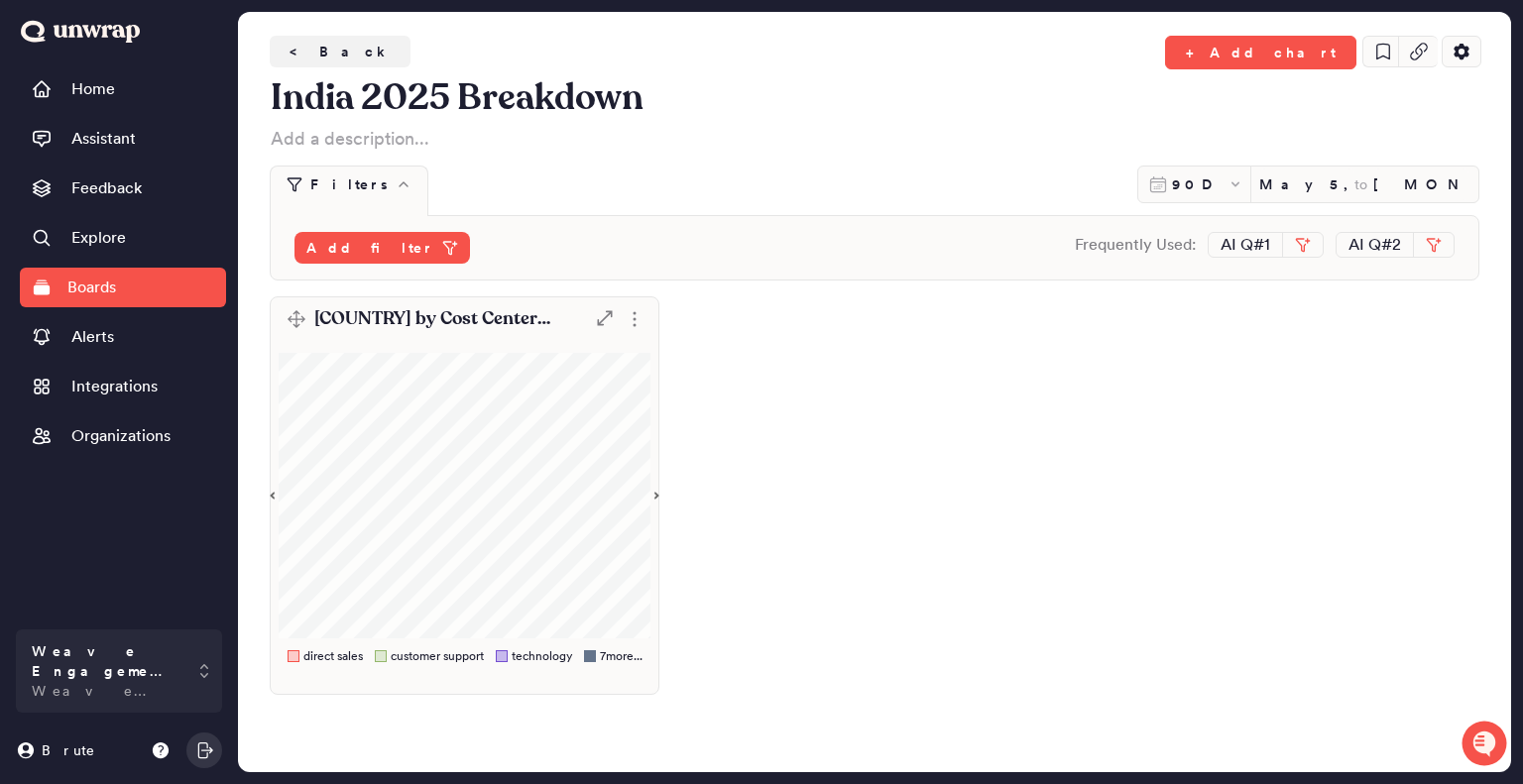 click on "India by Cost Center Aggr
.st0 {
fill: #7e7d82;
}
direct sales customer support technology 7  more..." at bounding box center (875, 496) 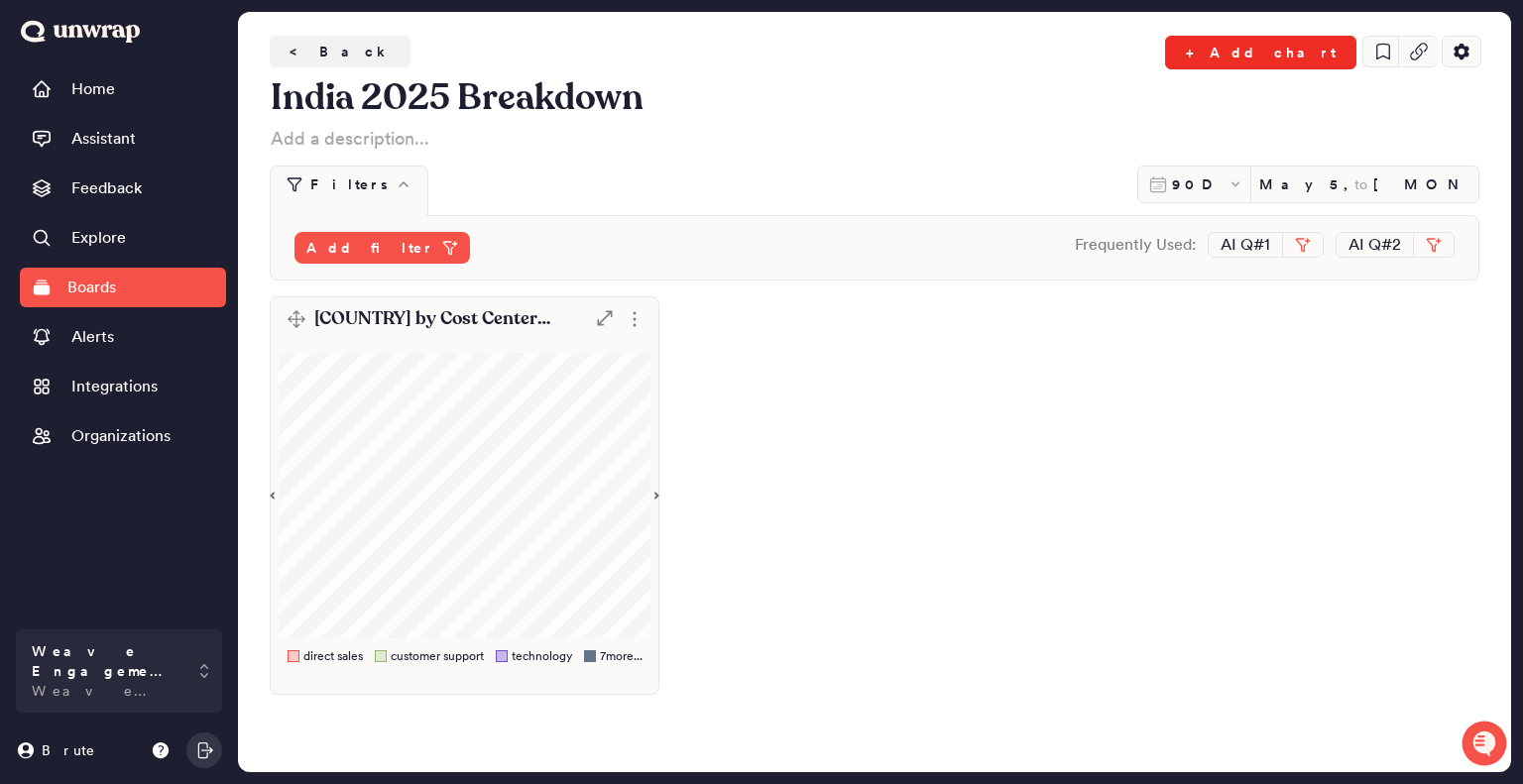 click on "+ Add chart" at bounding box center (1260, 53) 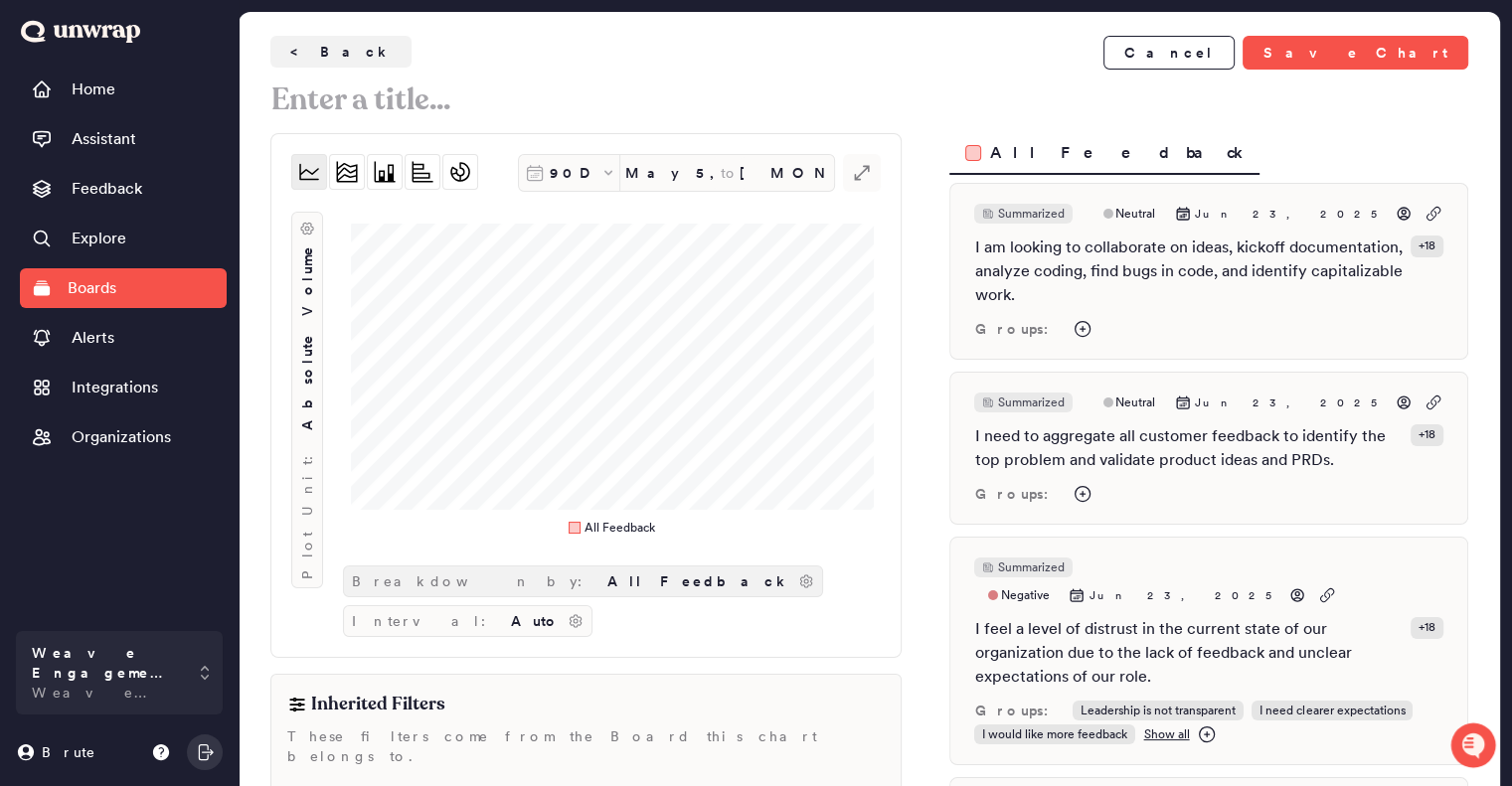 click on "Breakdown by: All Feedback" at bounding box center (583, 581) 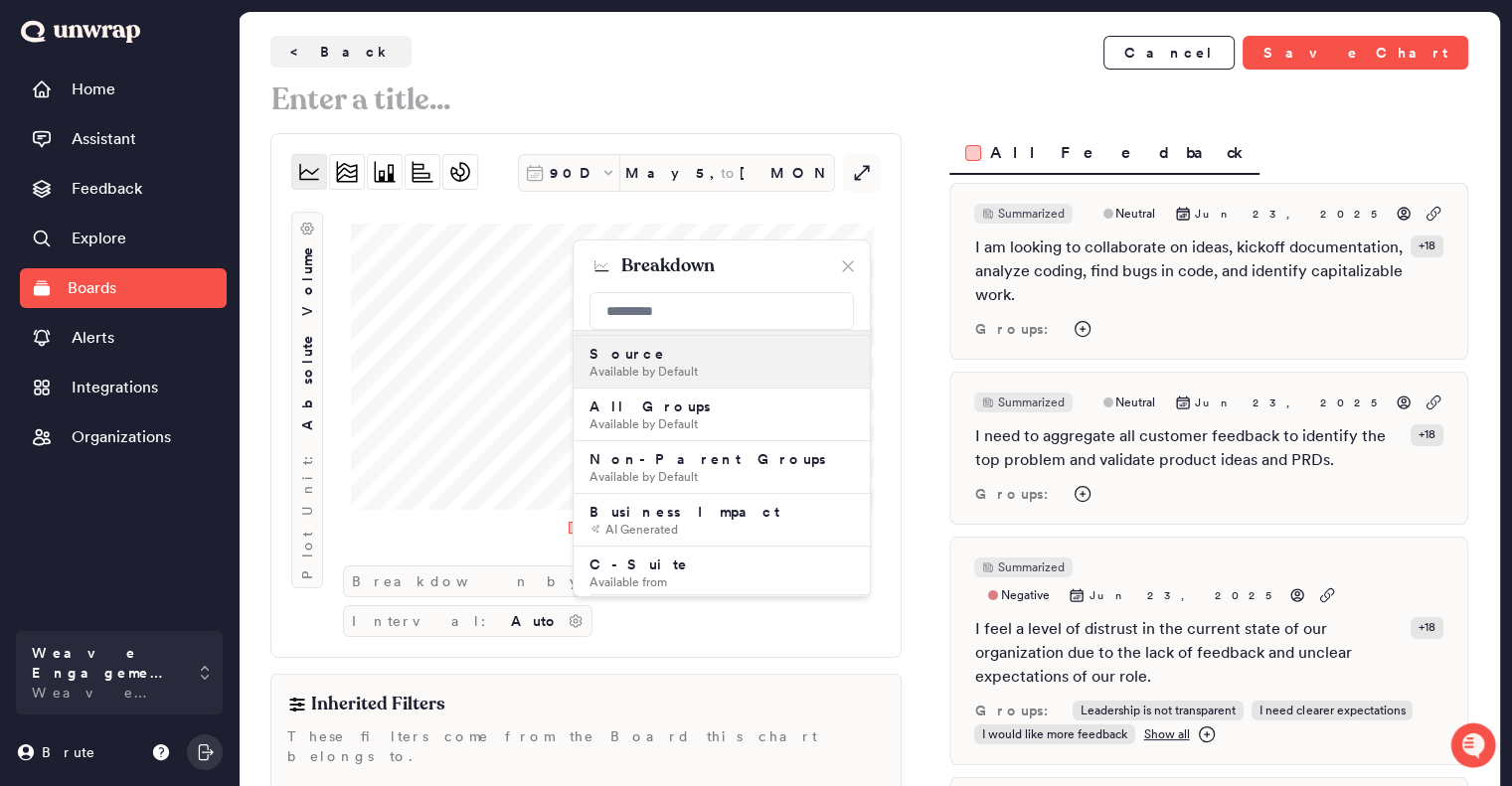 scroll, scrollTop: 50, scrollLeft: 0, axis: vertical 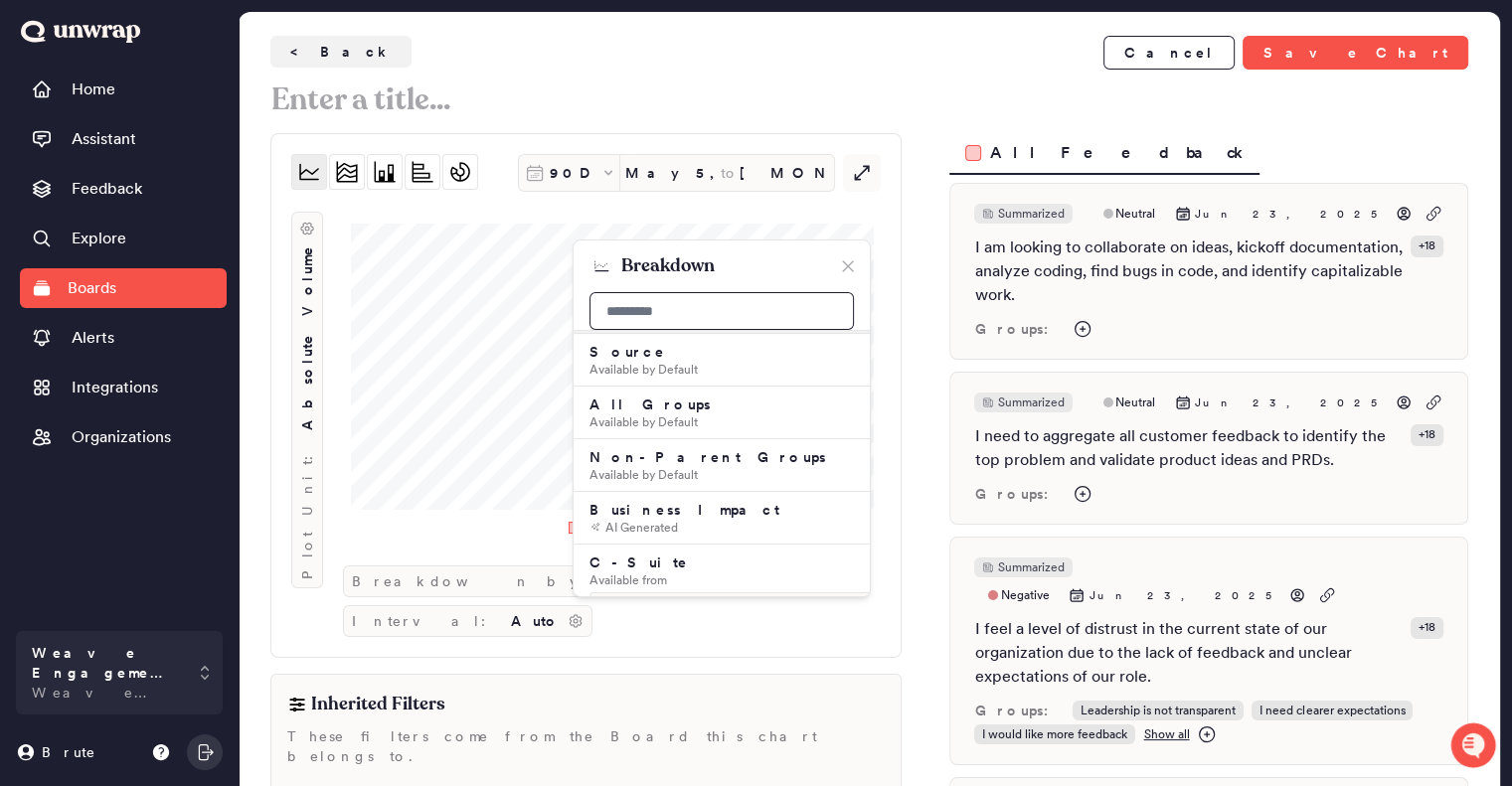 click at bounding box center [722, 311] 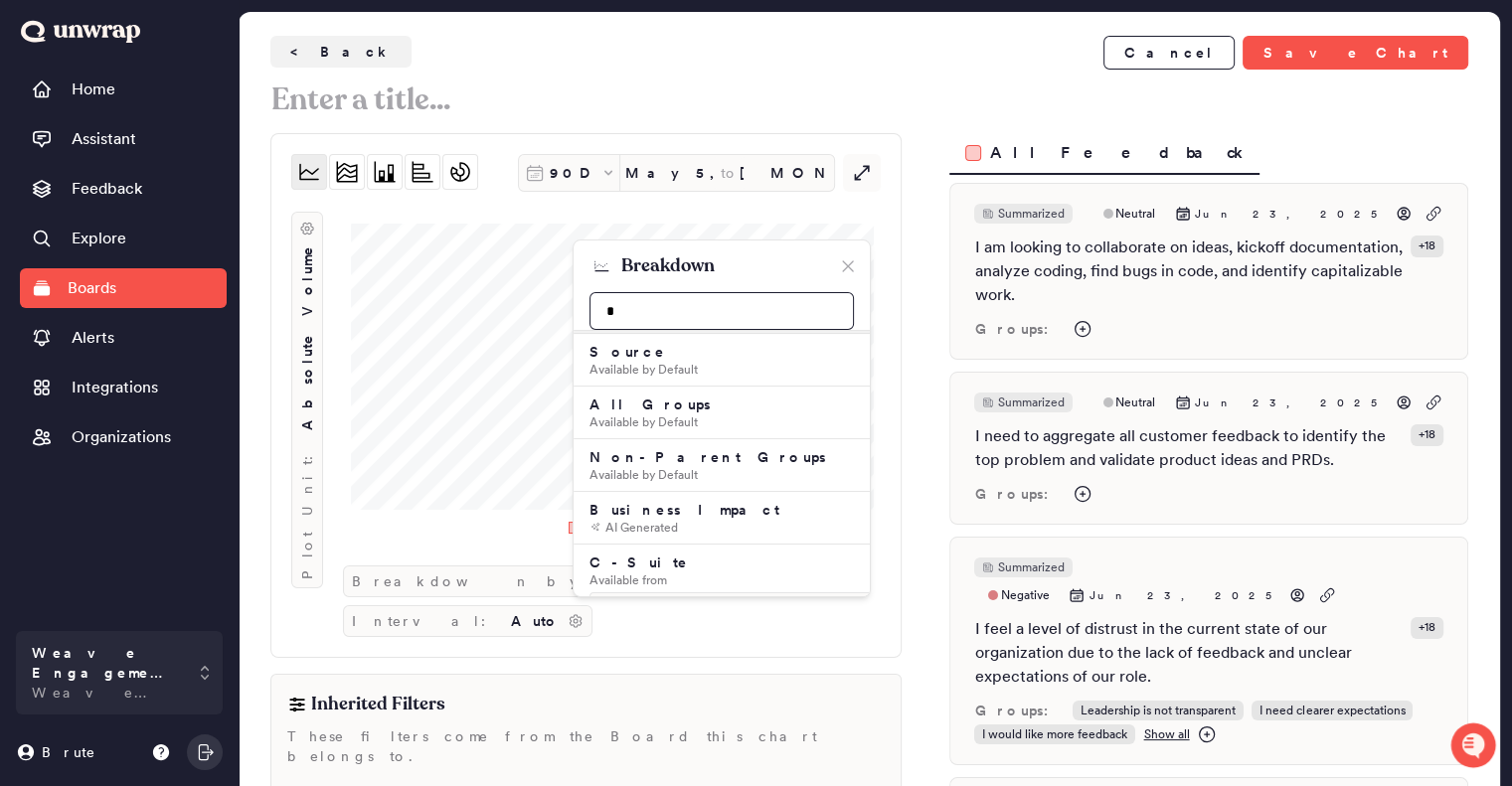 scroll, scrollTop: 0, scrollLeft: 0, axis: both 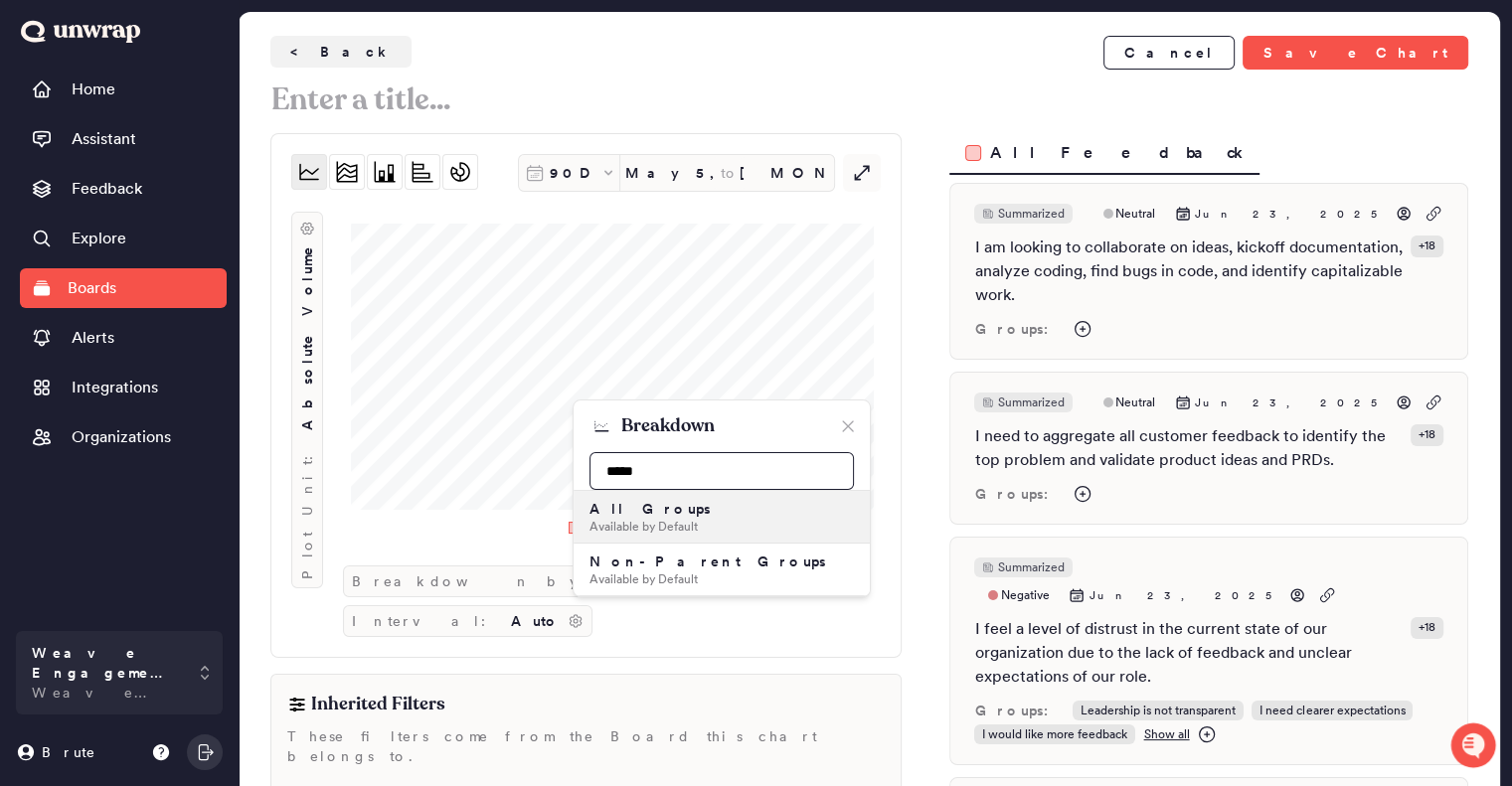 type on "*****" 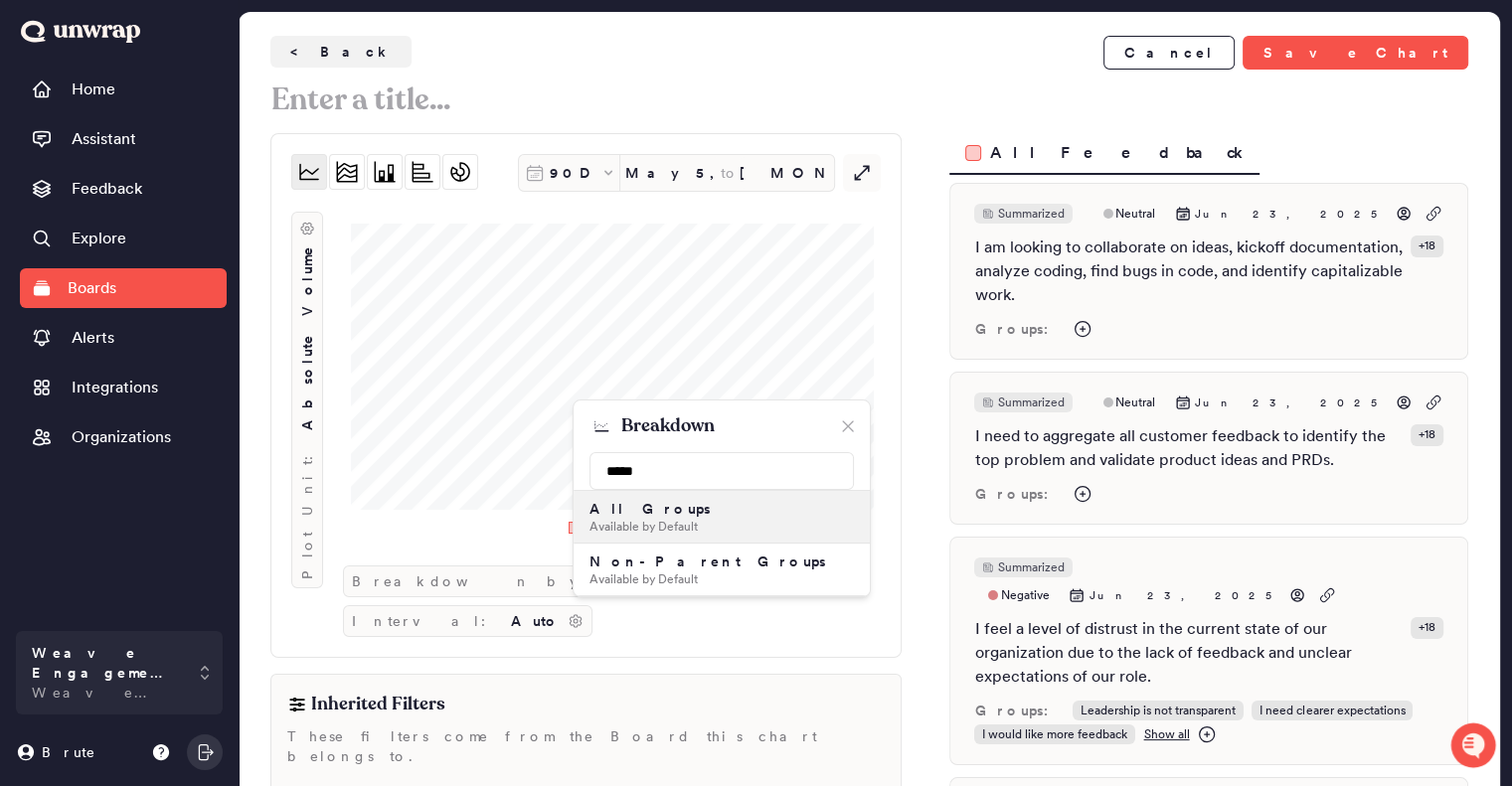click on "All Groups Available by Default" at bounding box center (722, 517) 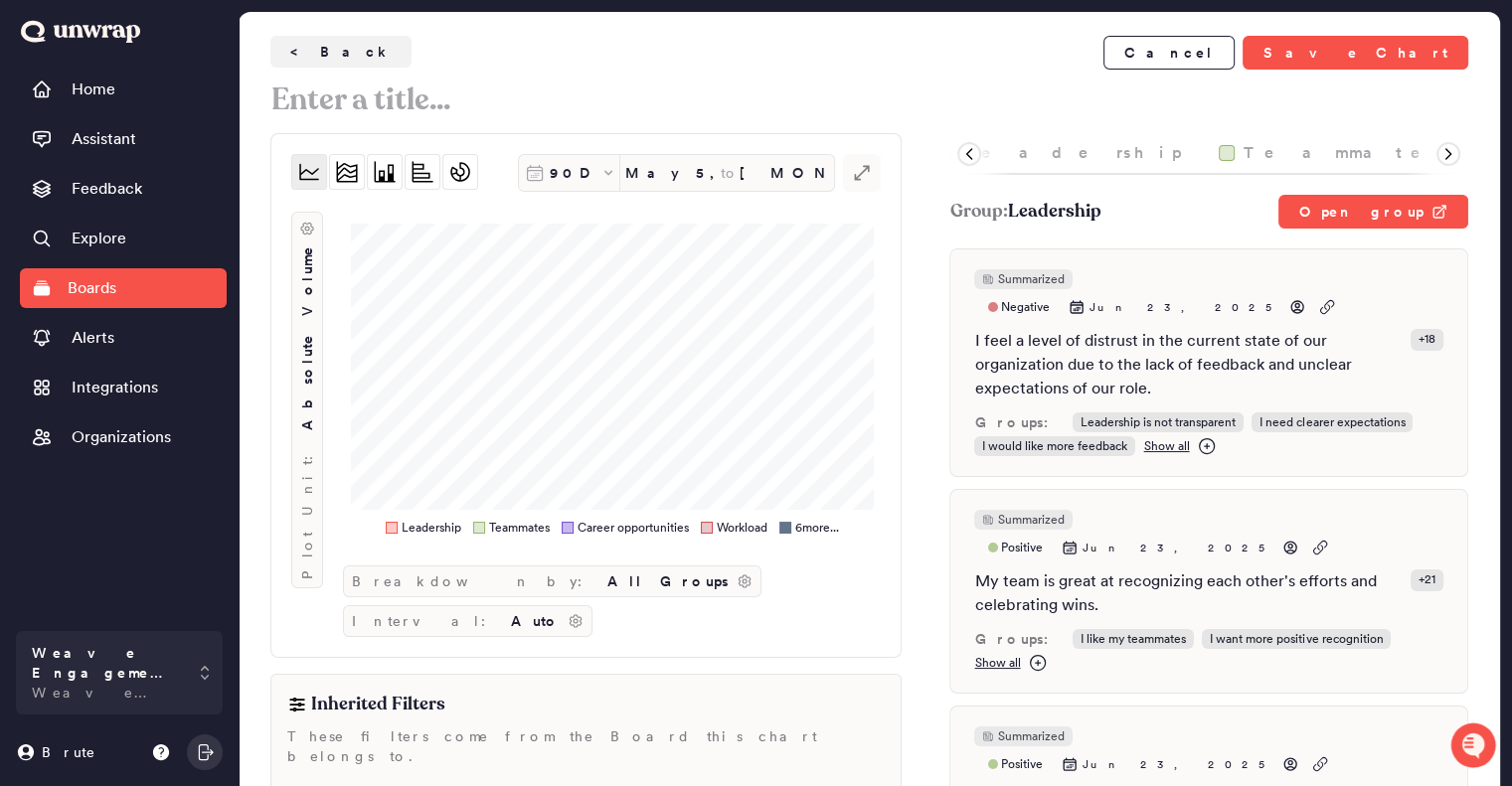 scroll, scrollTop: 0, scrollLeft: 0, axis: both 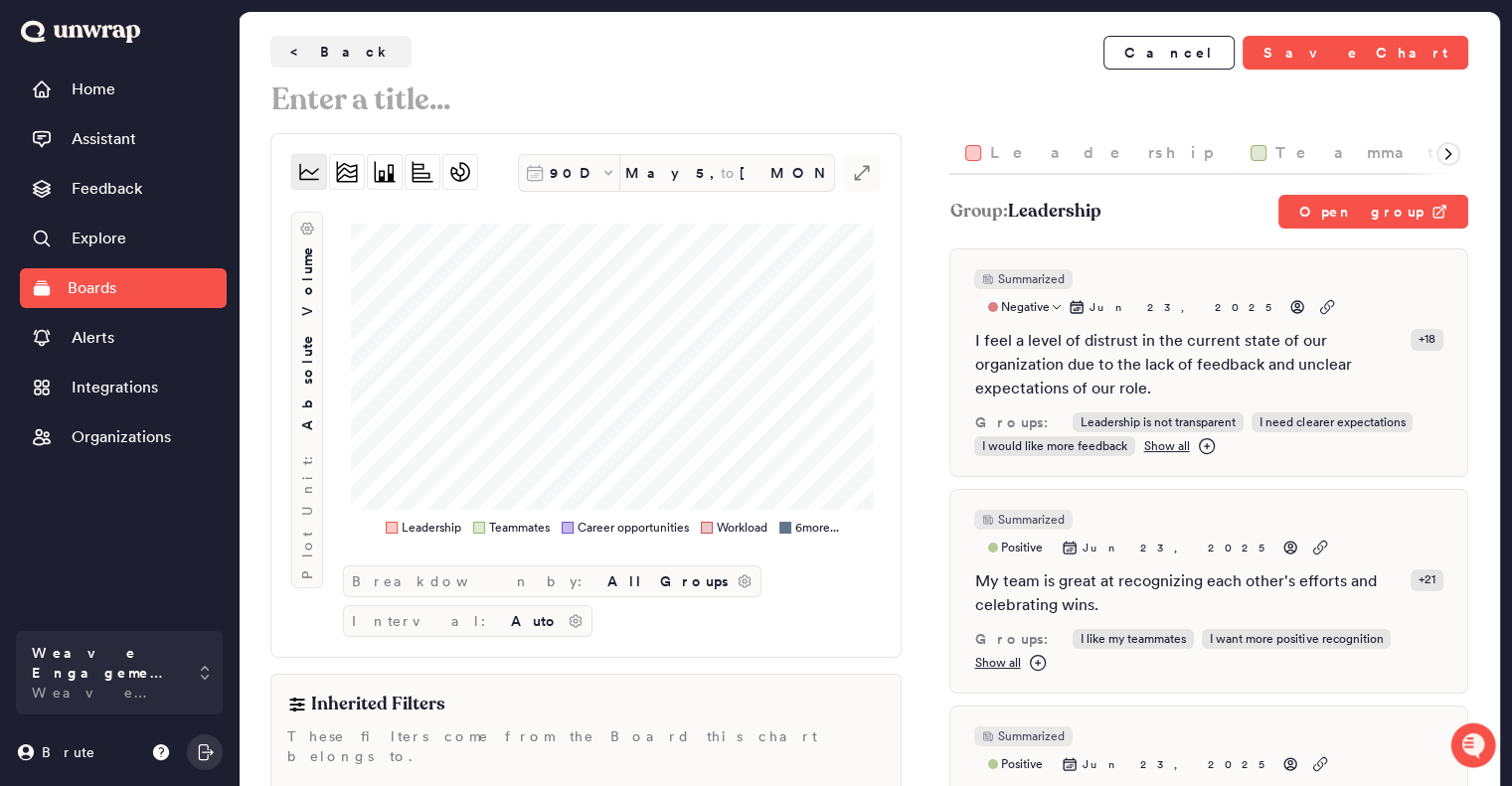 click on "Groups: Leadership is not transparent I need clearer expectations I would like more feedback Show all" at bounding box center [1209, 434] 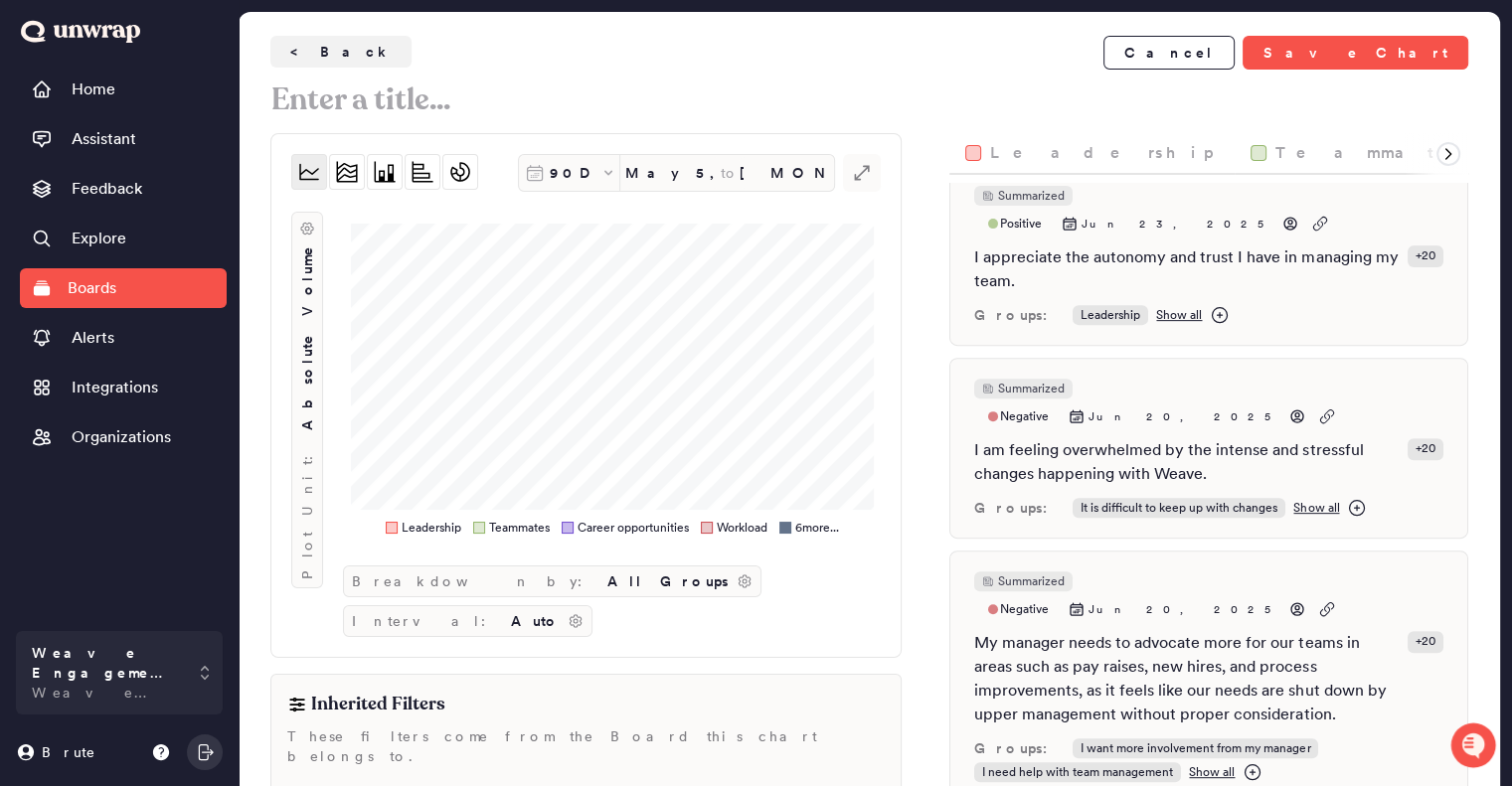 scroll, scrollTop: 850, scrollLeft: 0, axis: vertical 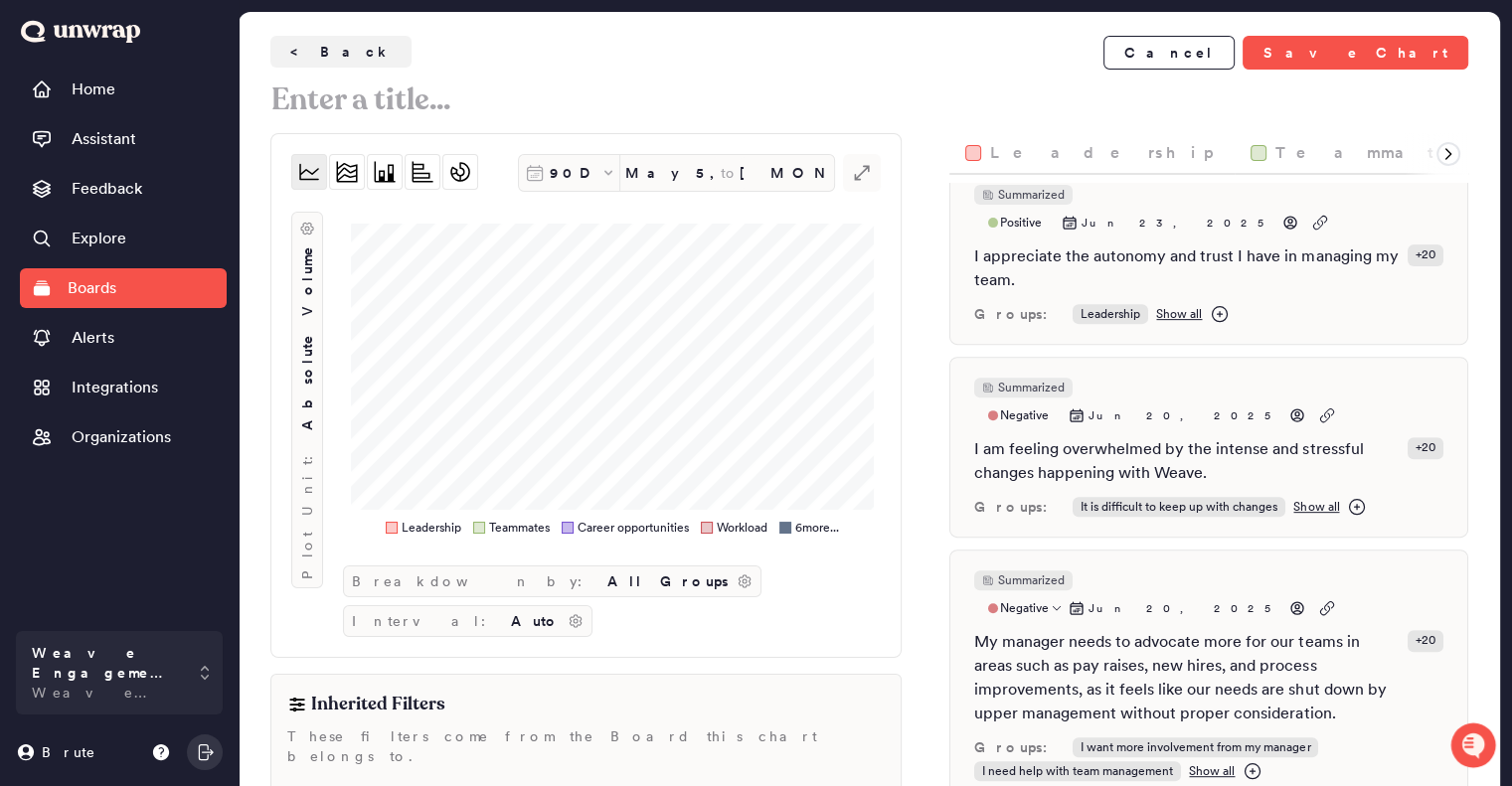 click on "Show all" at bounding box center (1212, 771) 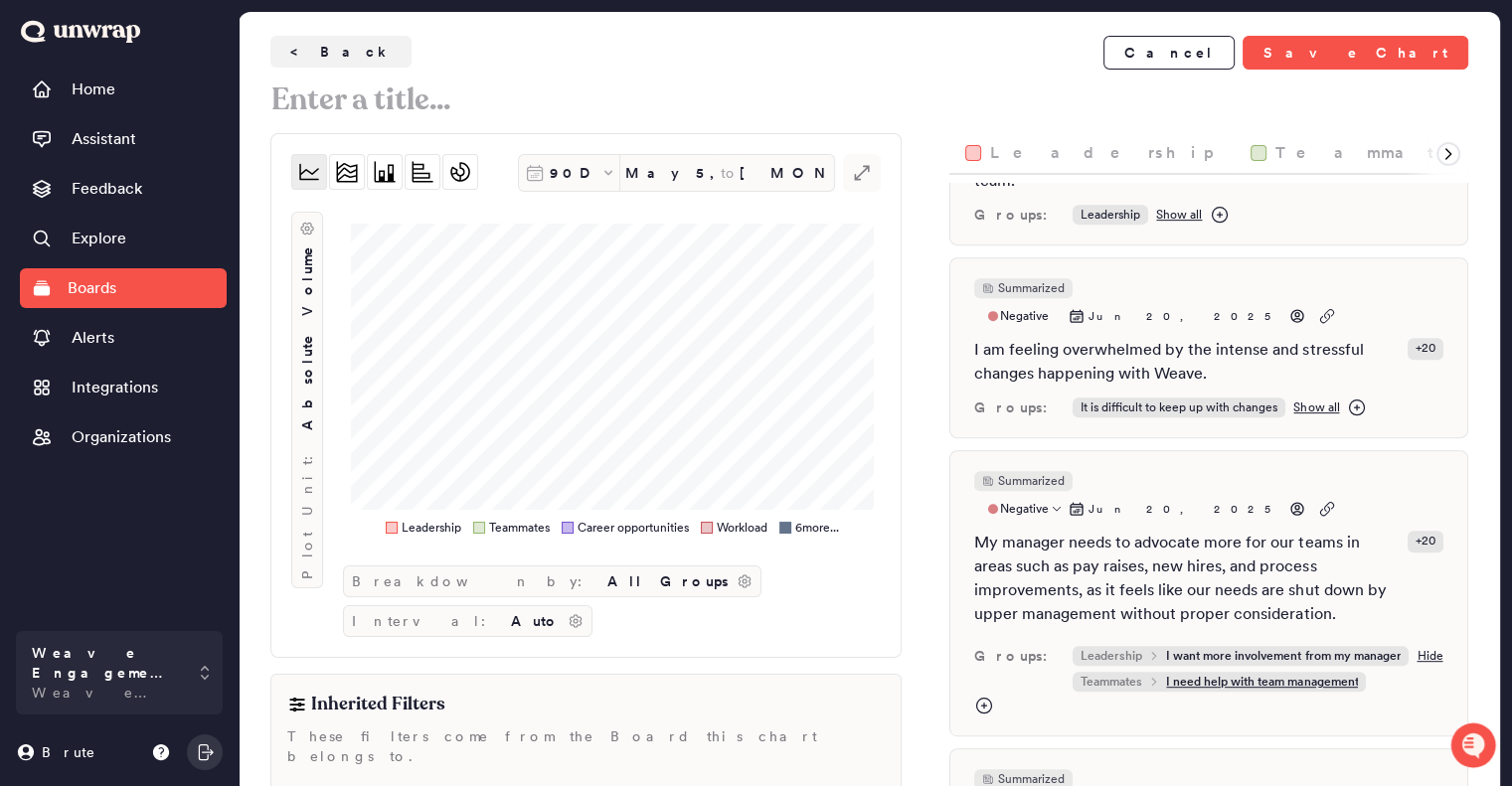 scroll, scrollTop: 950, scrollLeft: 0, axis: vertical 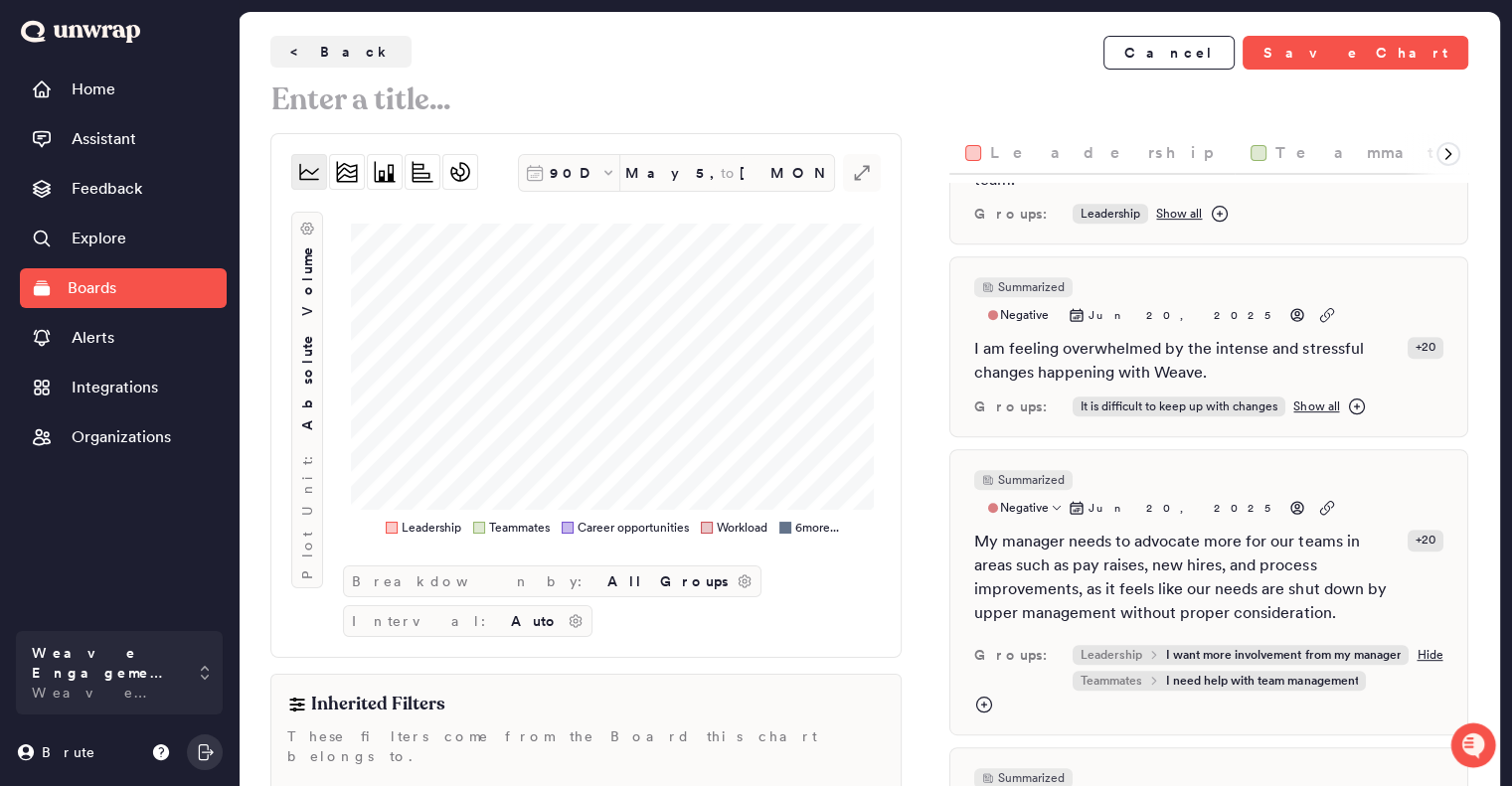 click on "Hide" at bounding box center (1429, 654) 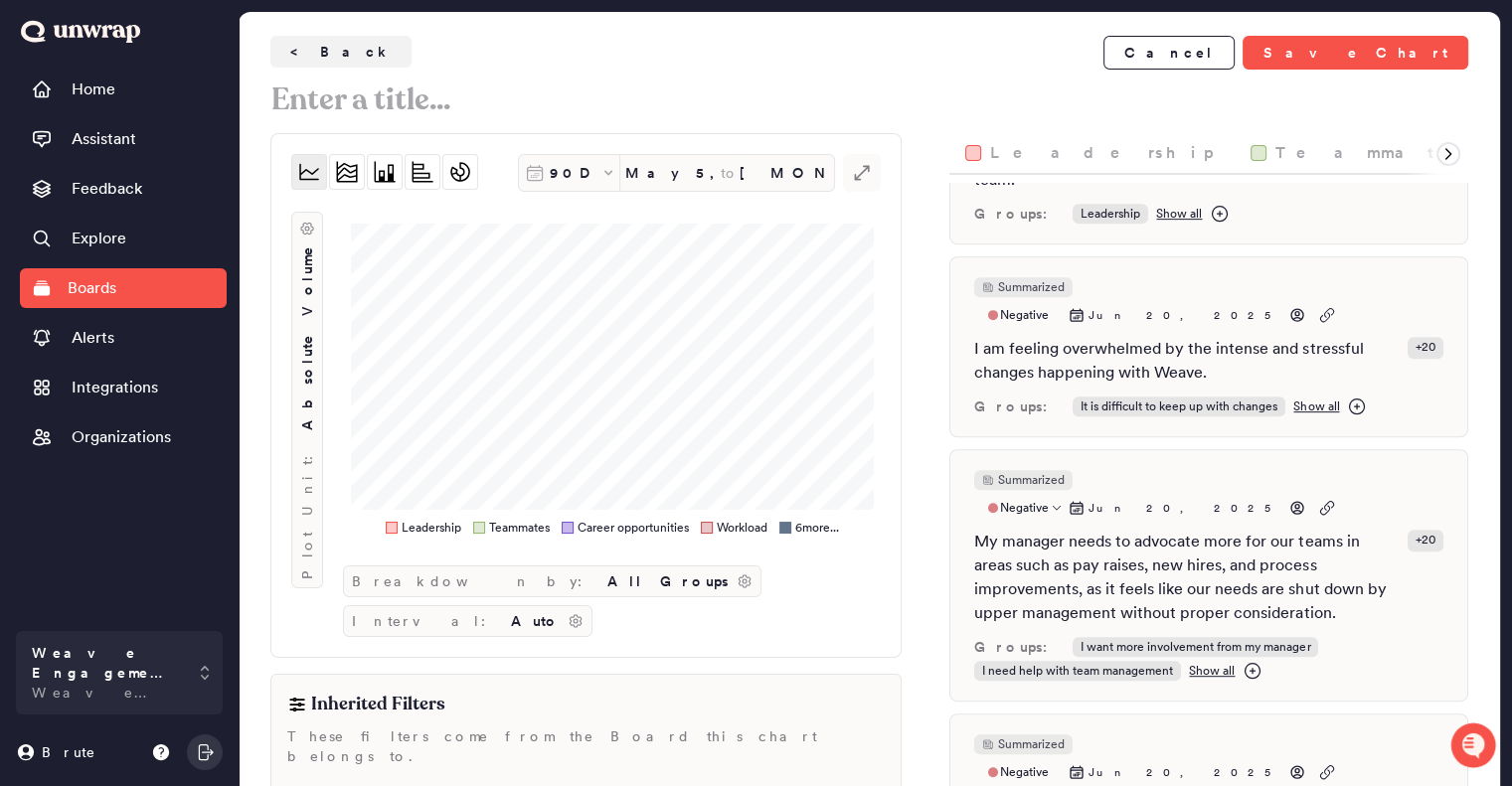 click on "Show all" at bounding box center (1212, 671) 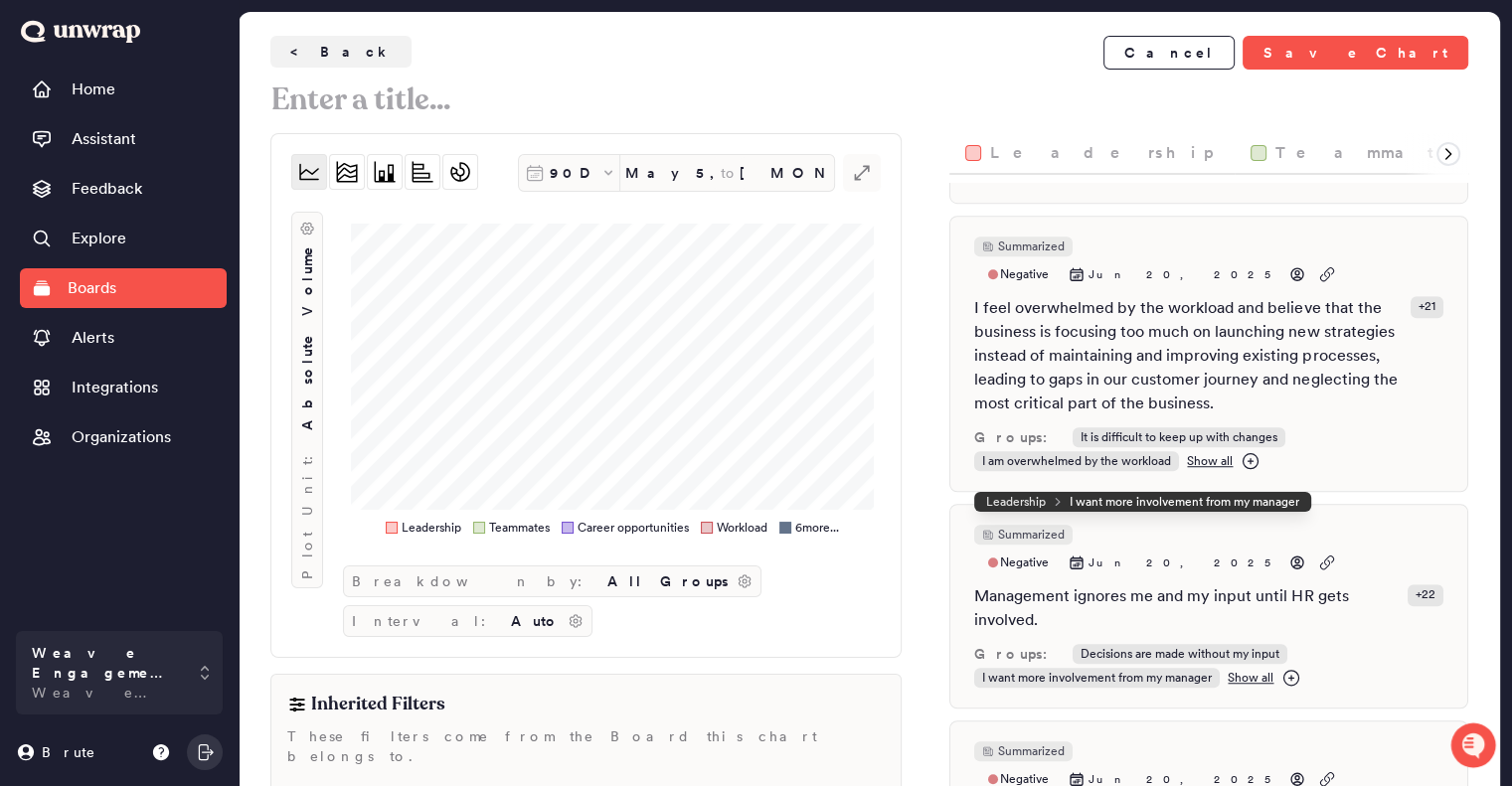 scroll, scrollTop: 1483, scrollLeft: 0, axis: vertical 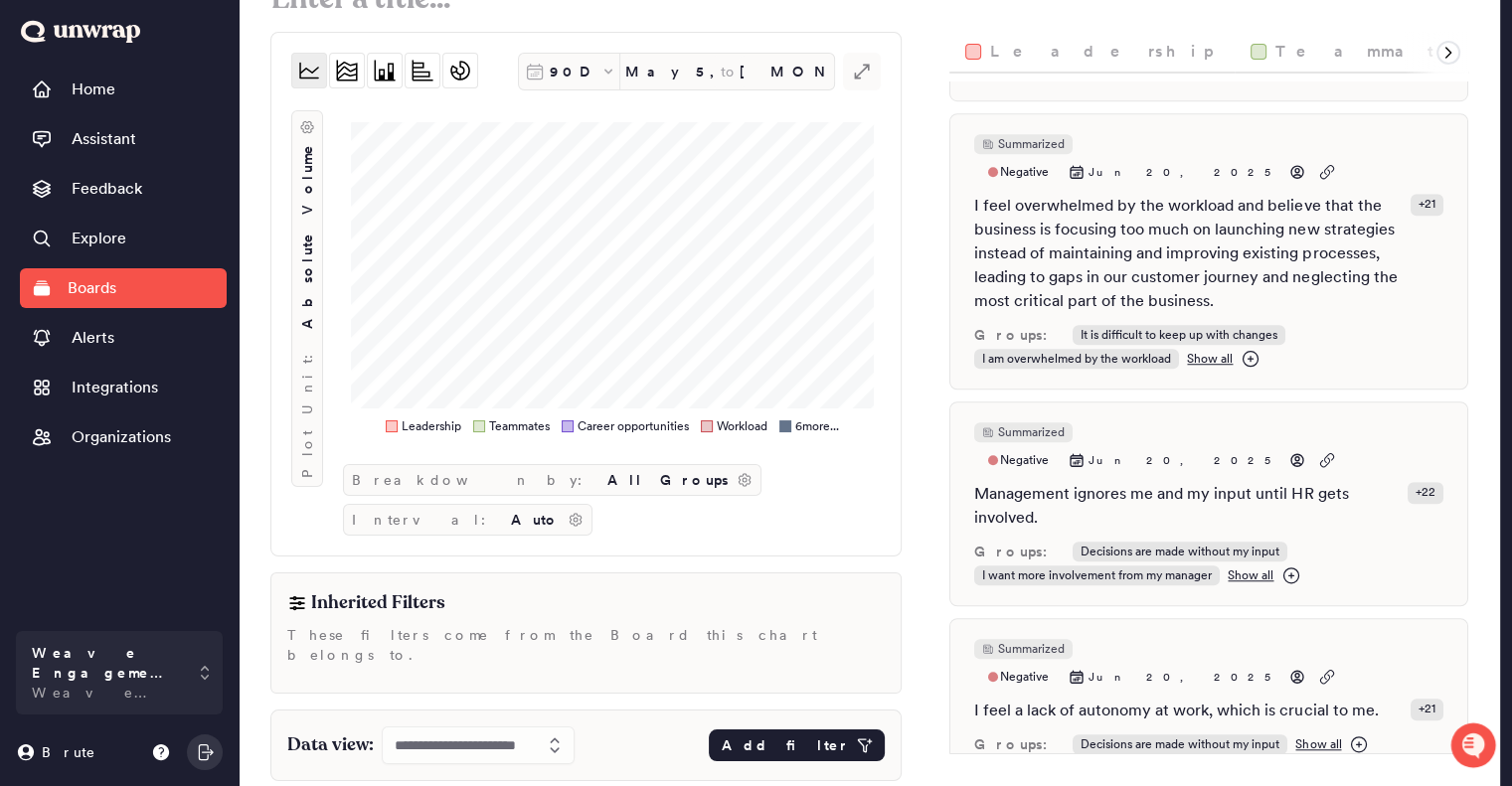 click on "Add filter" at bounding box center [784, 745] 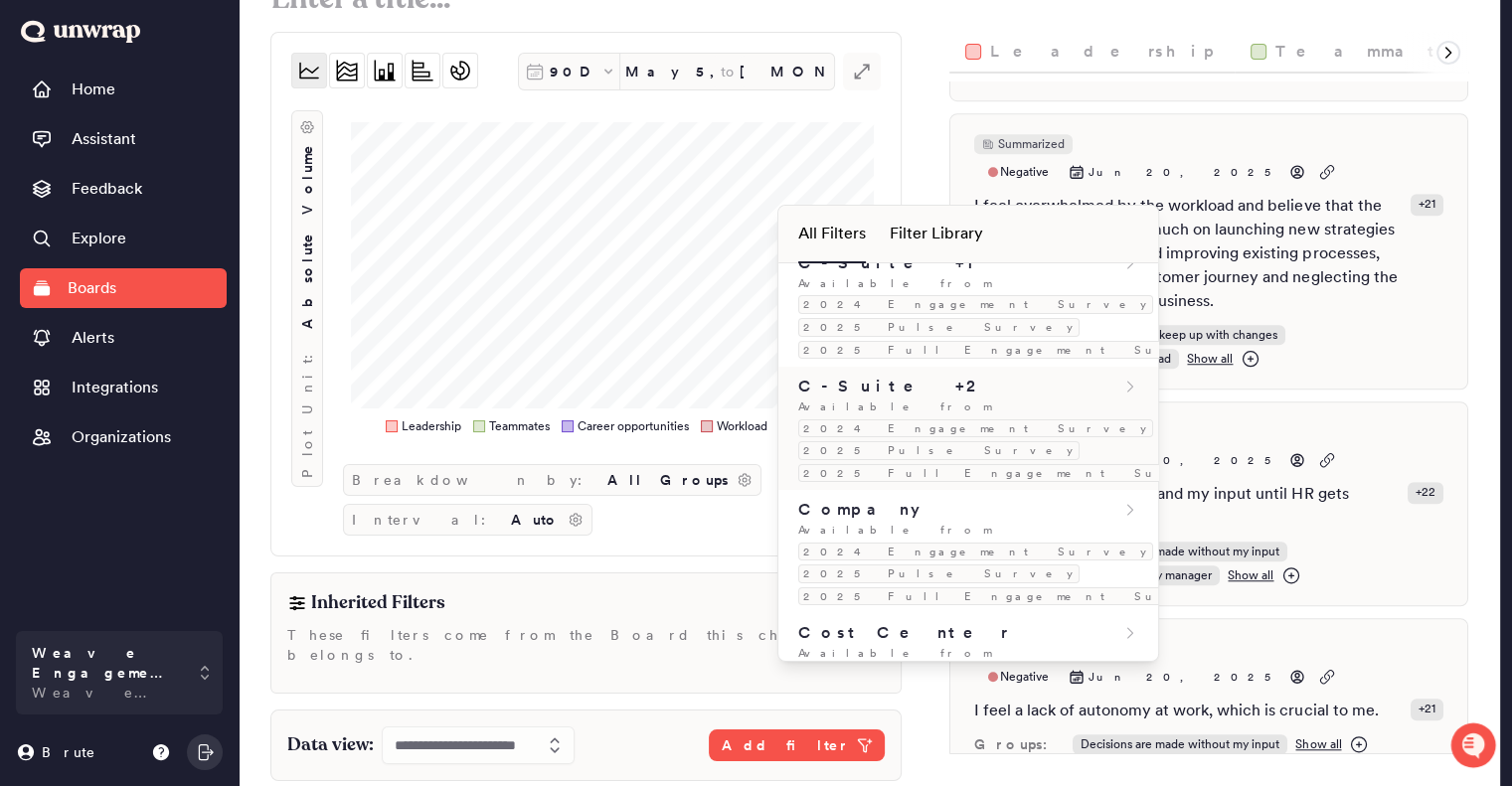 scroll, scrollTop: 278, scrollLeft: 0, axis: vertical 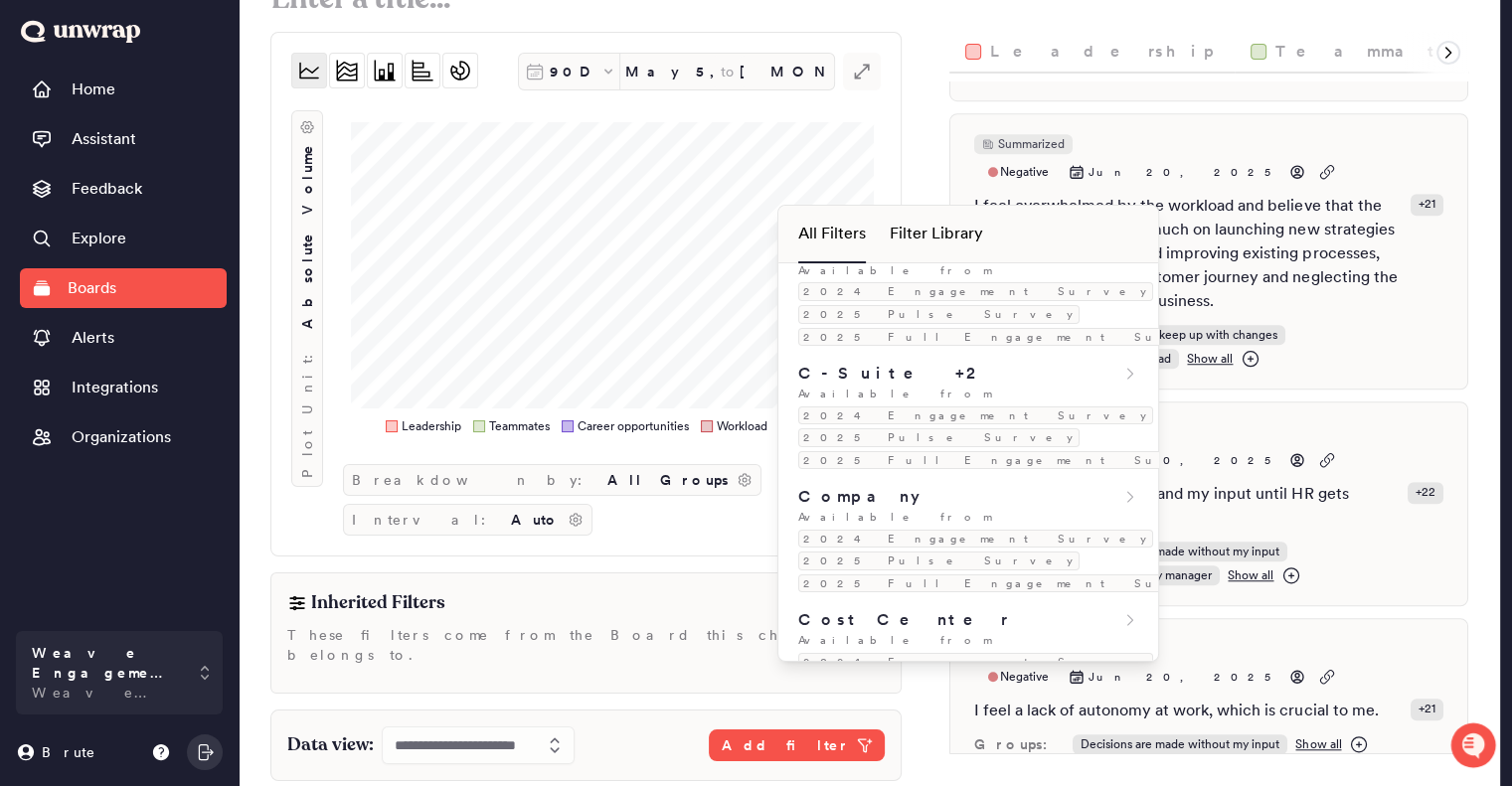 click on "Available from" at bounding box center (895, 787) 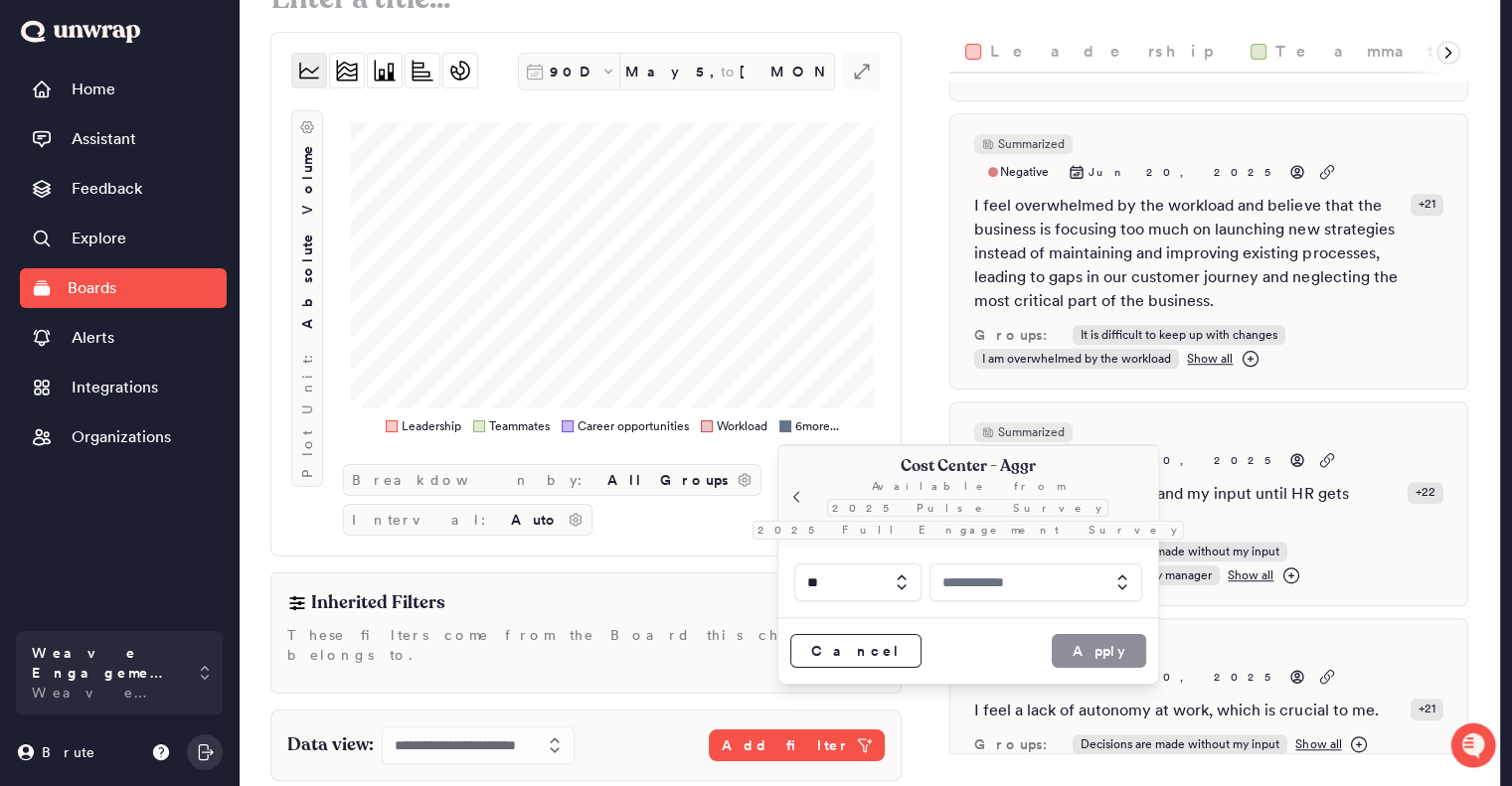 click at bounding box center [1036, 582] 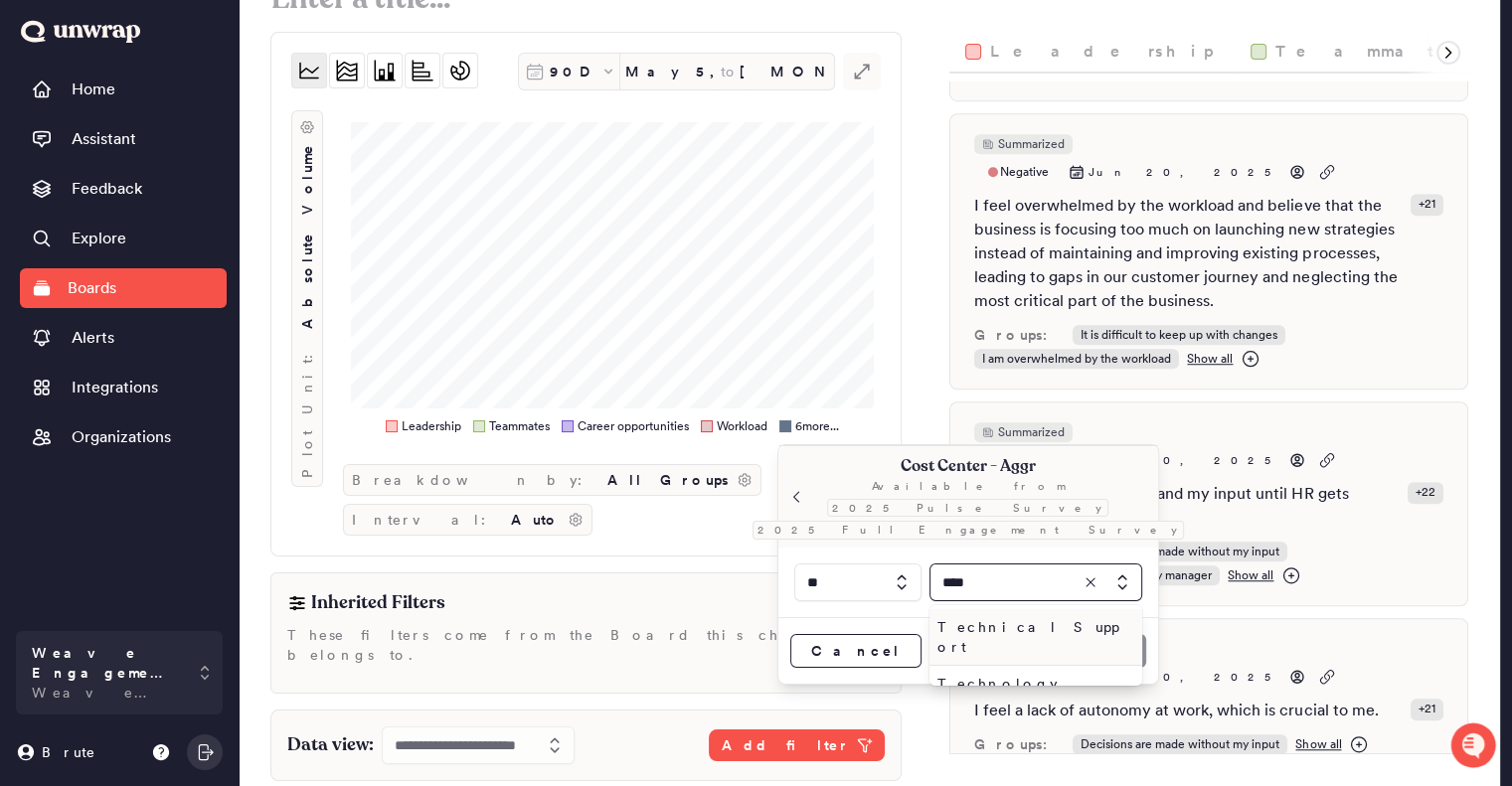 type on "**********" 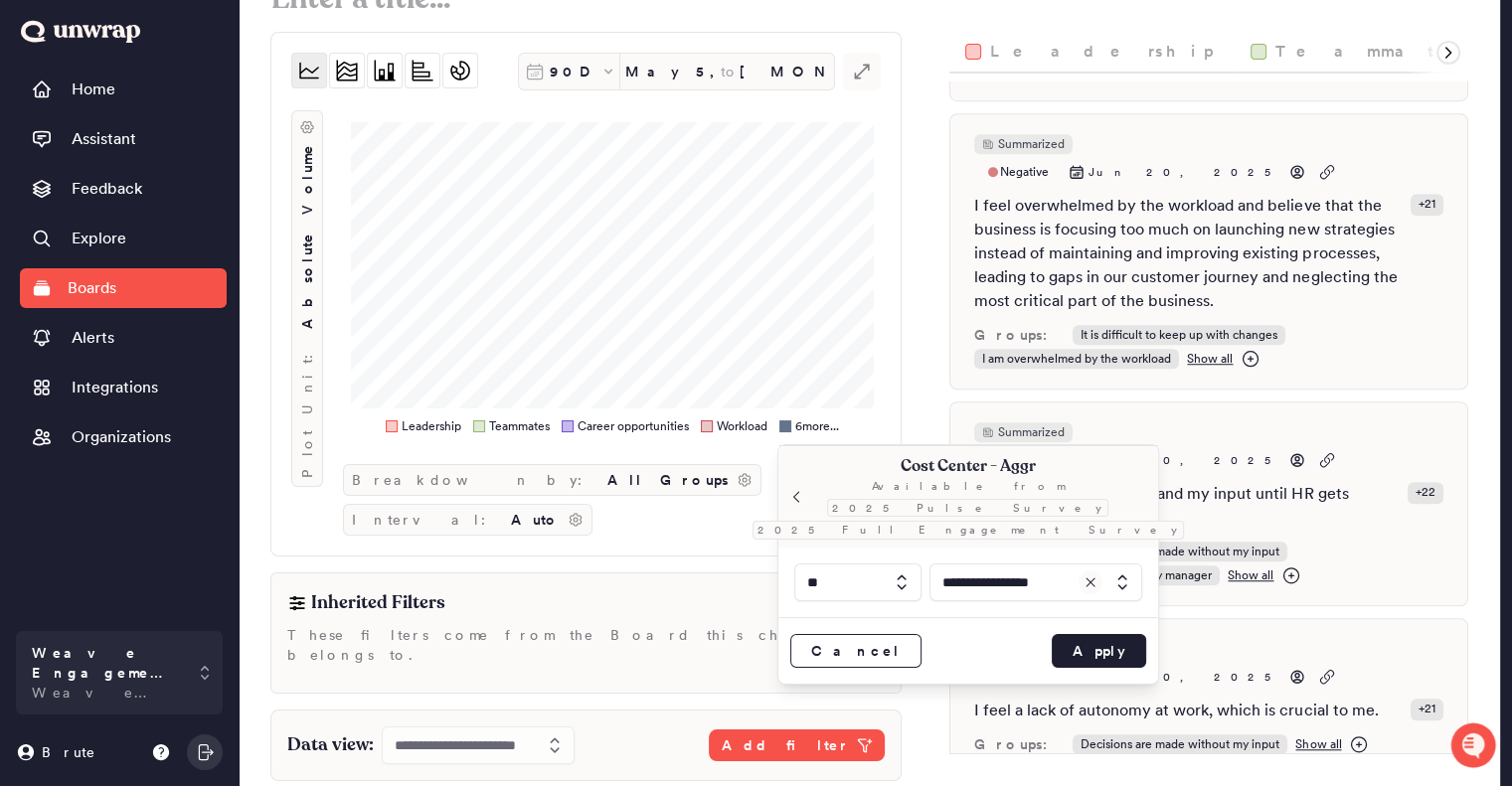 click 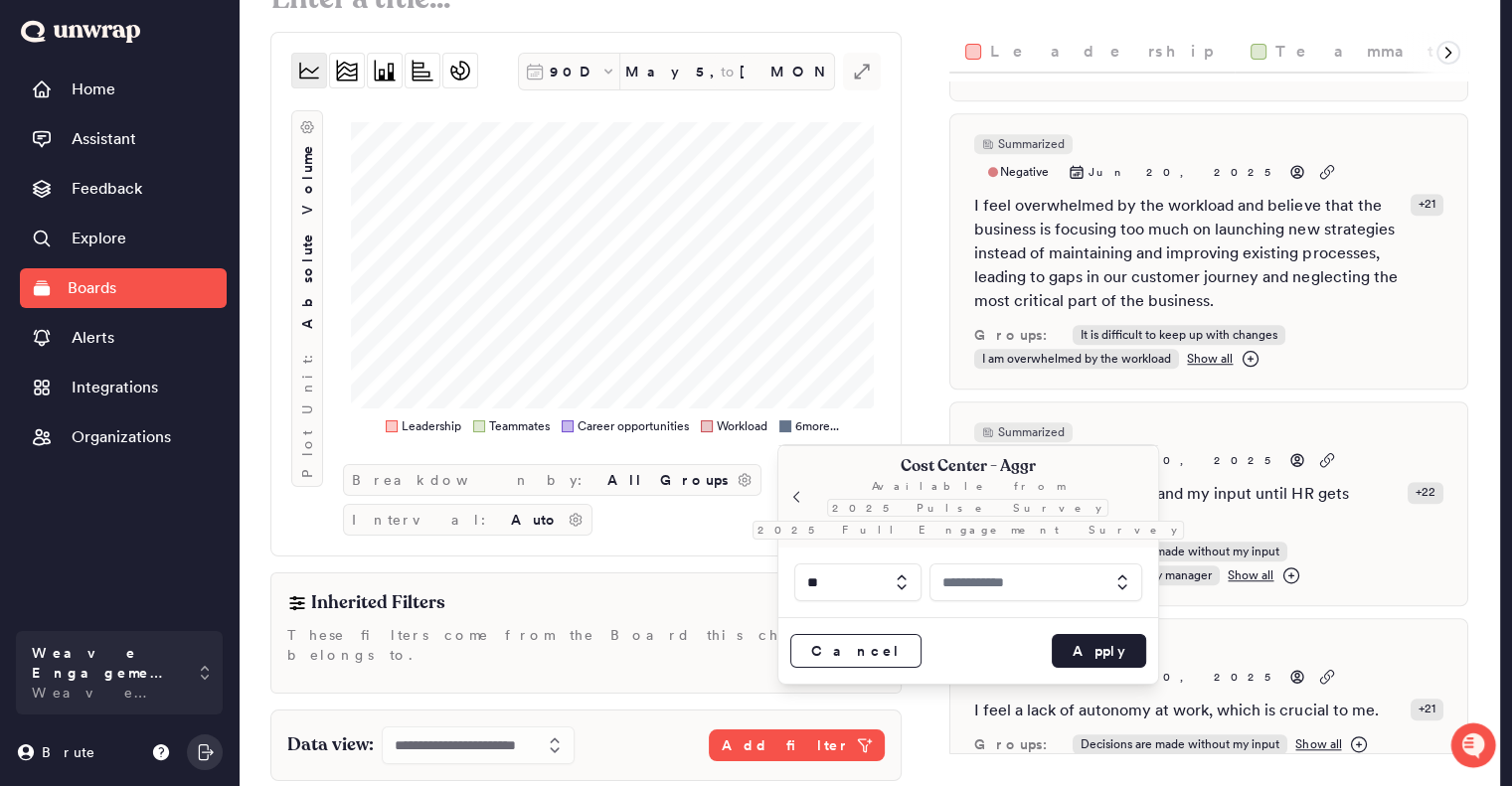 click at bounding box center [1036, 582] 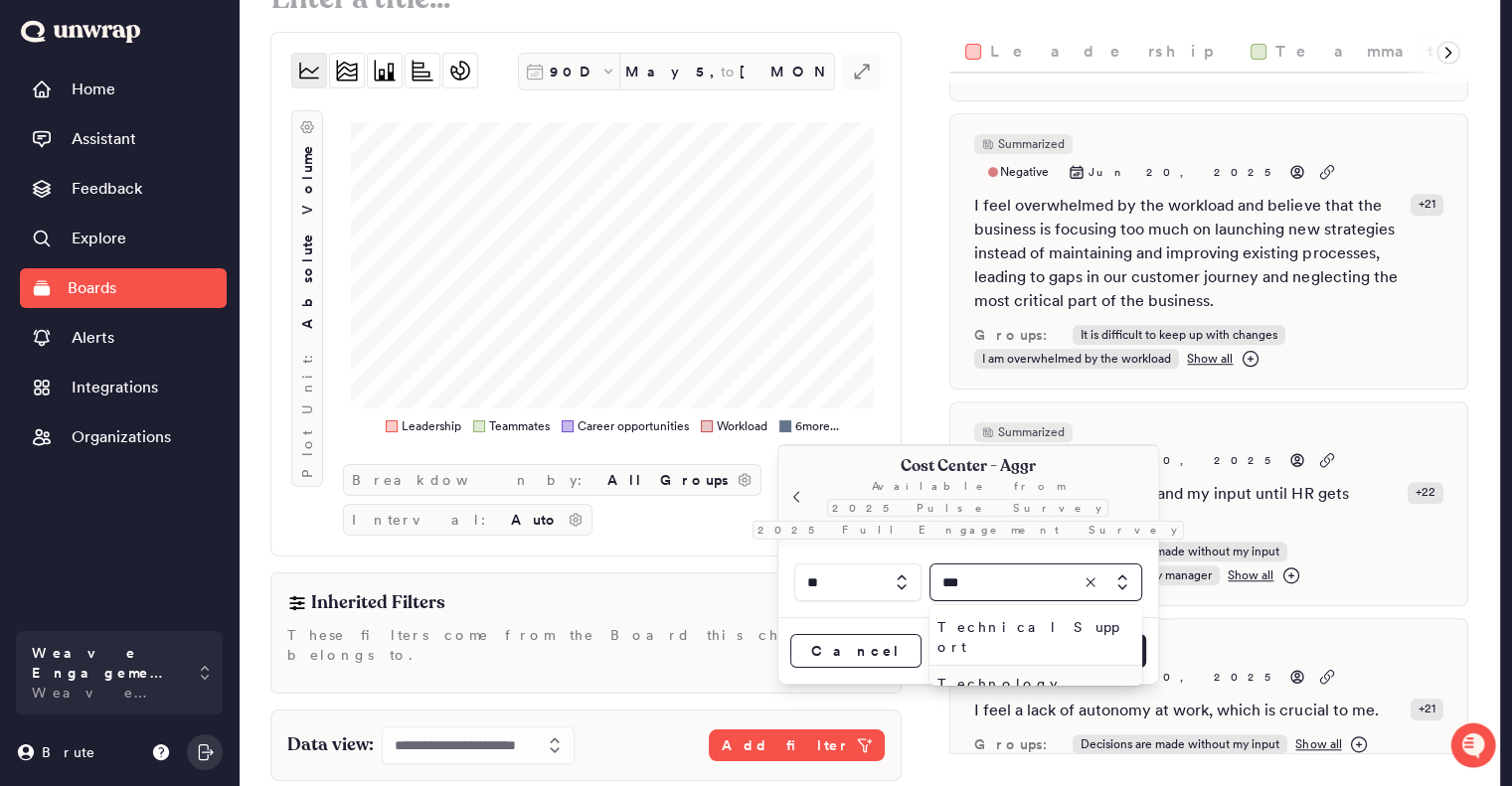 type on "***" 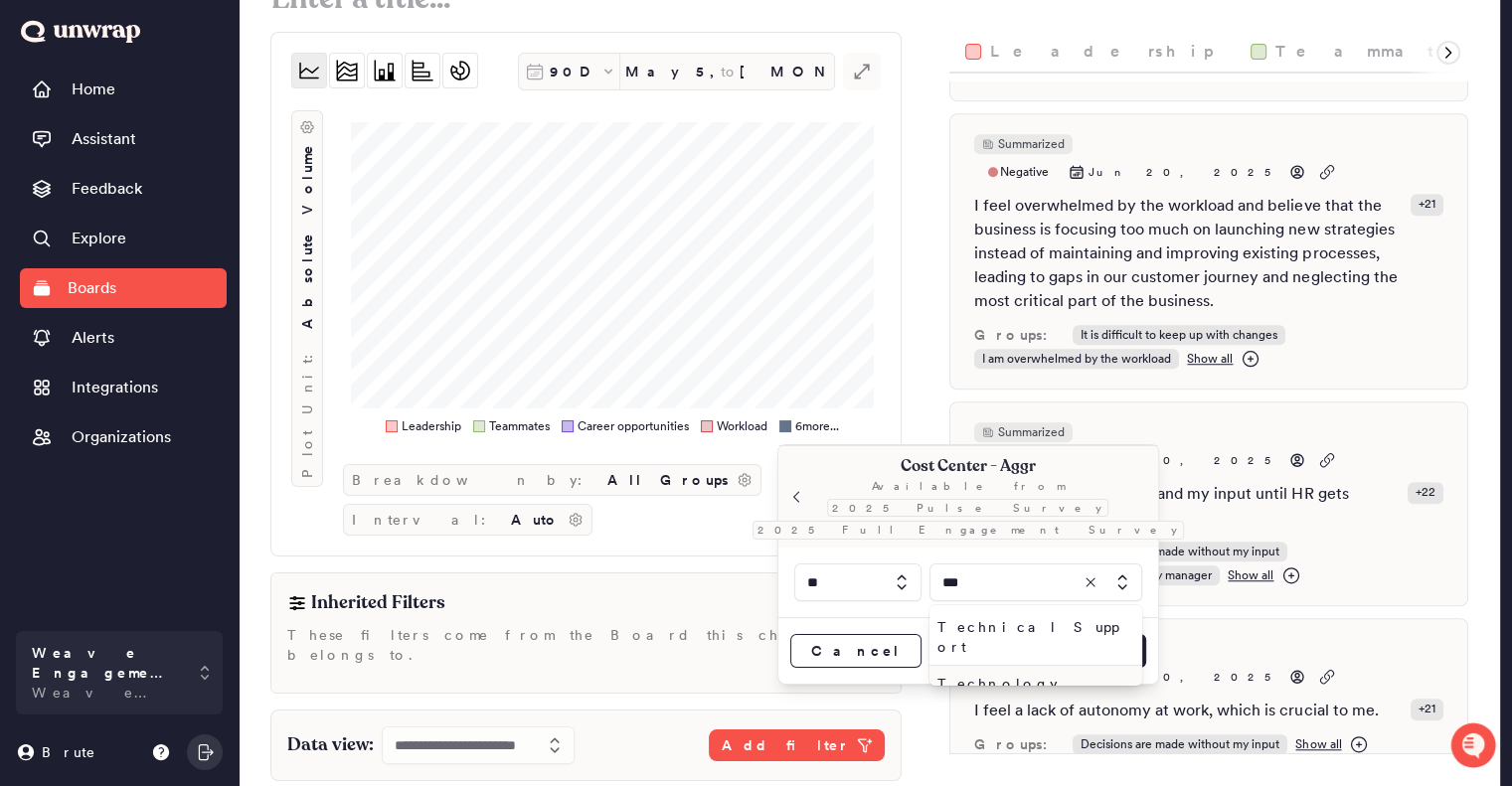 click on "Technology" at bounding box center (1032, 684) 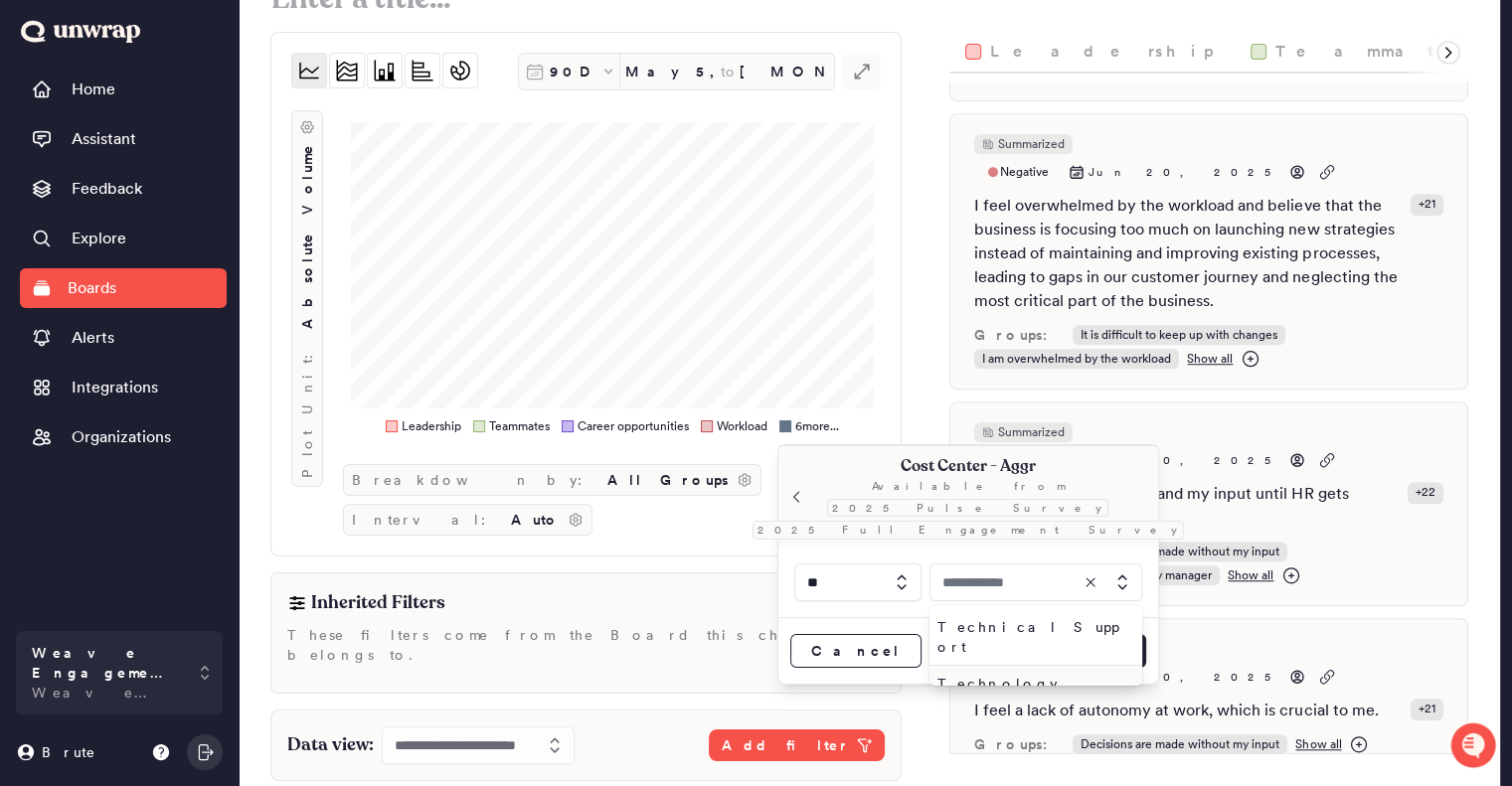 type on "**********" 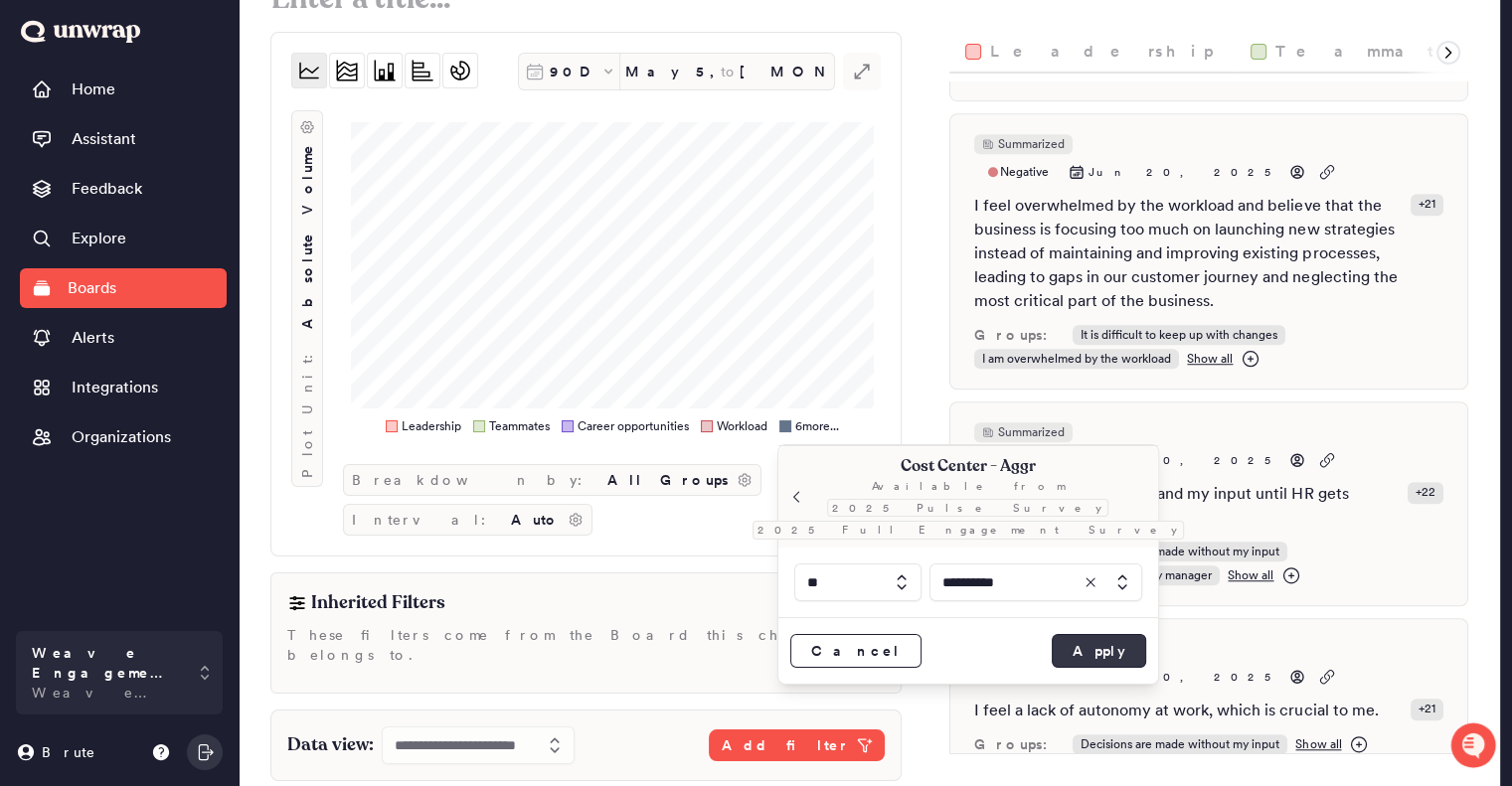 click on "Apply" at bounding box center (1098, 651) 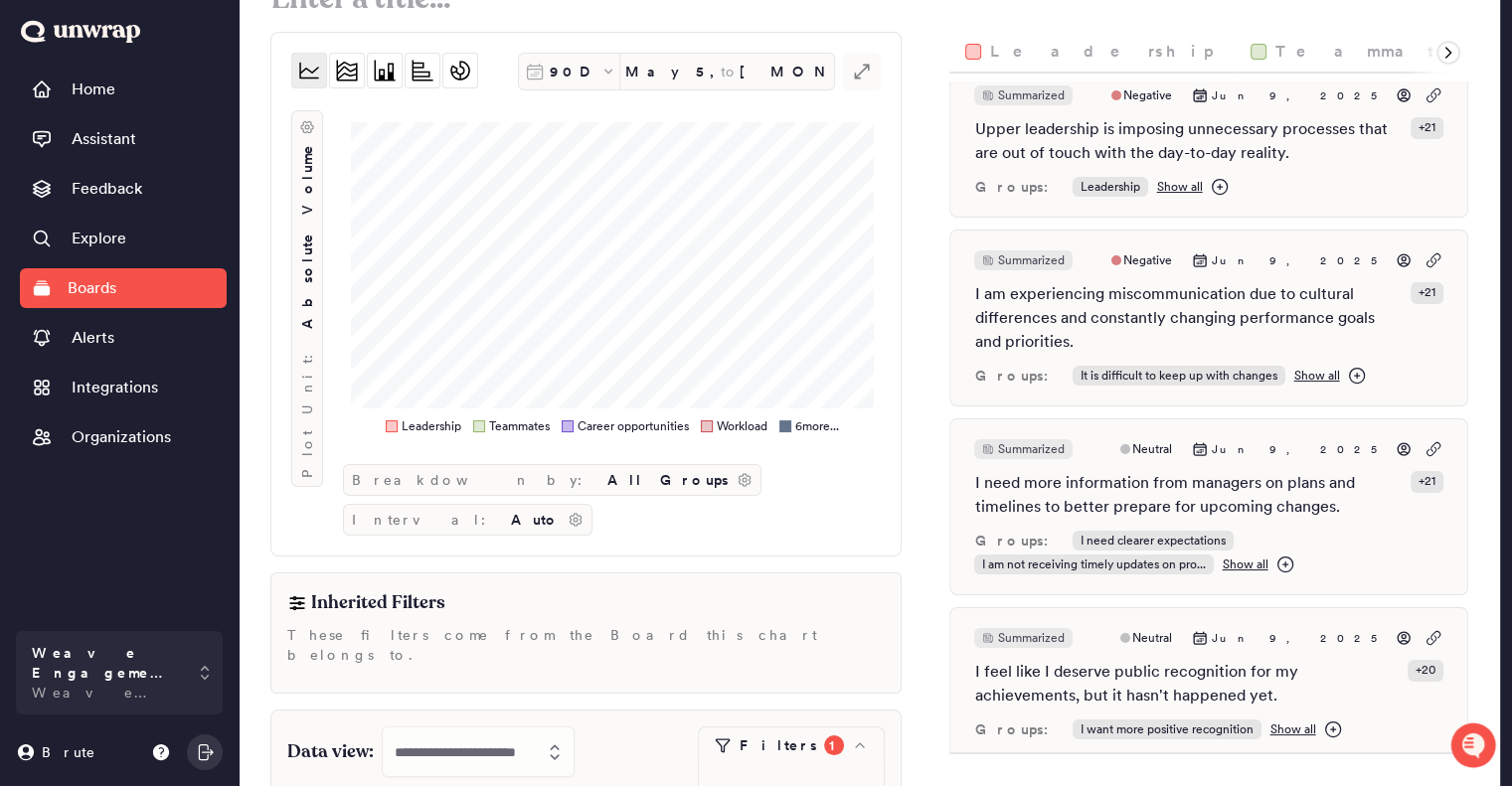 scroll, scrollTop: 7311, scrollLeft: 0, axis: vertical 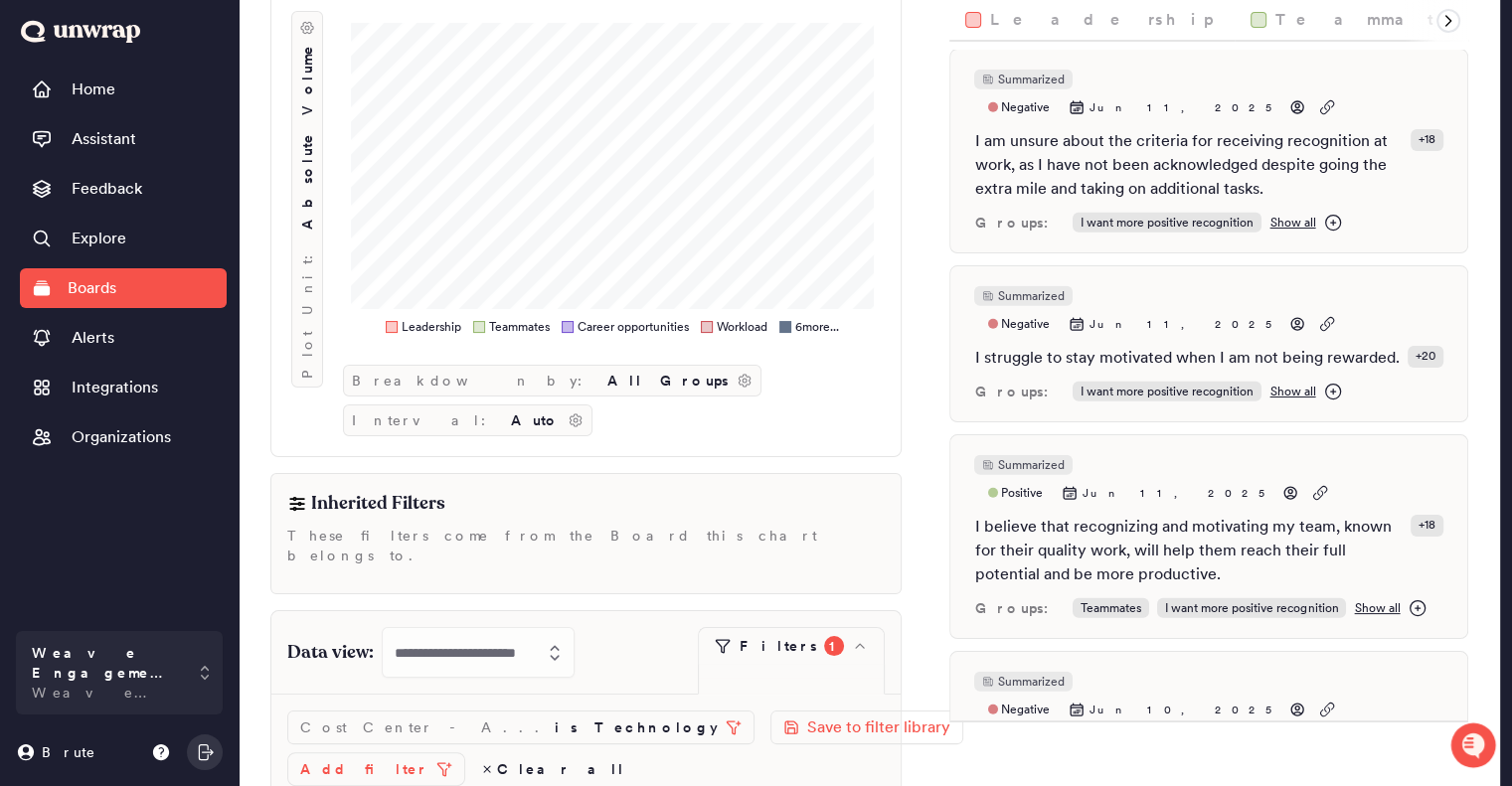 click on "Teammates" at bounding box center [1382, 20] 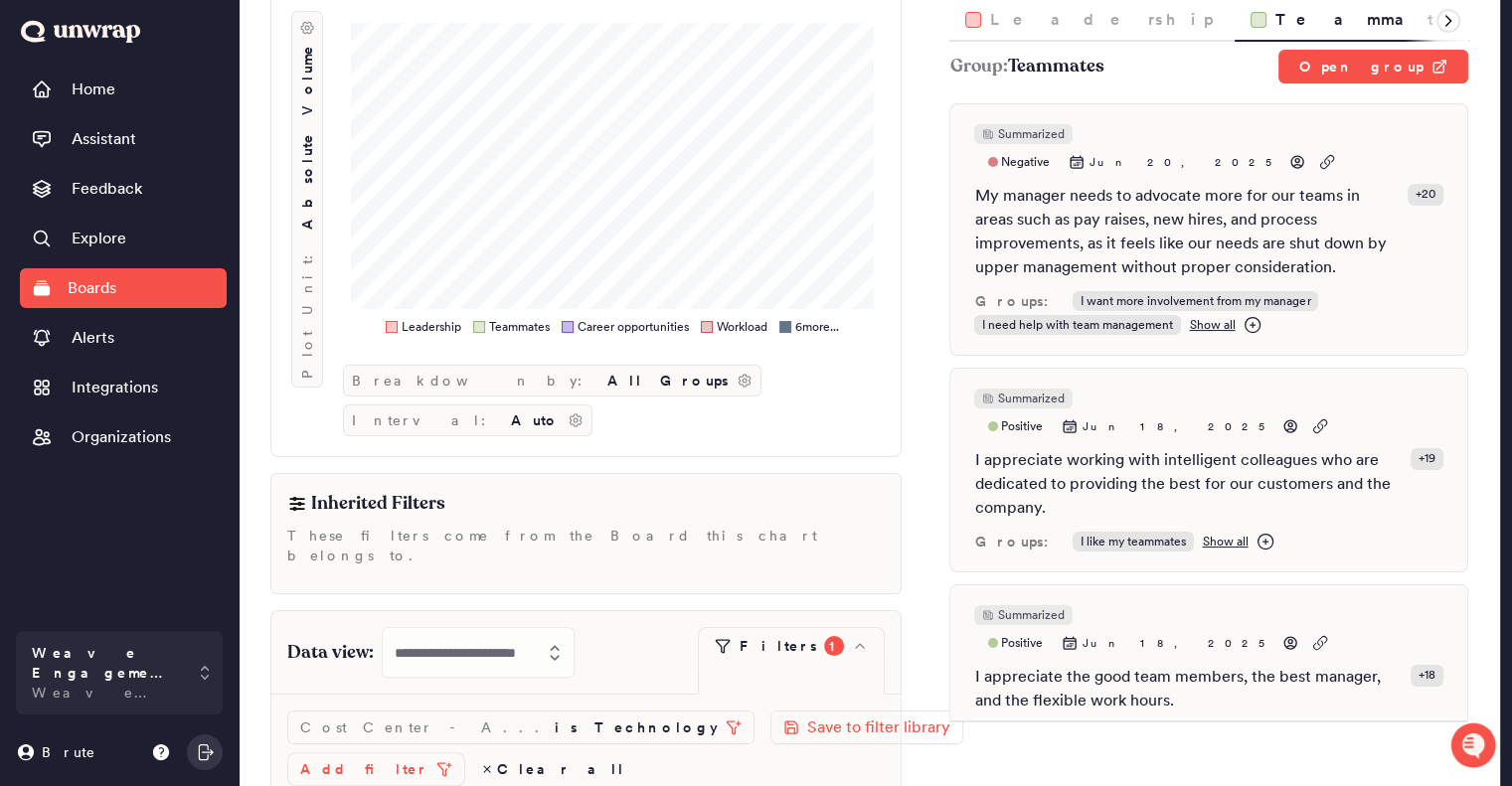 scroll, scrollTop: 0, scrollLeft: 0, axis: both 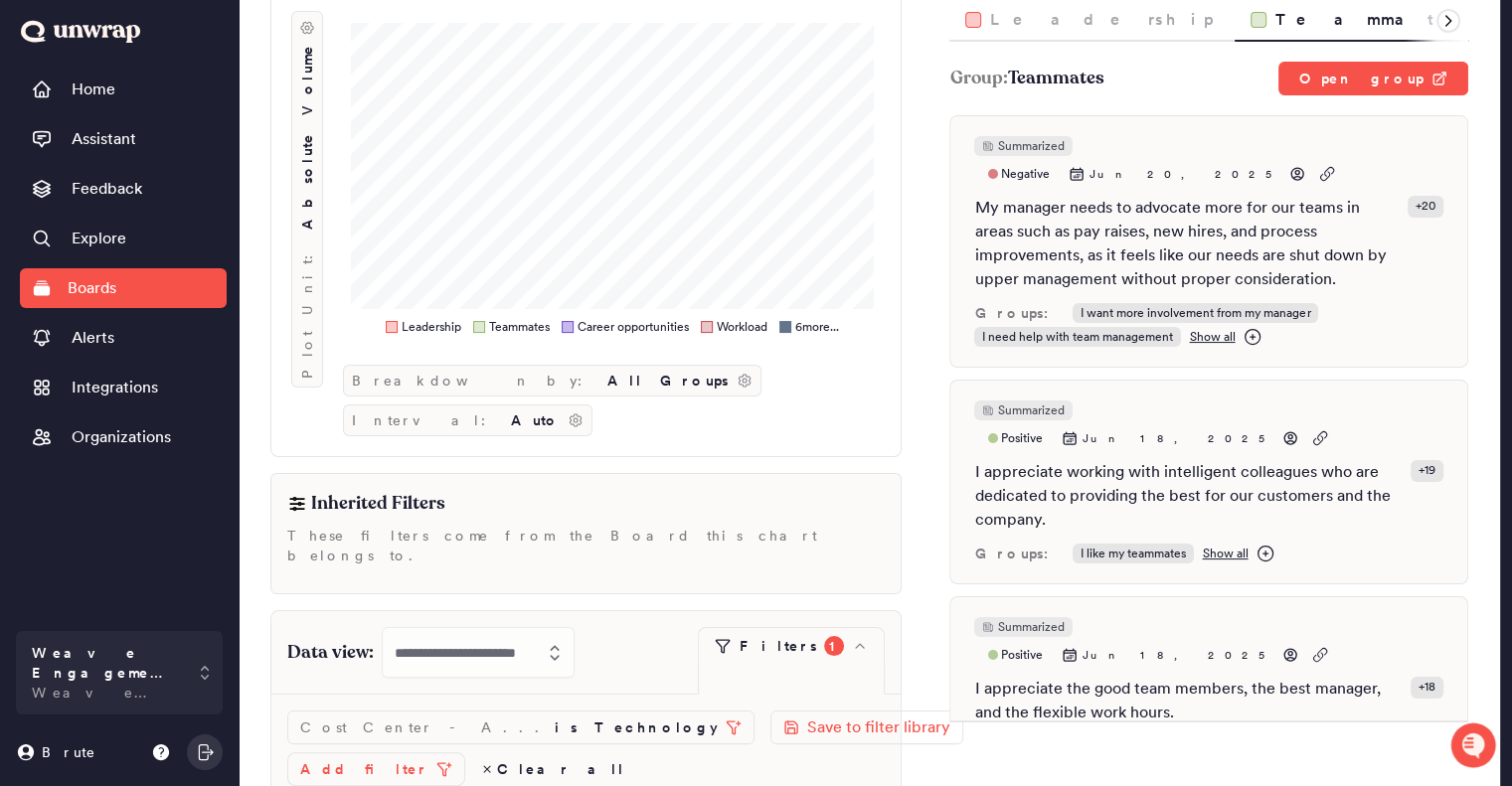click on "Career opportunities" at bounding box center (1726, 20) 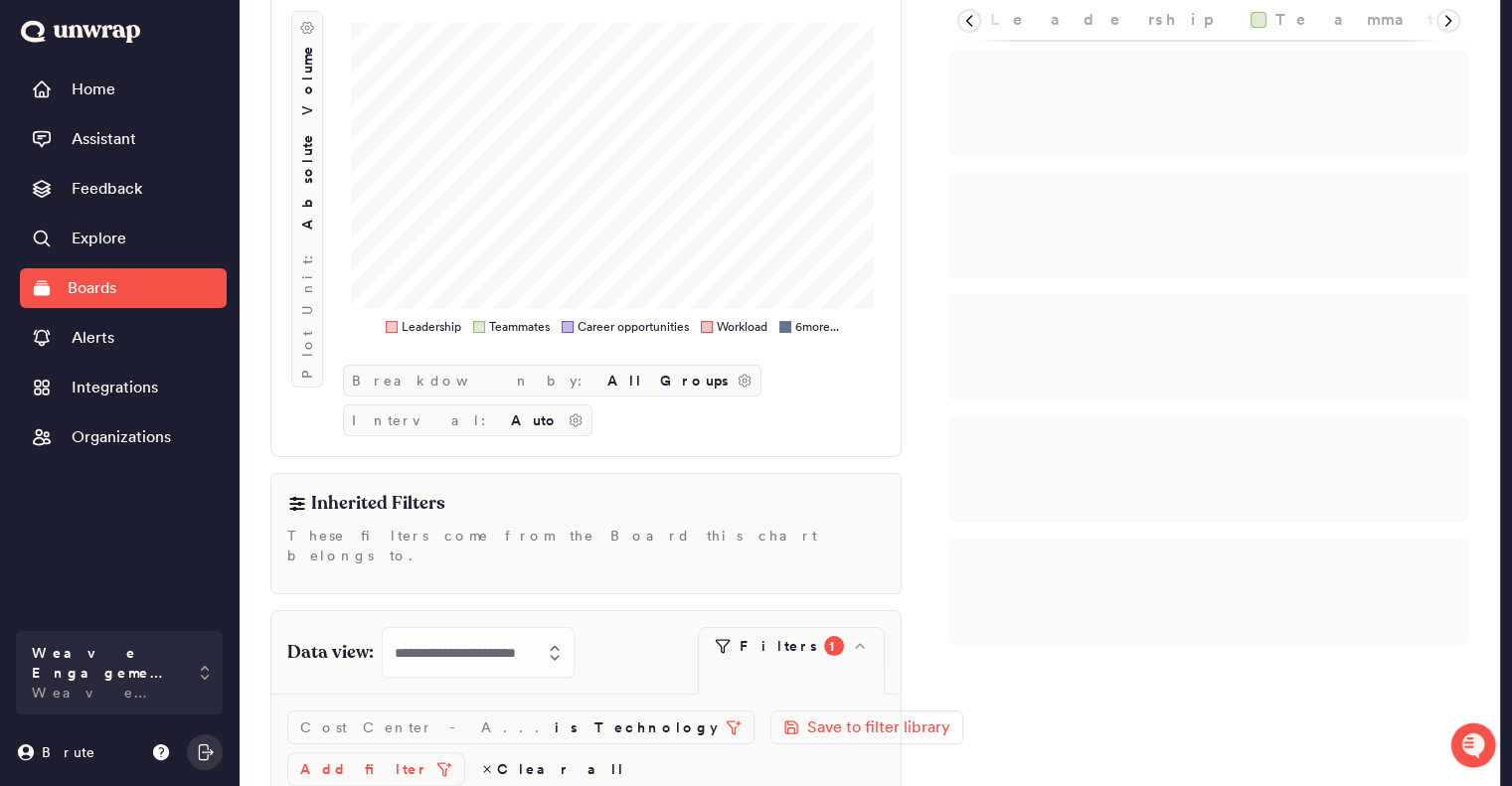 scroll, scrollTop: 0, scrollLeft: 119, axis: horizontal 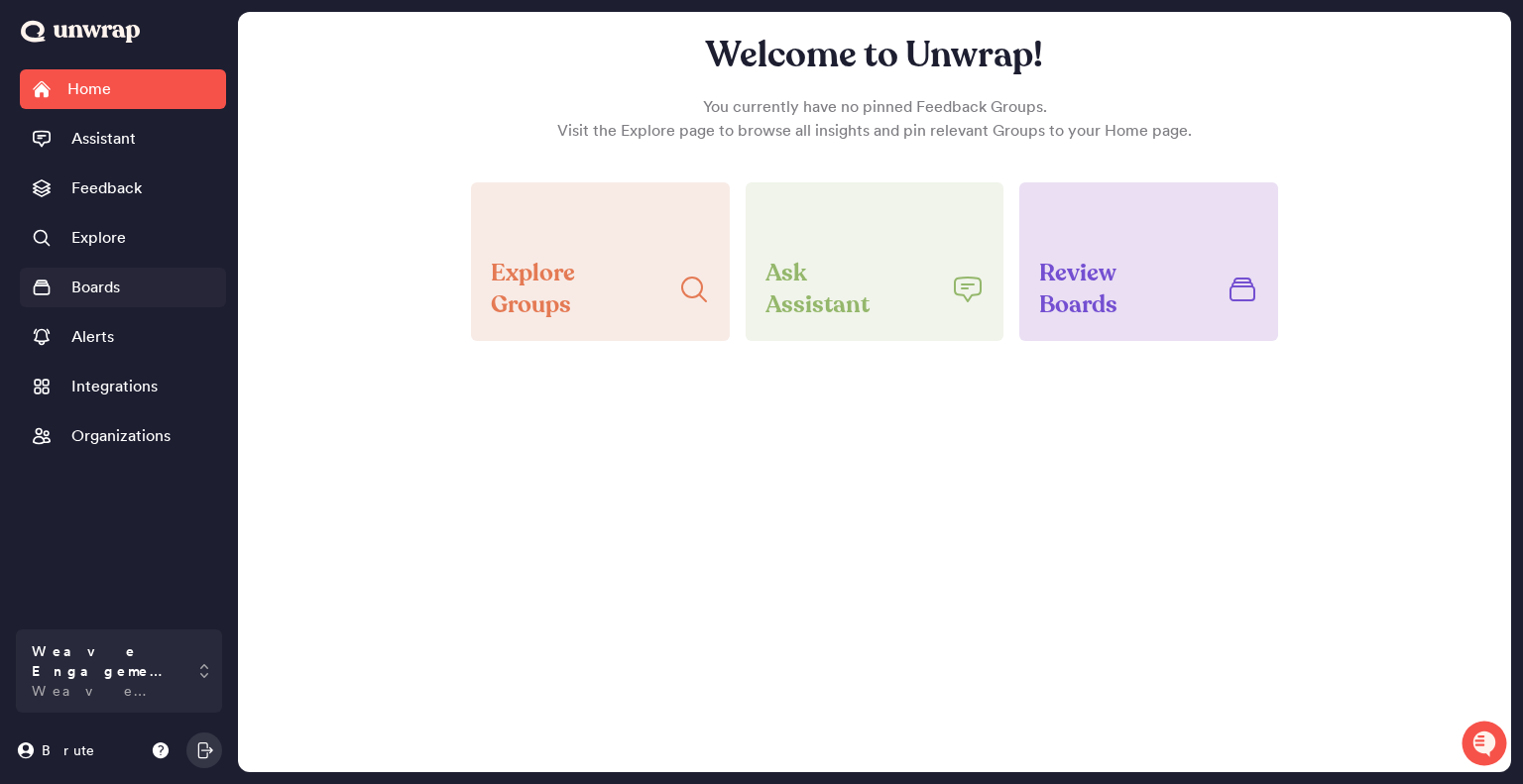click on "Boards" at bounding box center (123, 287) 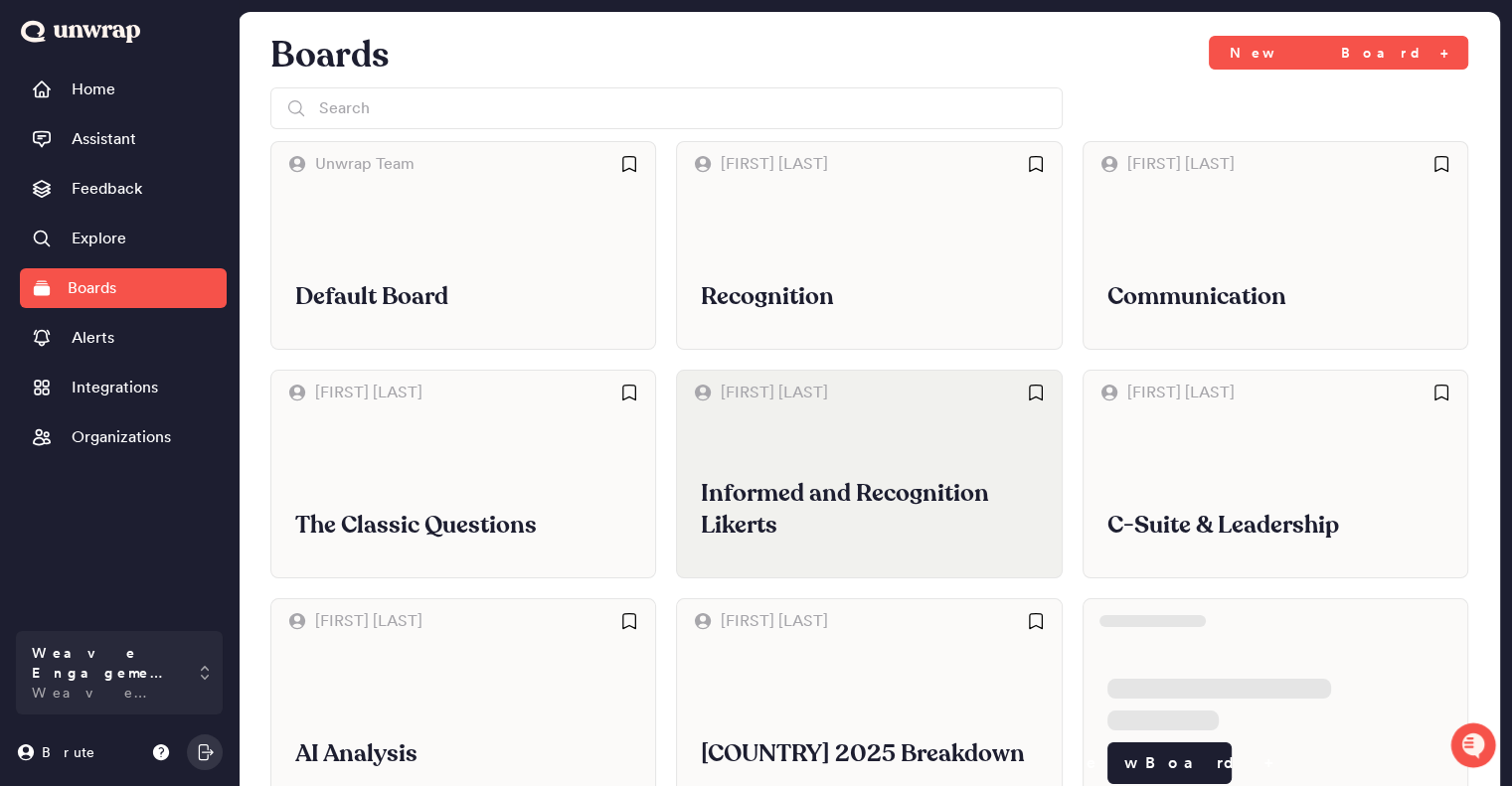 scroll, scrollTop: 39, scrollLeft: 0, axis: vertical 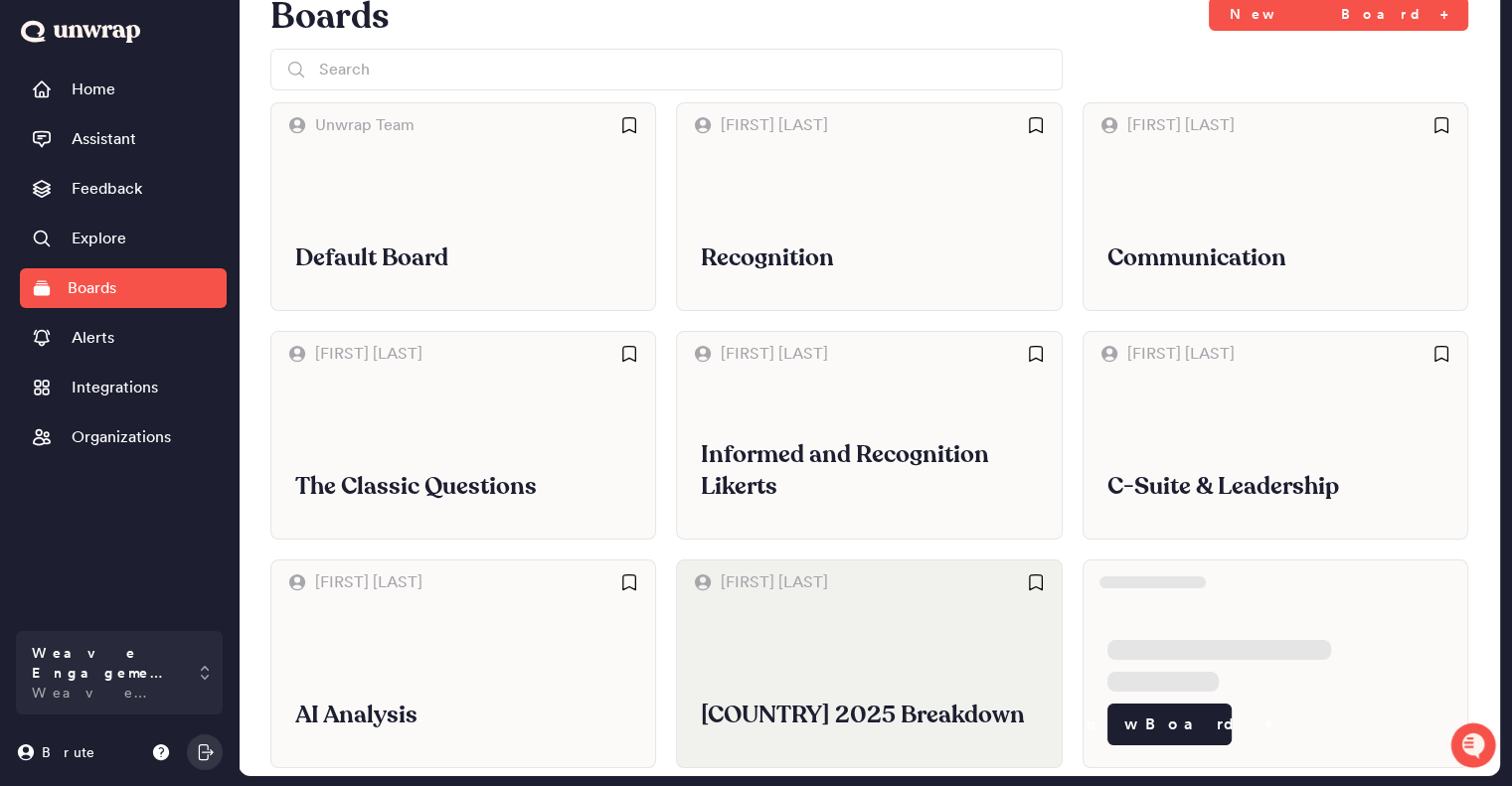 click on "India 2025 Breakdown" at bounding box center [869, 686] 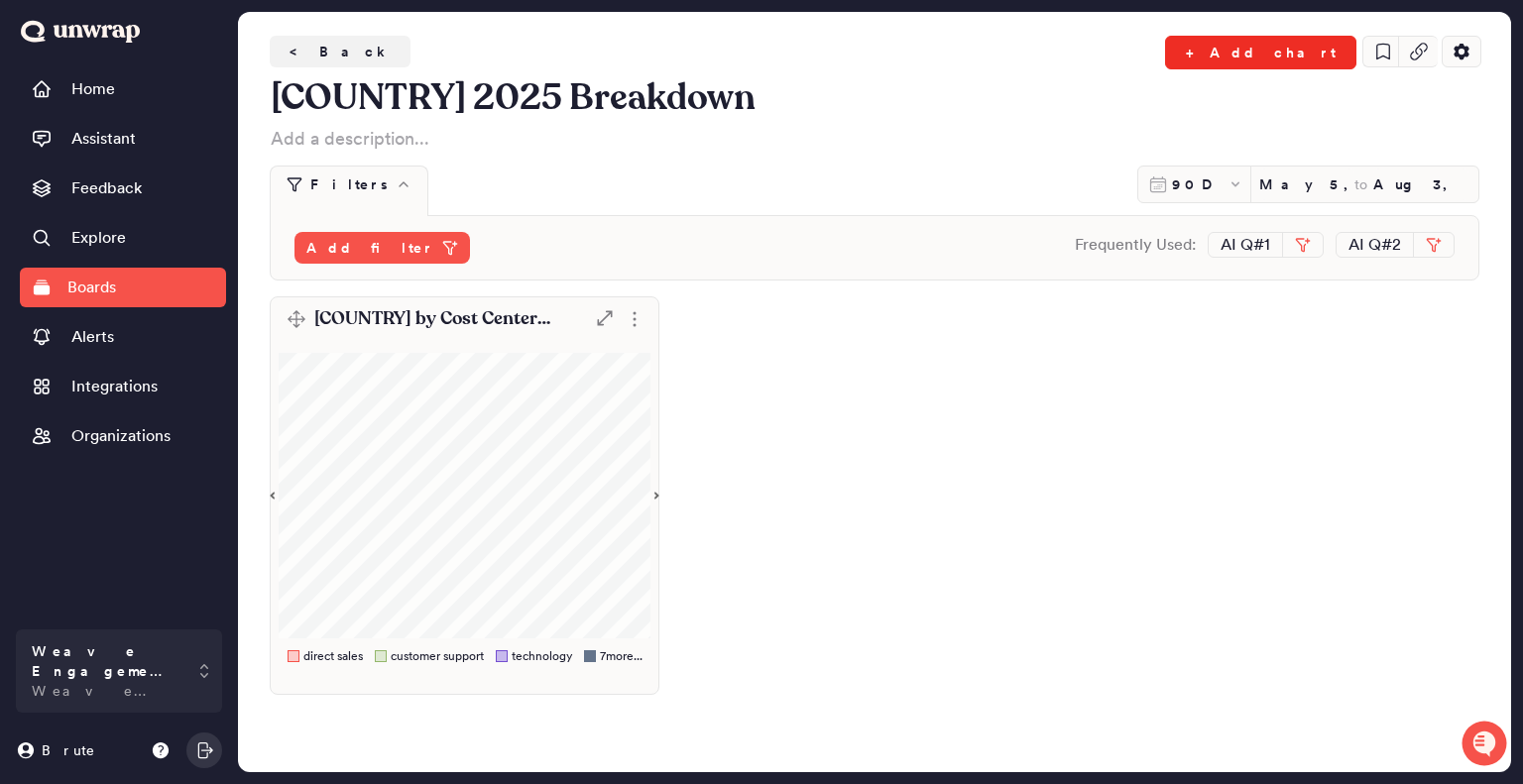 click on "+ Add chart" at bounding box center (1260, 53) 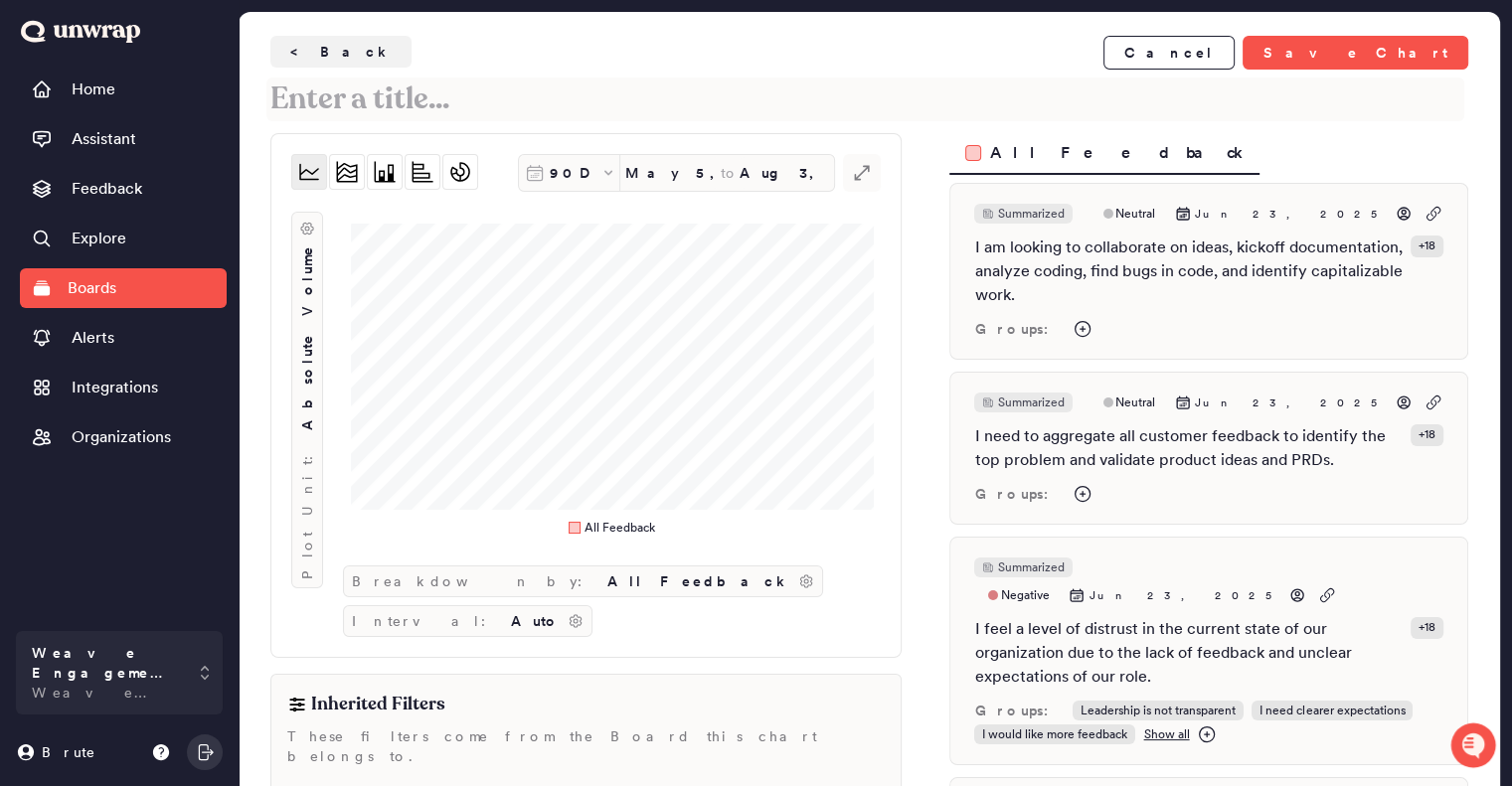 click at bounding box center (865, 99) 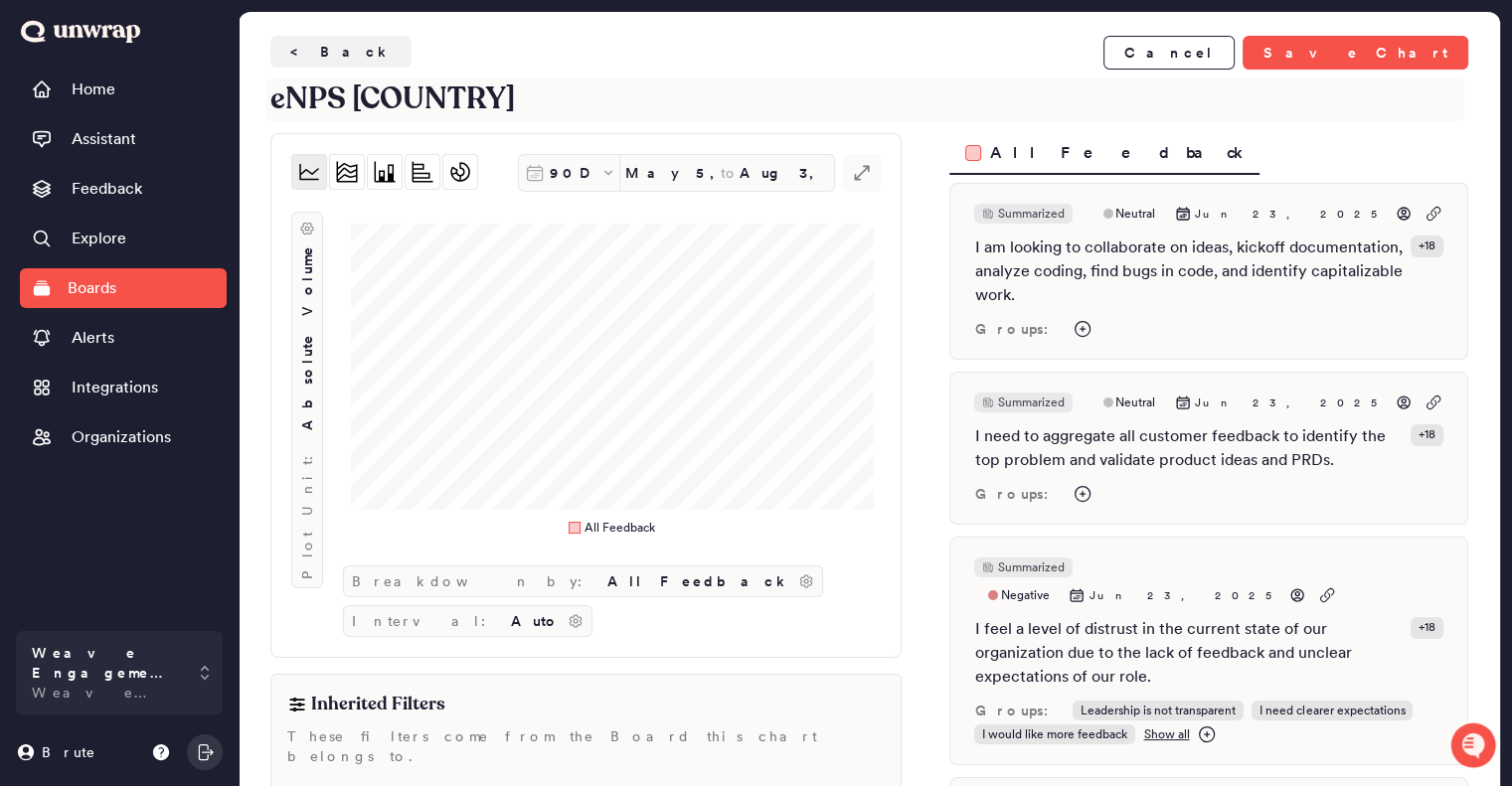 scroll, scrollTop: 101, scrollLeft: 0, axis: vertical 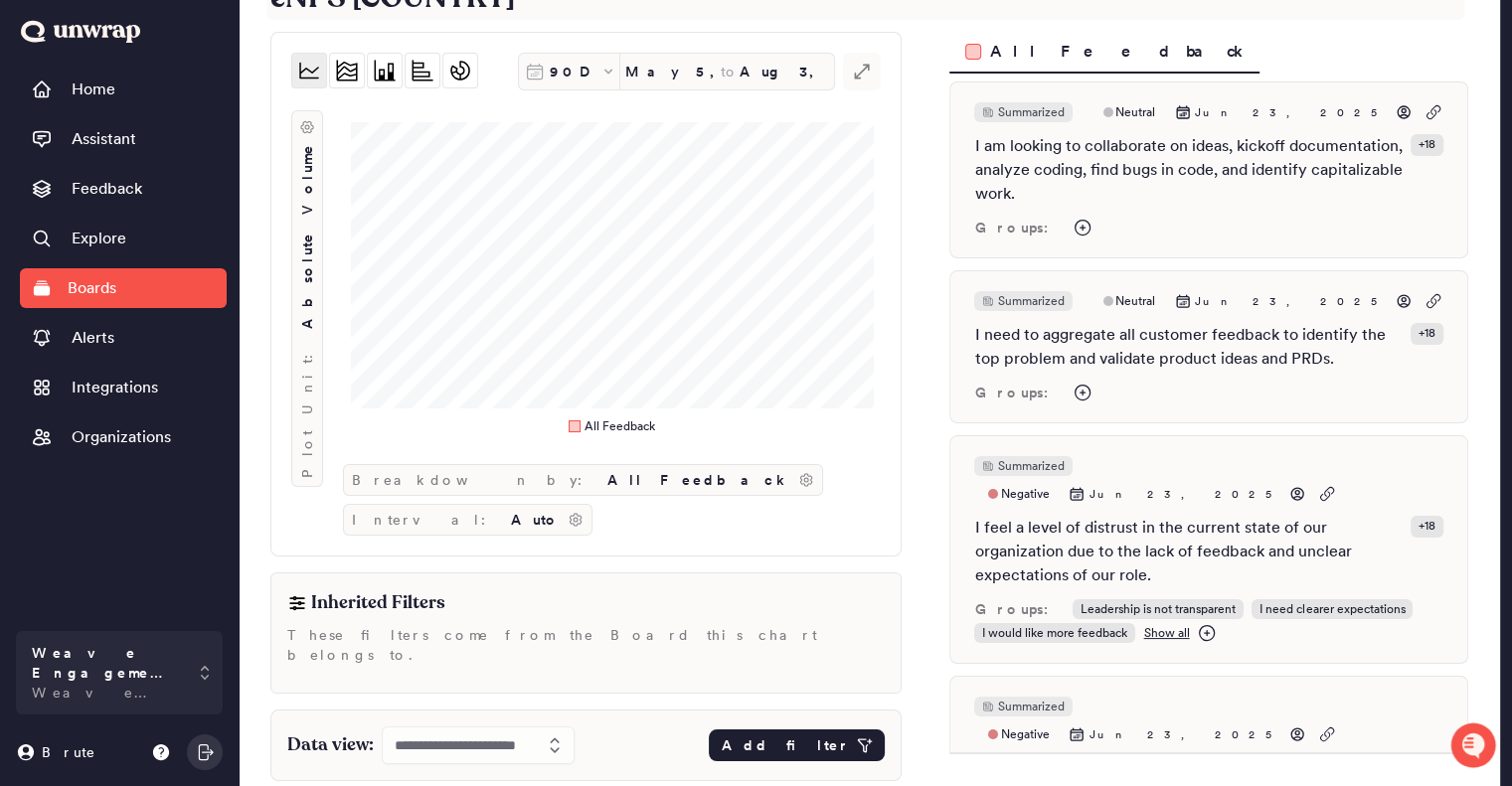 click on "Add filter" at bounding box center [784, 745] 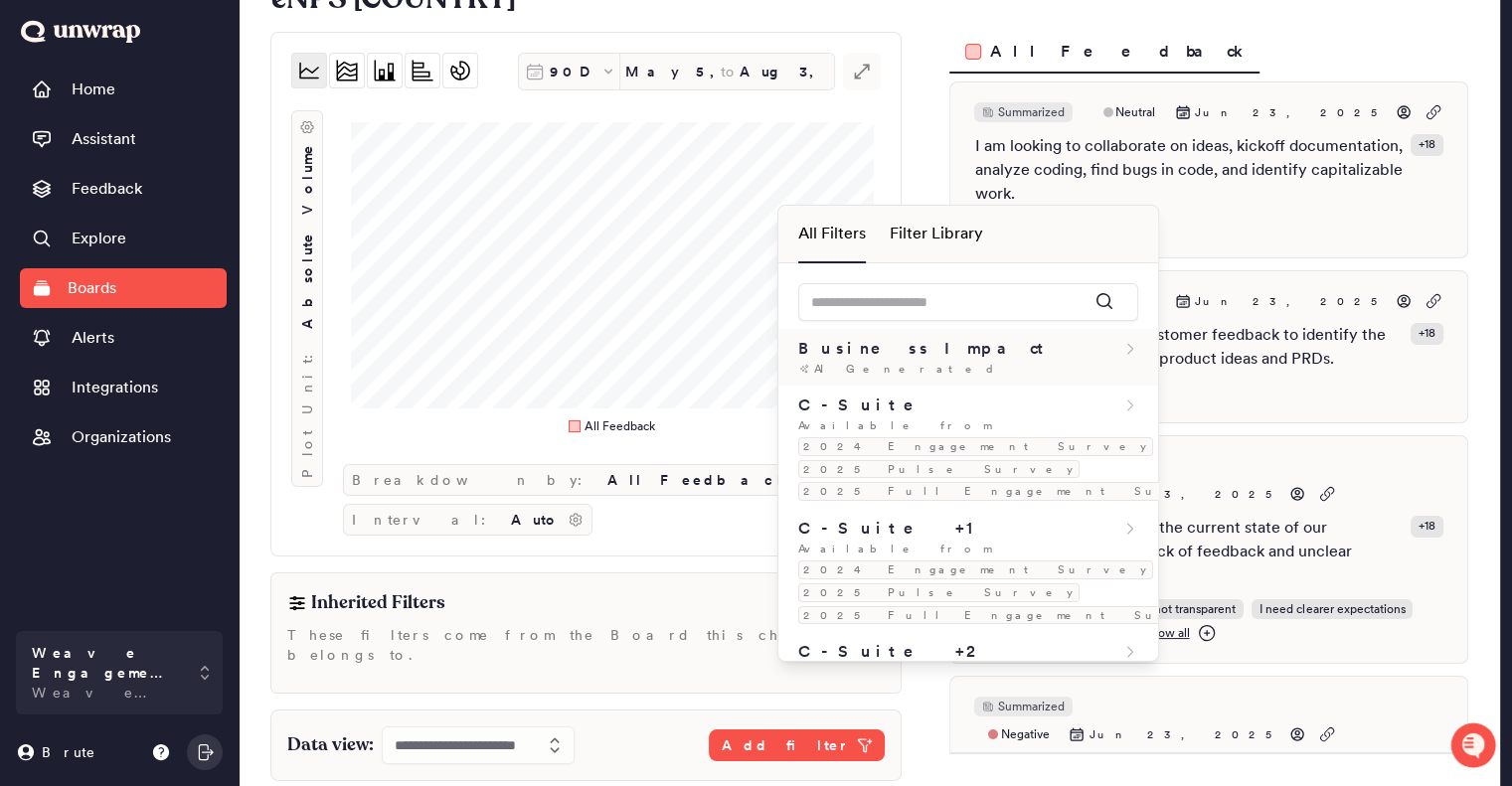 type 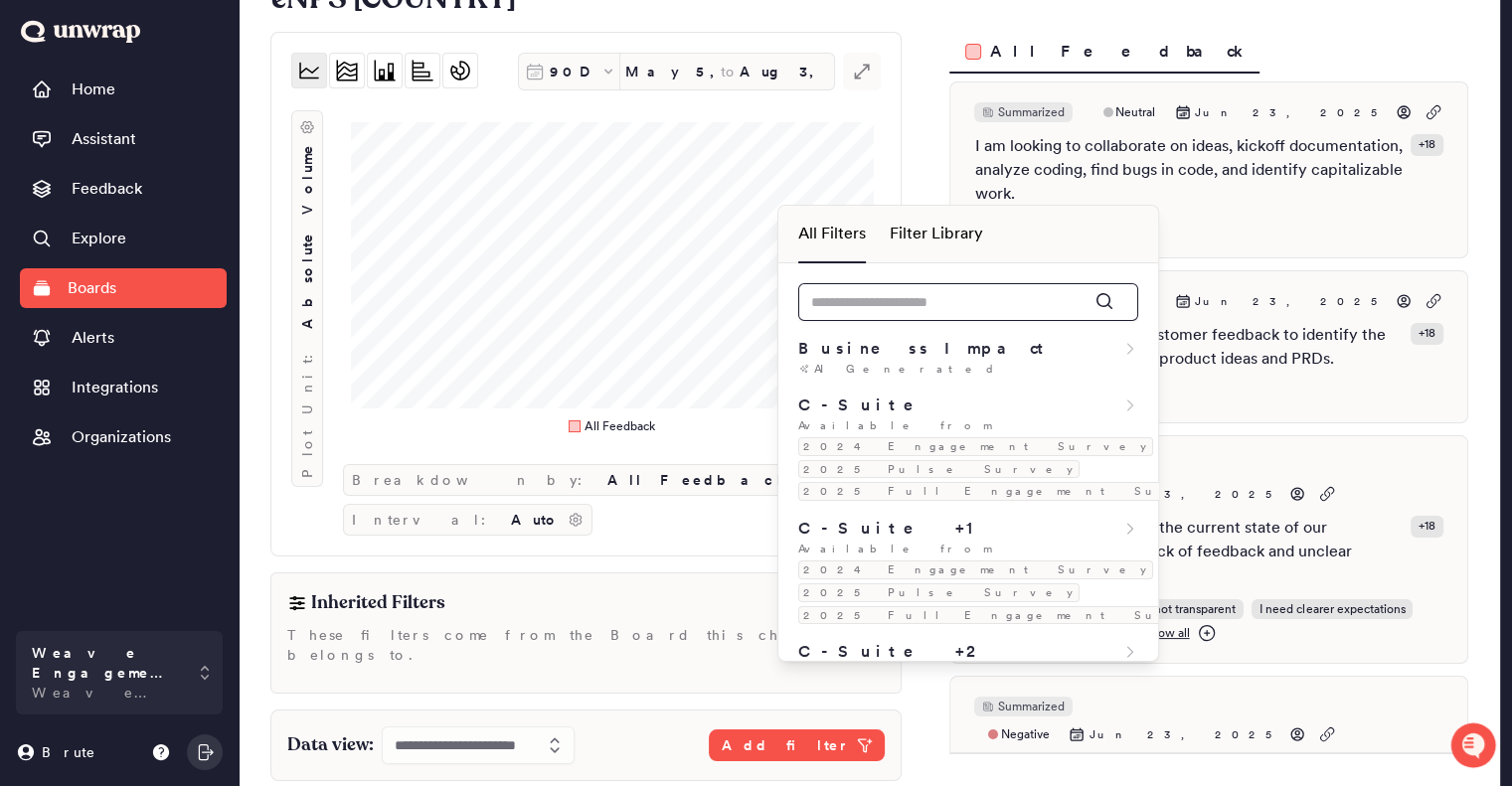 click at bounding box center (968, 302) 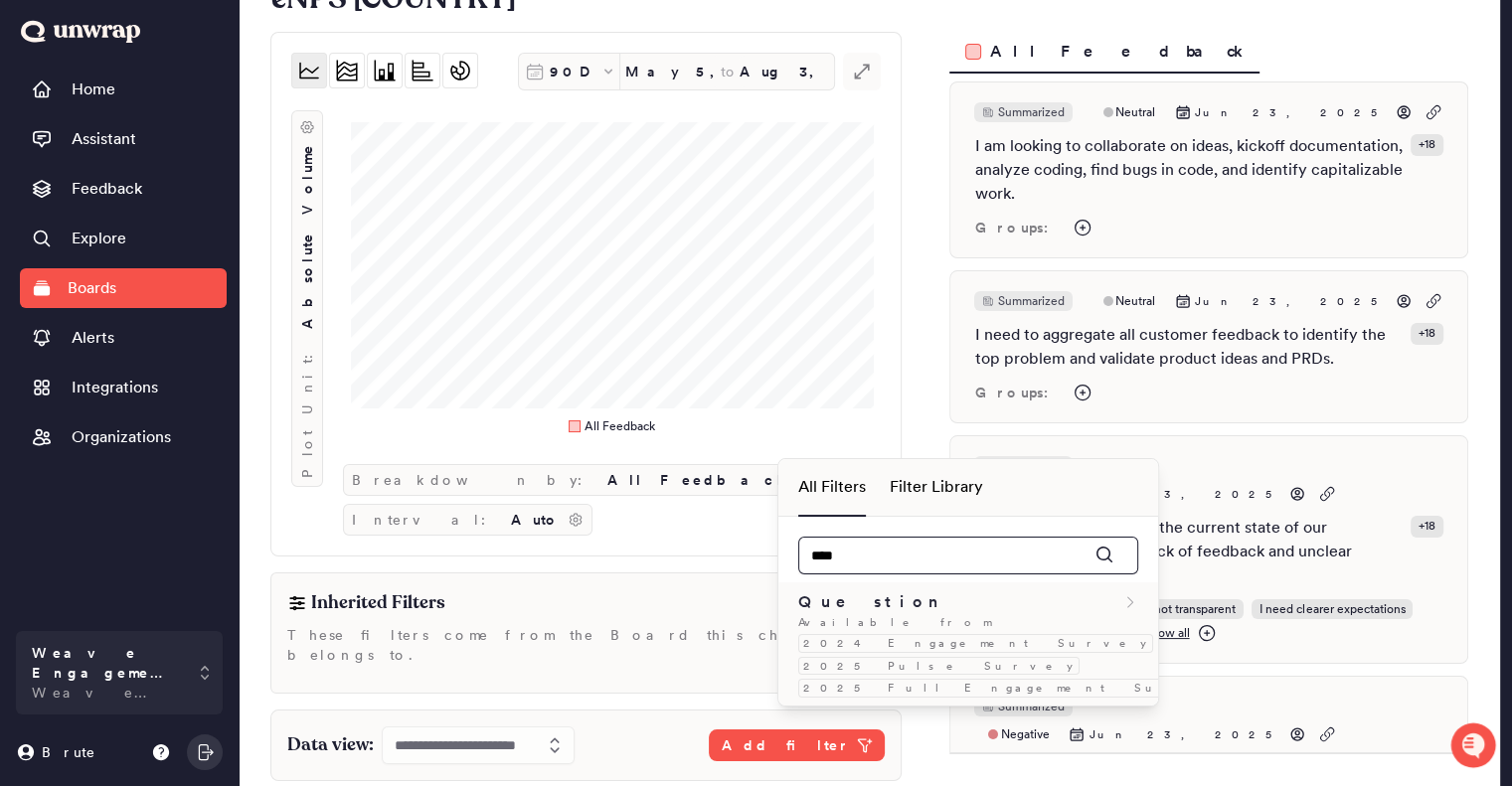 type on "****" 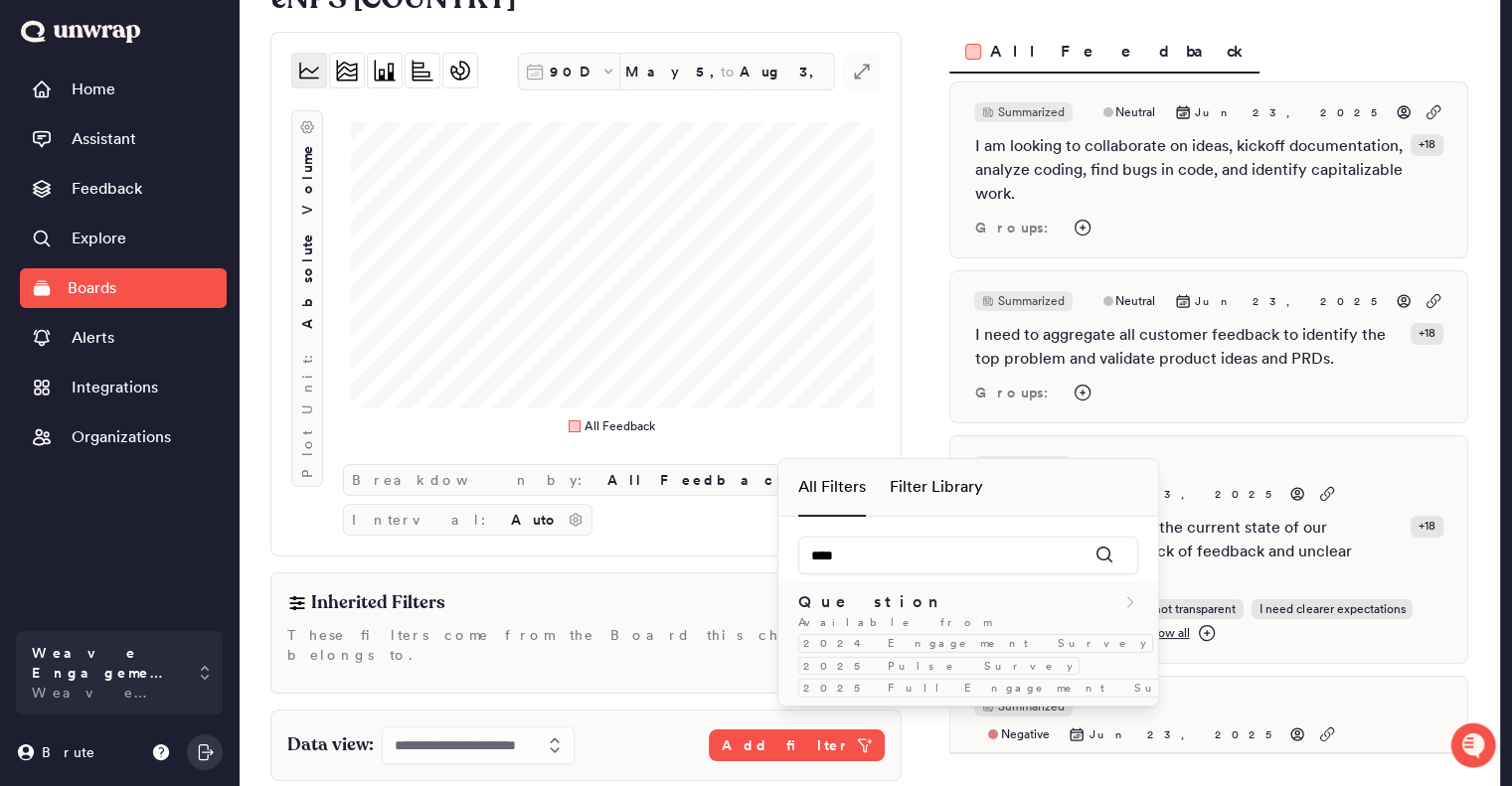 click on "Question" at bounding box center [869, 602] 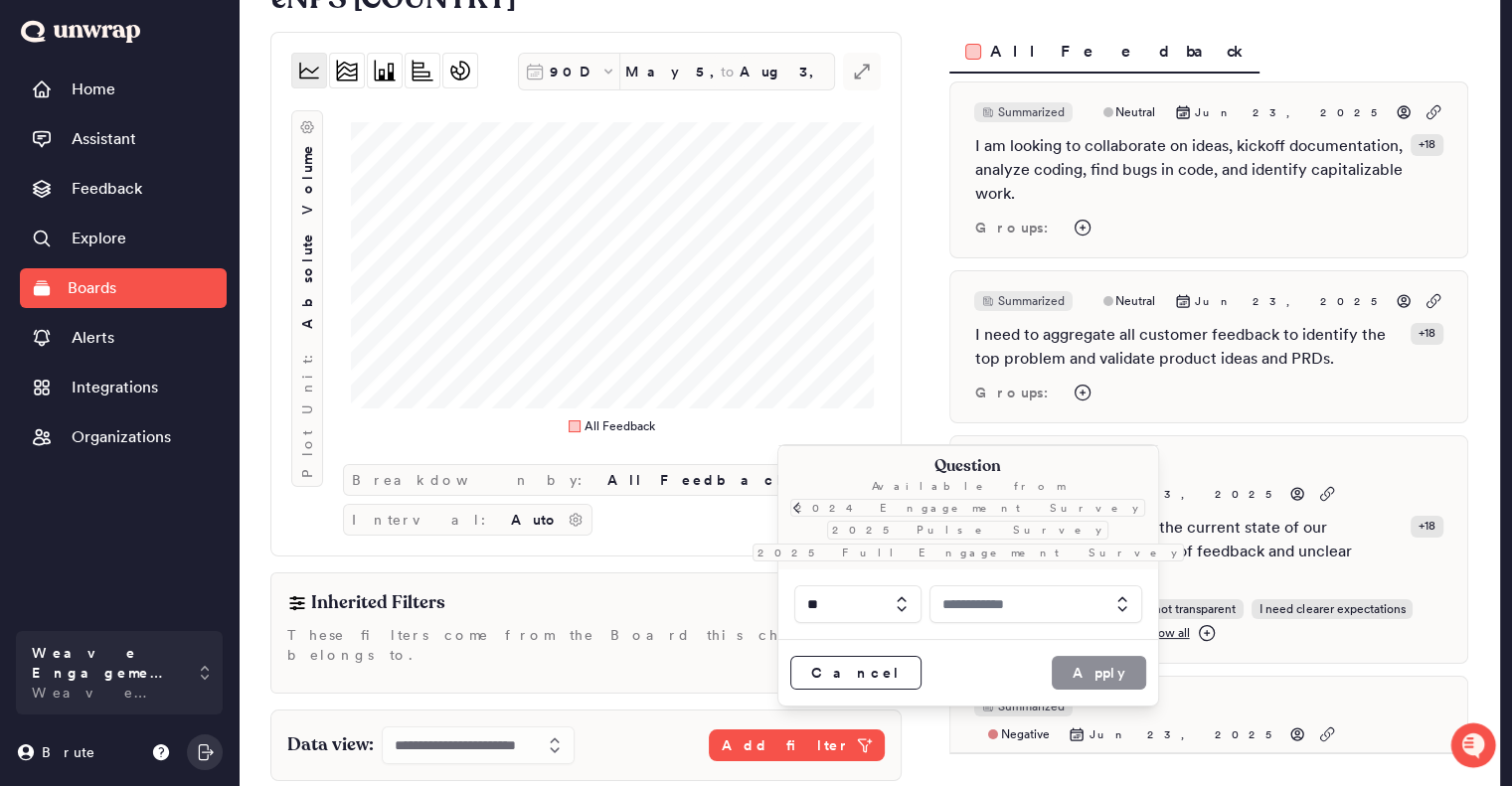 click at bounding box center (1036, 604) 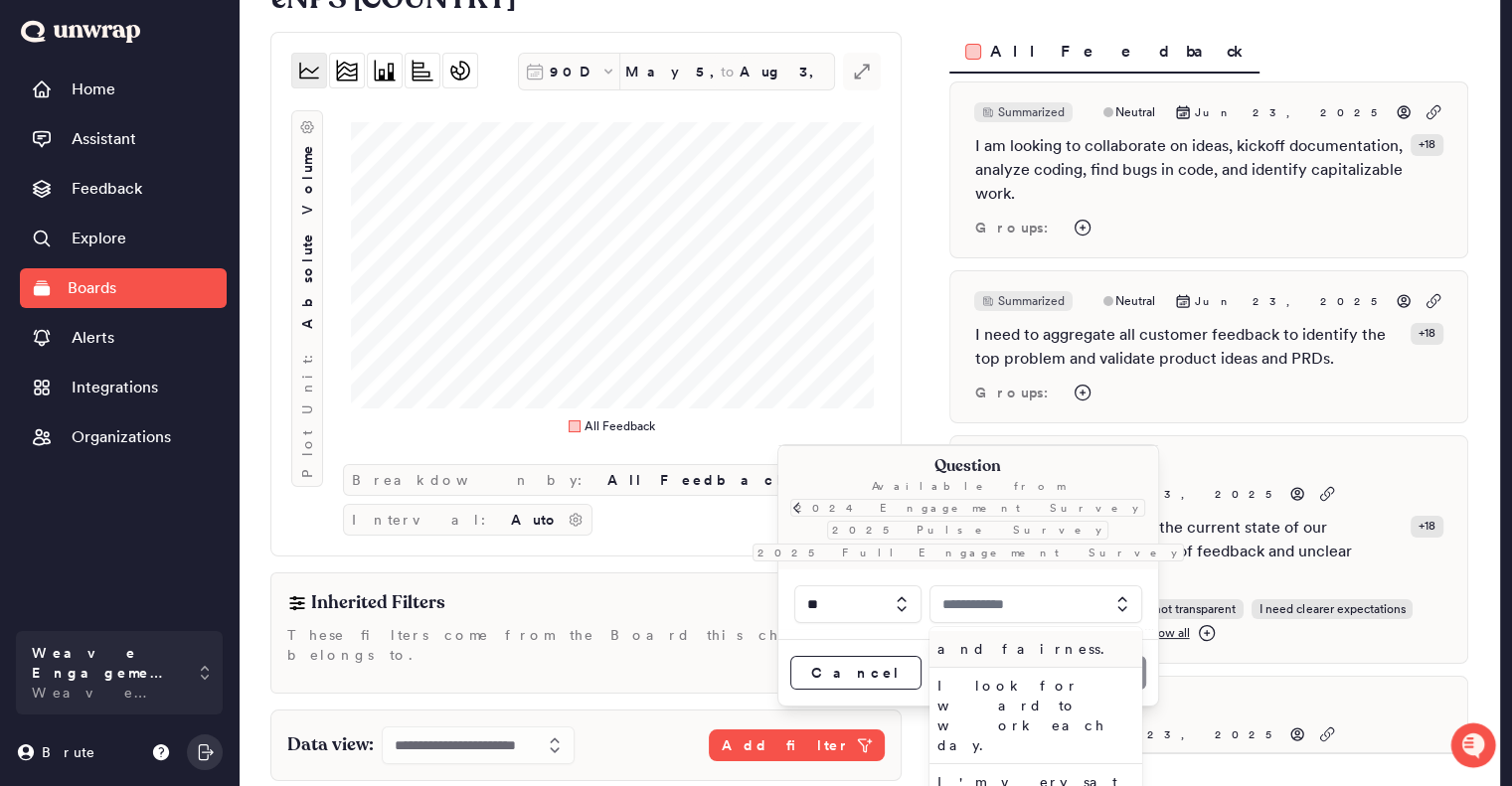 click at bounding box center (1036, 604) 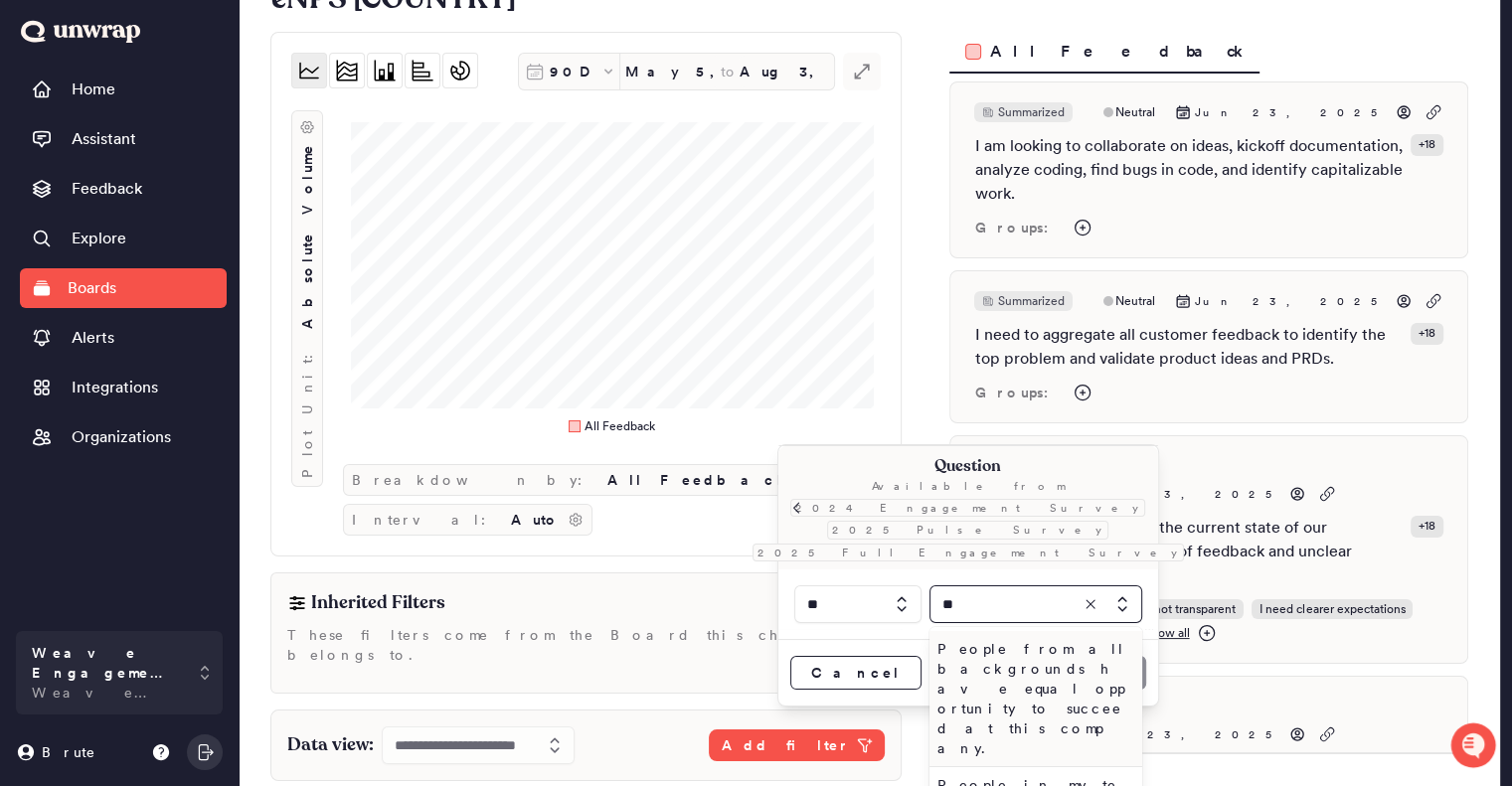 type on "*" 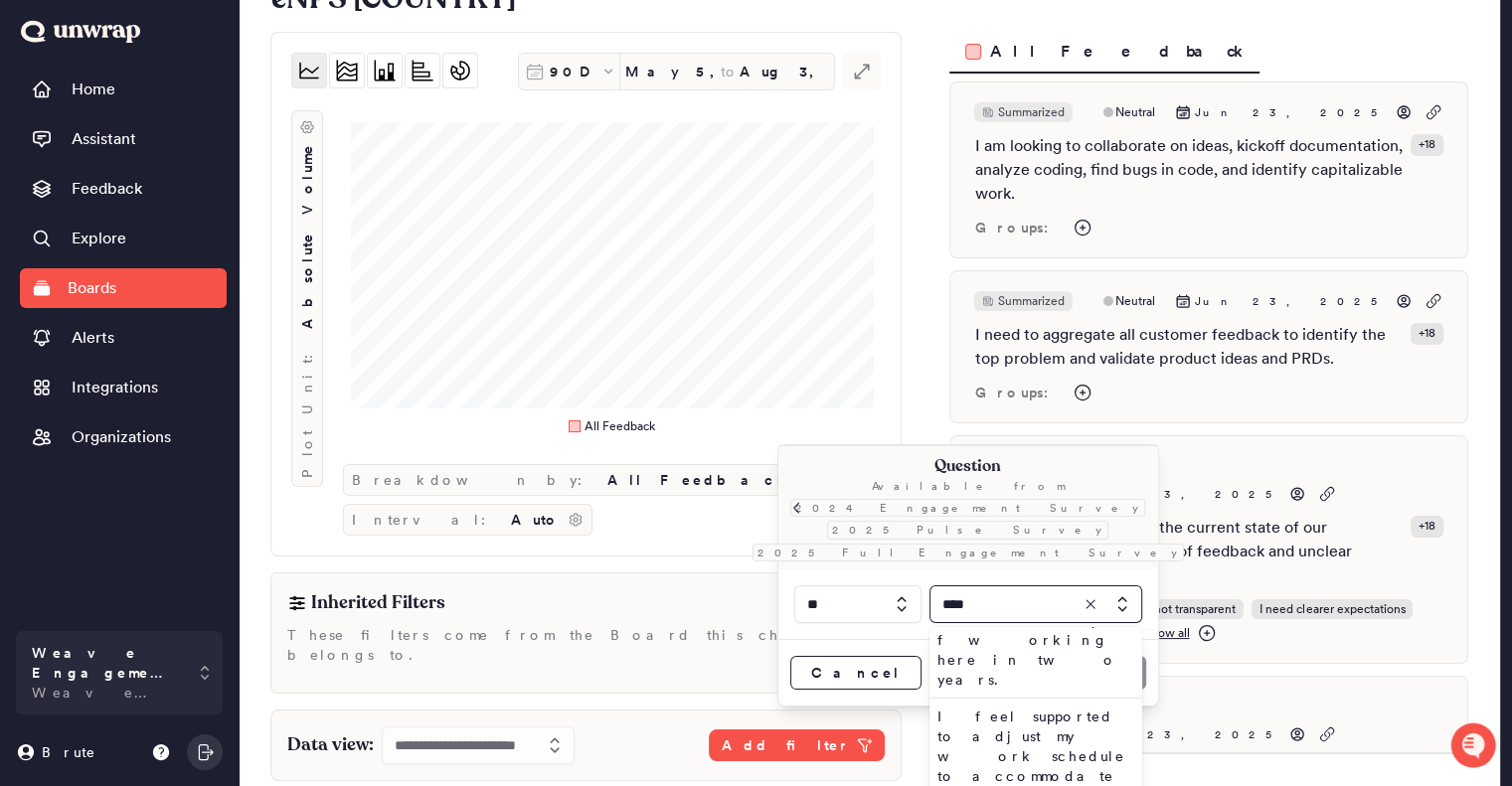 scroll, scrollTop: 302, scrollLeft: 0, axis: vertical 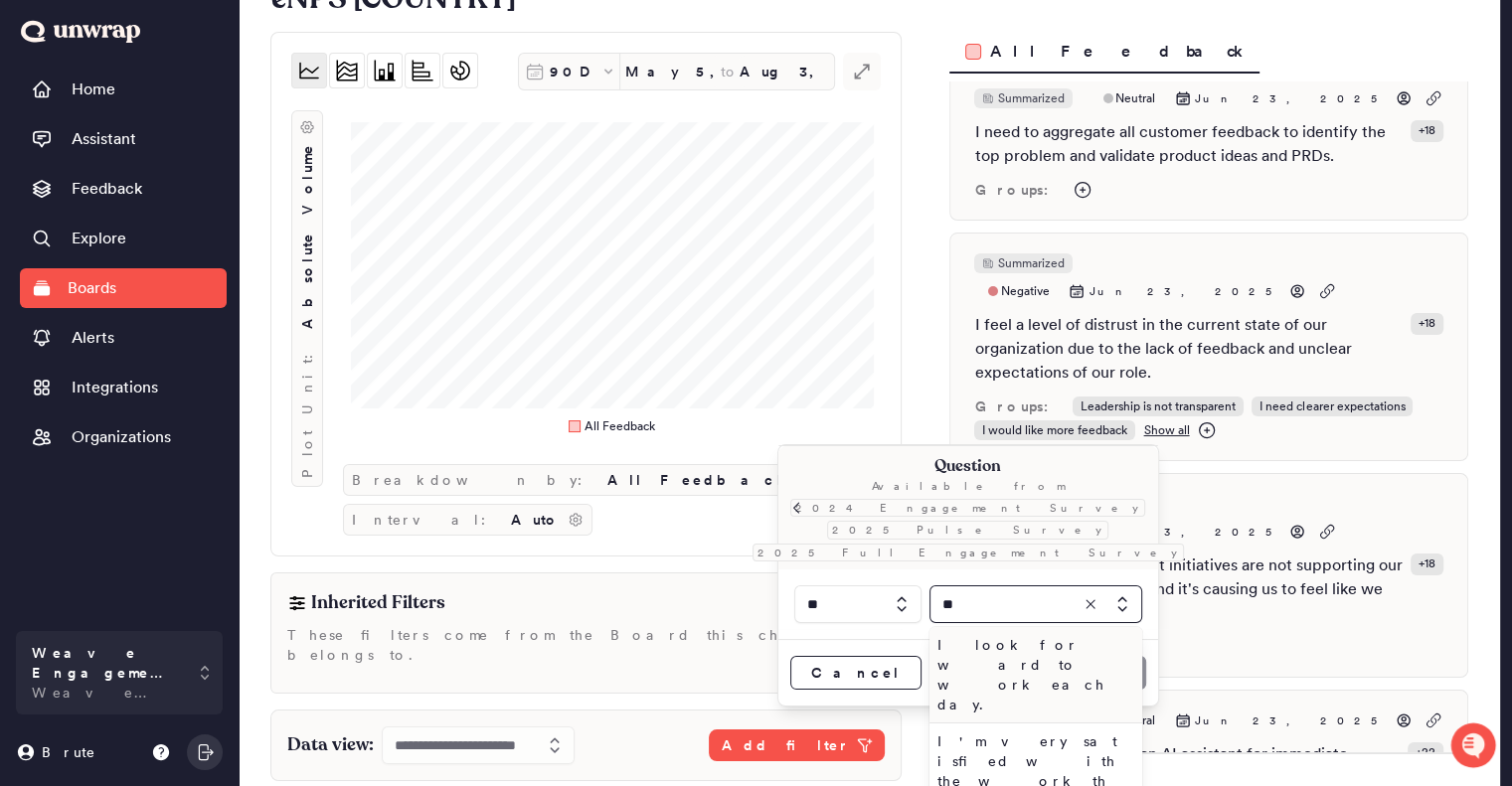 type on "*" 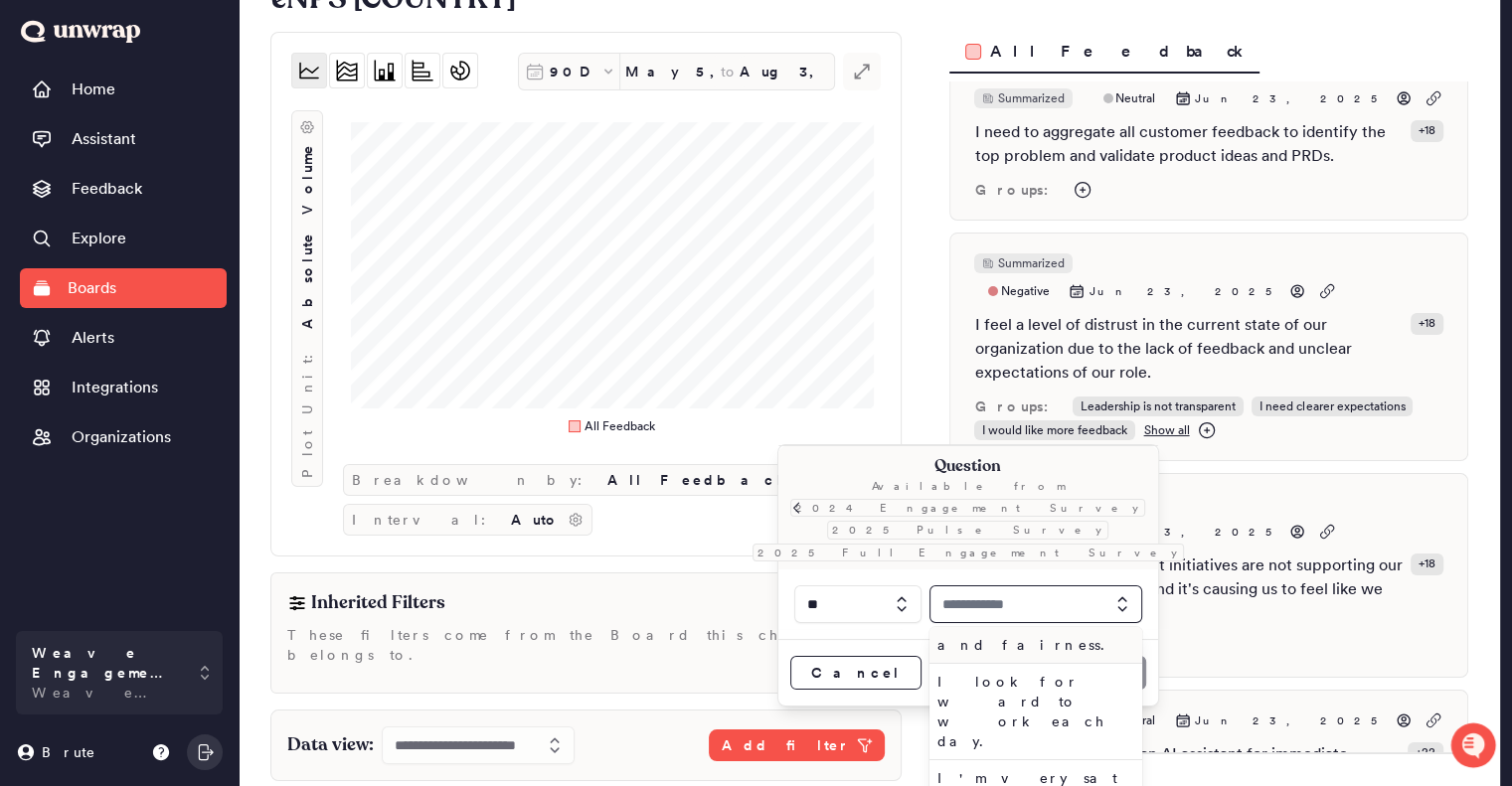 scroll, scrollTop: 0, scrollLeft: 0, axis: both 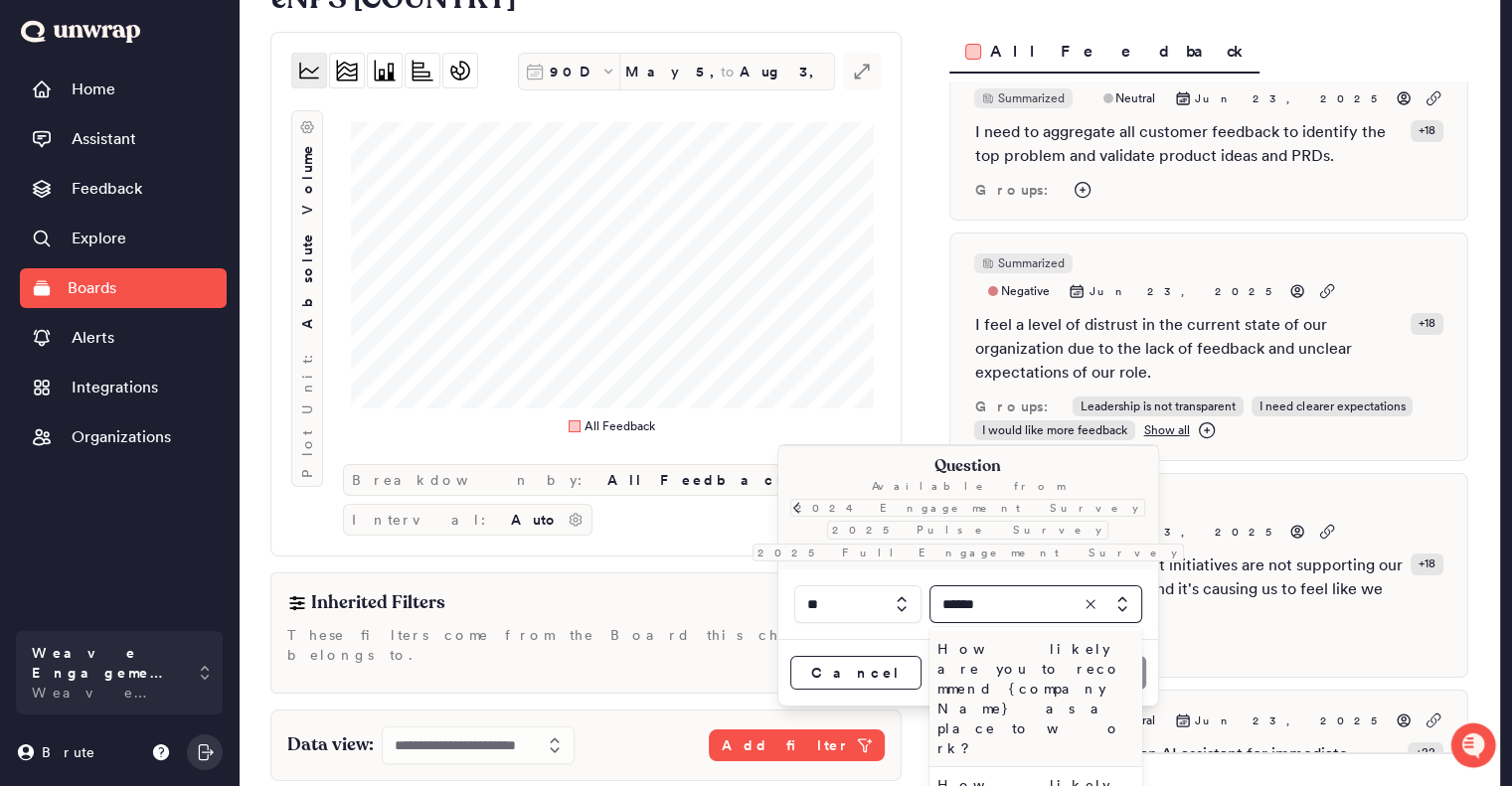 type on "******" 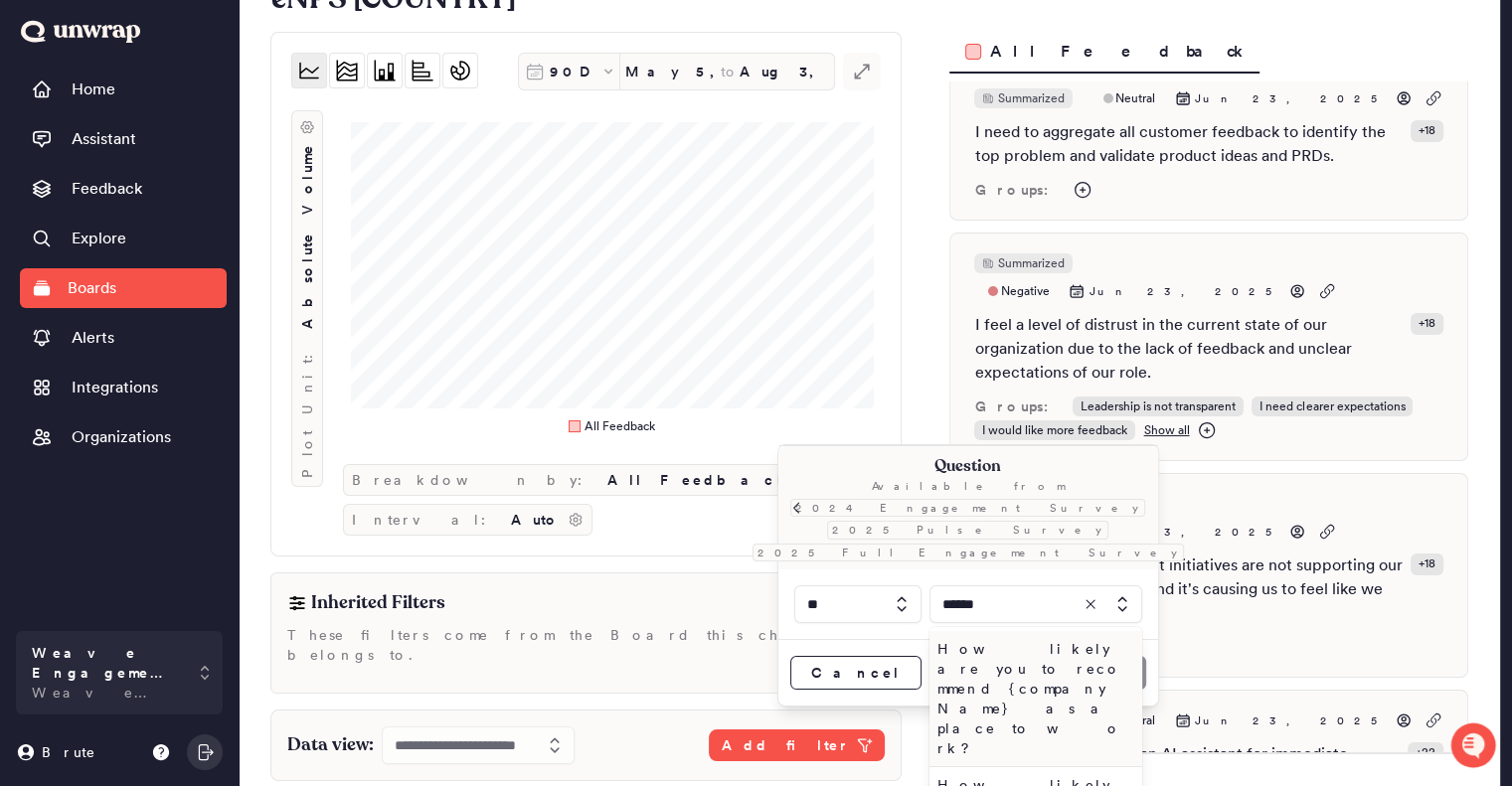 click on "How likely are you to recommend {companyName} as a place to work?" at bounding box center [1032, 699] 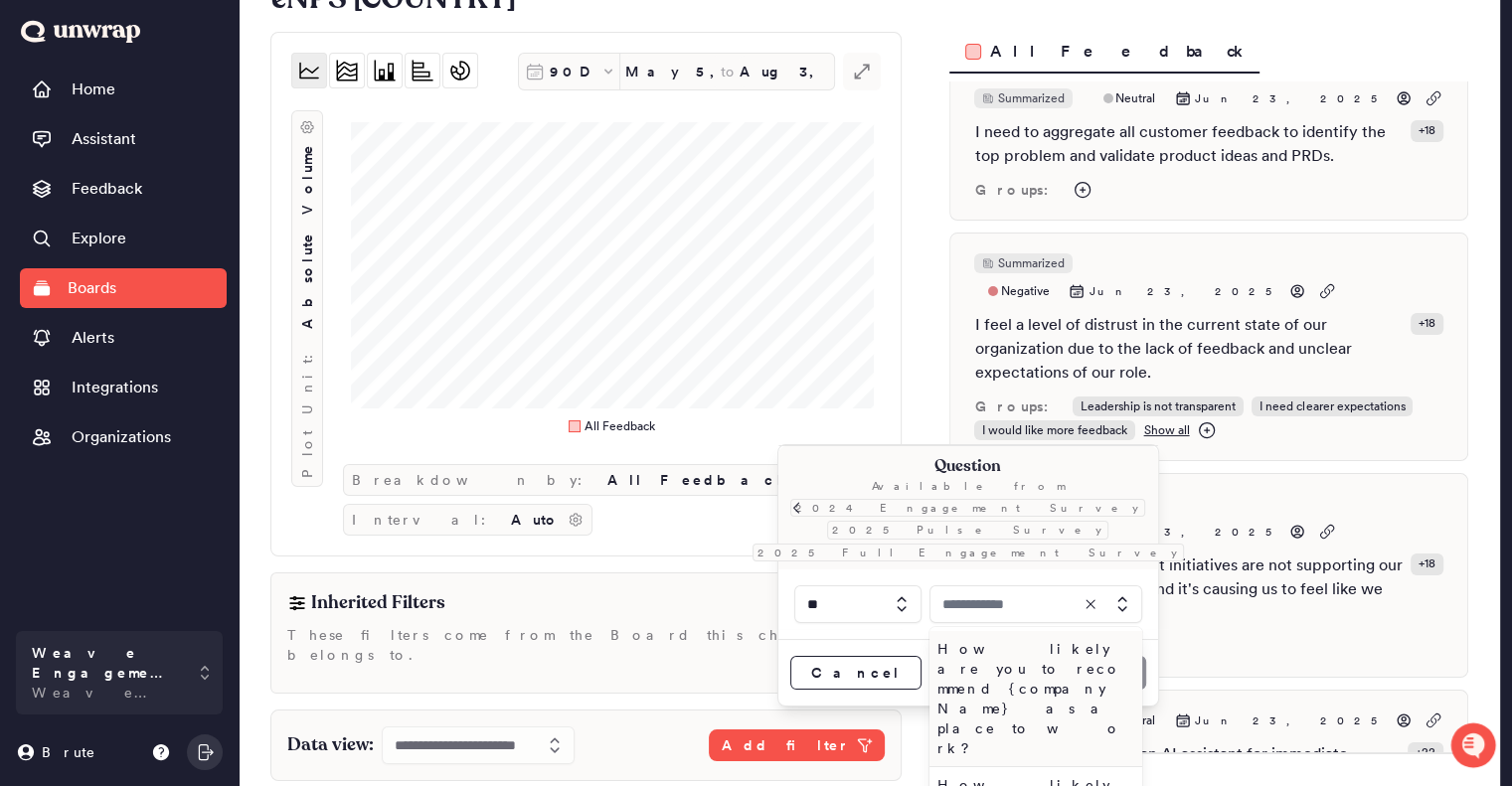 type on "**********" 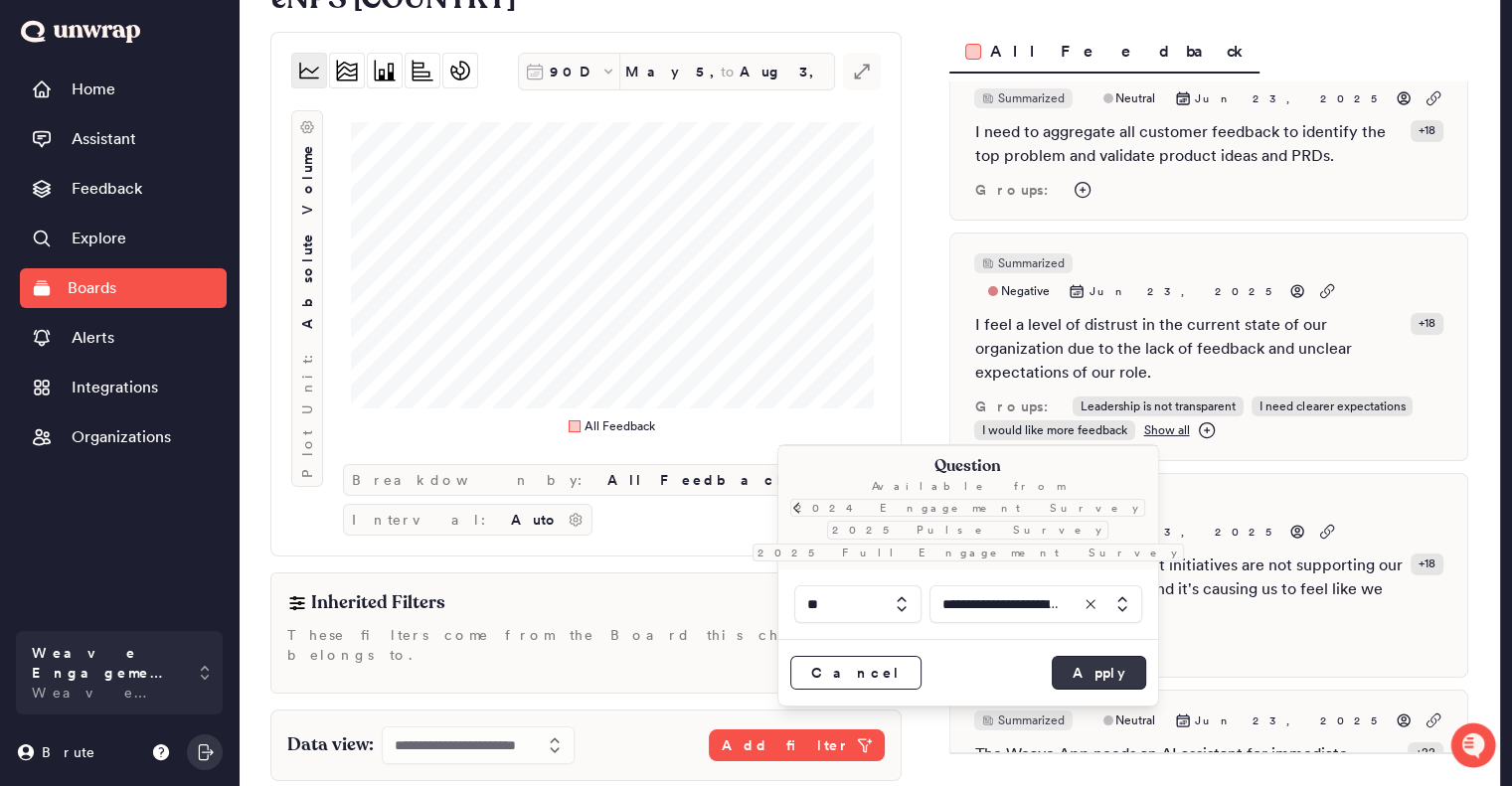 click on "Apply" at bounding box center [1098, 673] 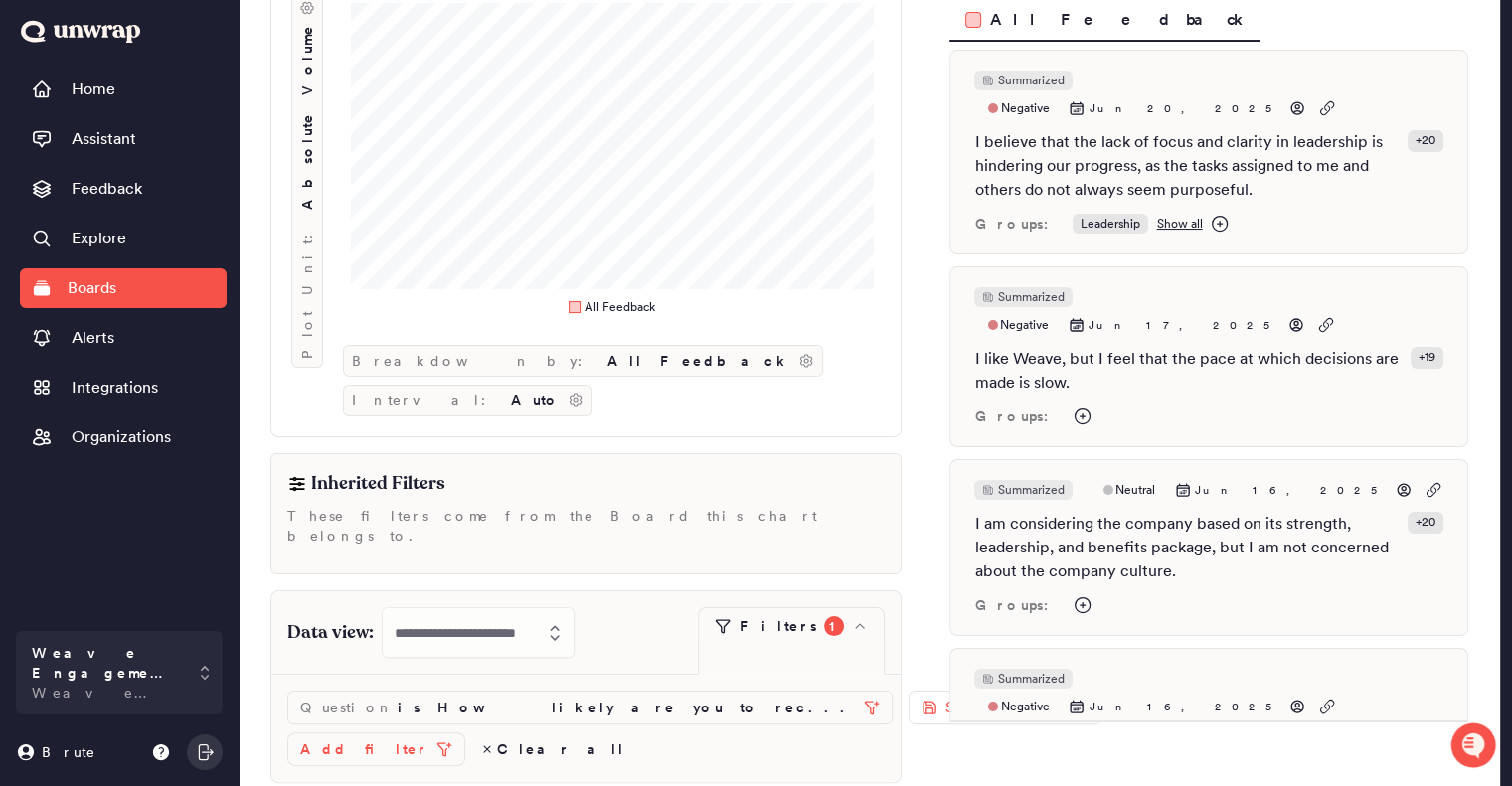 scroll, scrollTop: 223, scrollLeft: 0, axis: vertical 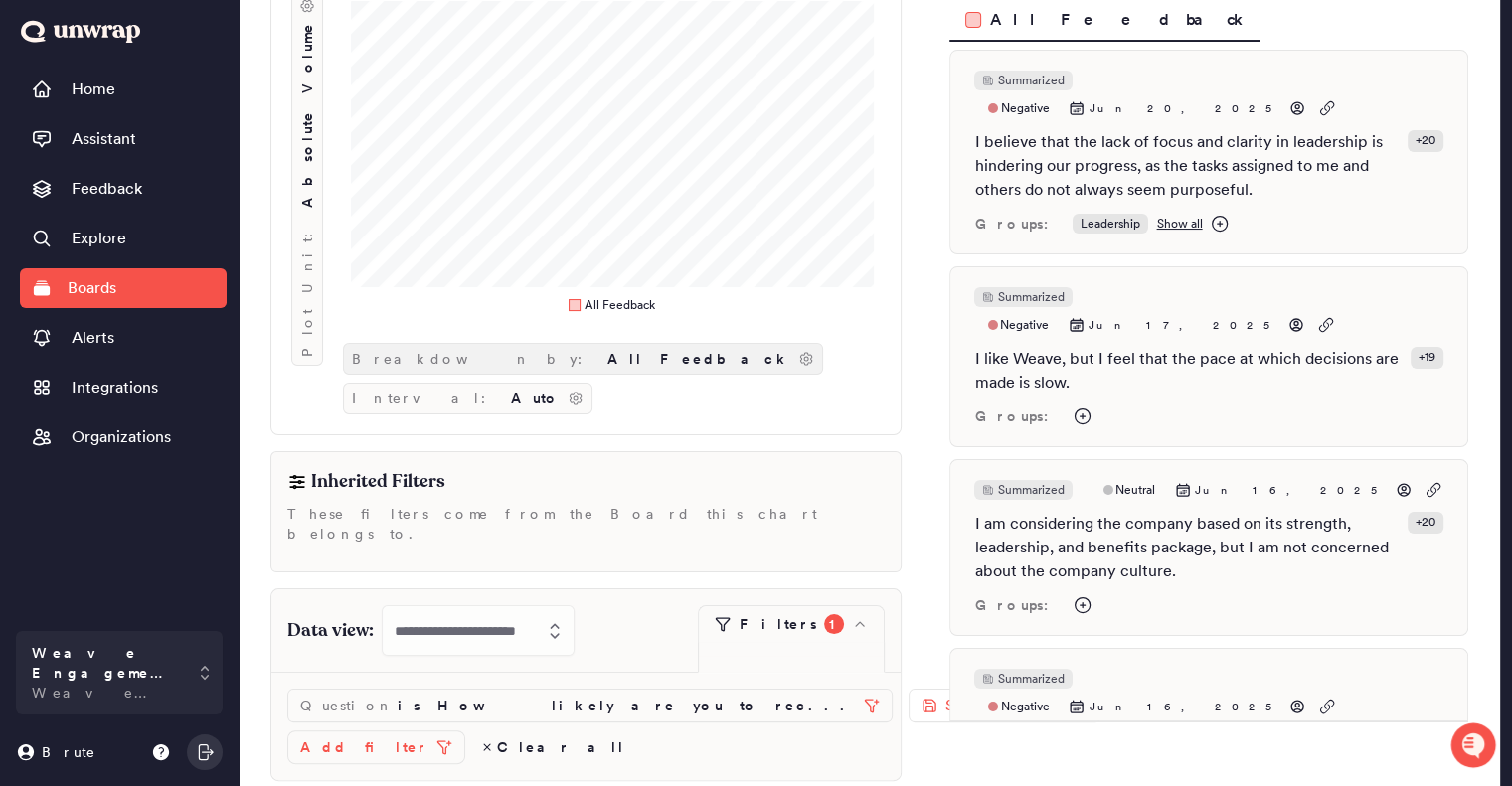 click on "All Feedback" at bounding box center [699, 359] 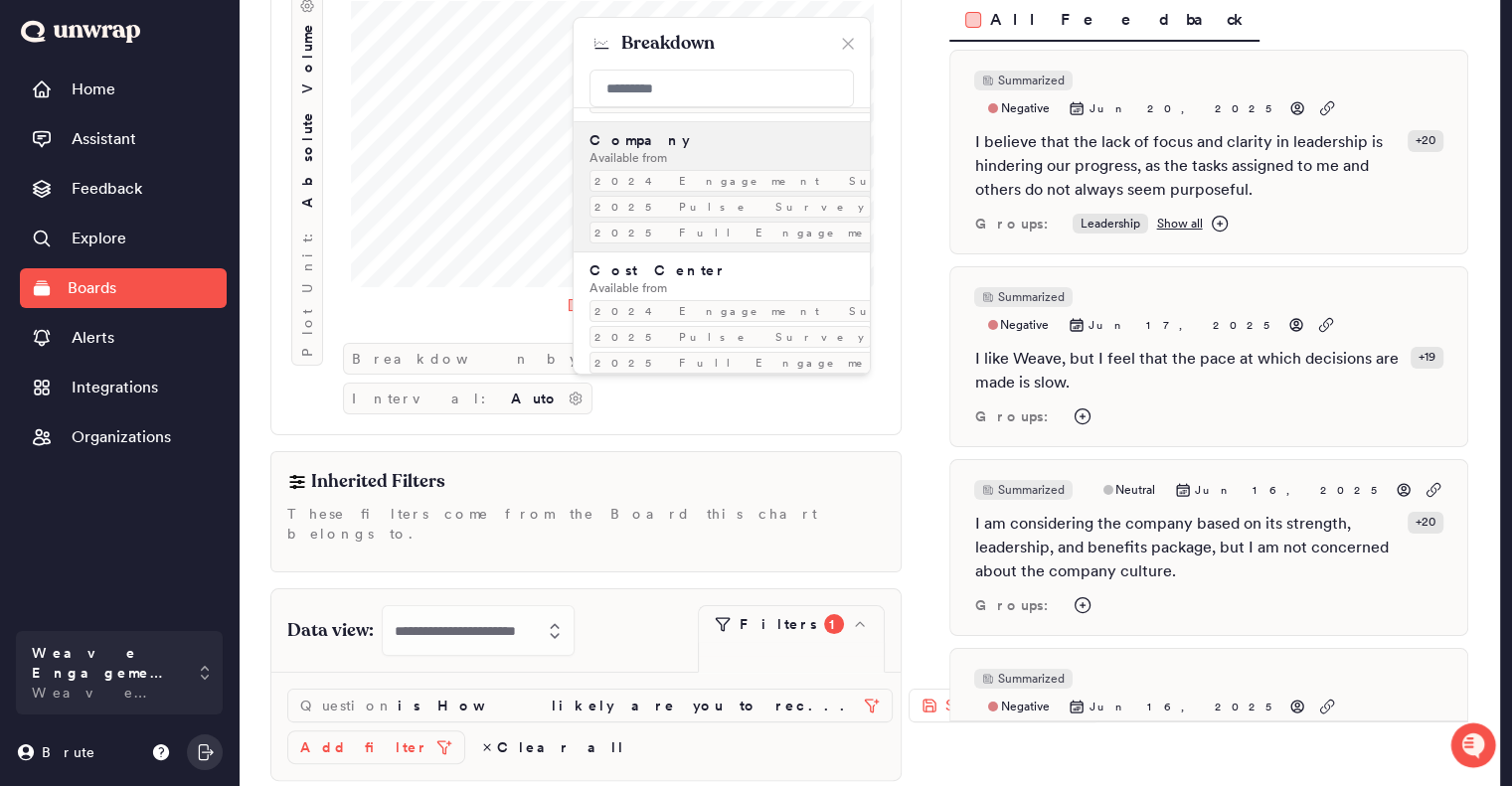 scroll, scrollTop: 644, scrollLeft: 0, axis: vertical 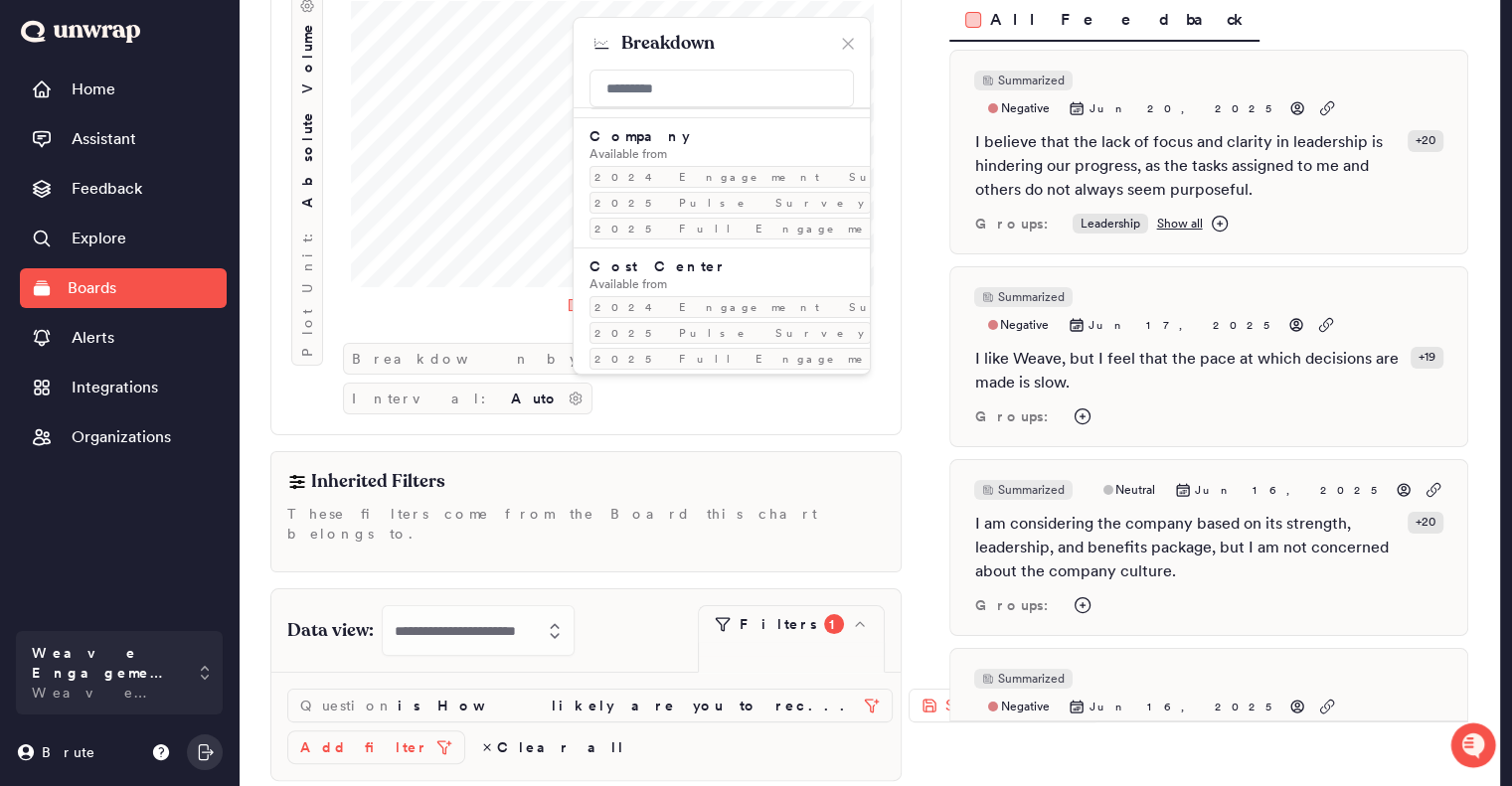 click on "Available from 2025 Pulse Survey 2025 Full Engagement Survey" at bounding box center [722, 440] 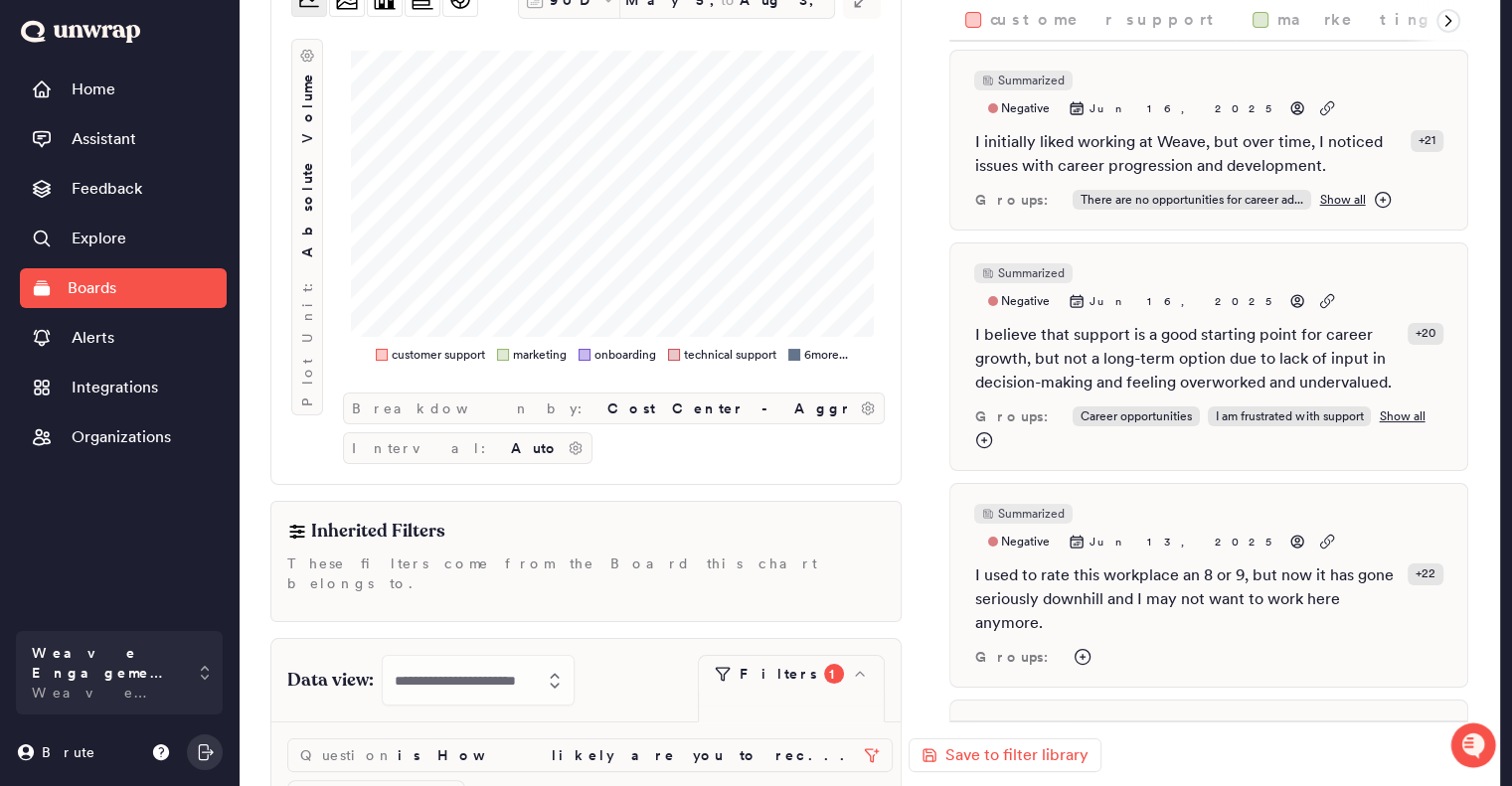 scroll, scrollTop: 89, scrollLeft: 0, axis: vertical 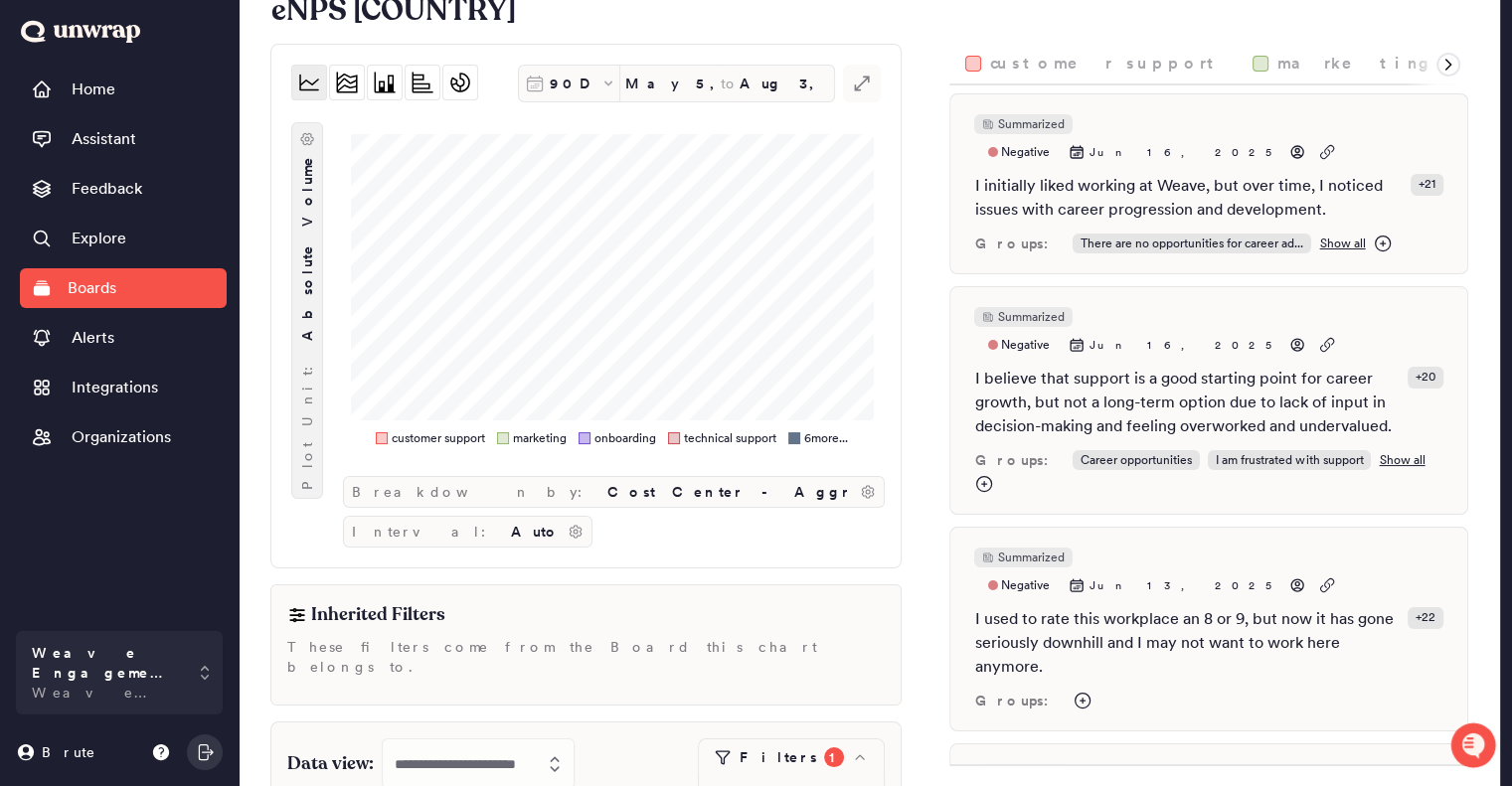 click on "Absolute Volume" at bounding box center [307, 247] 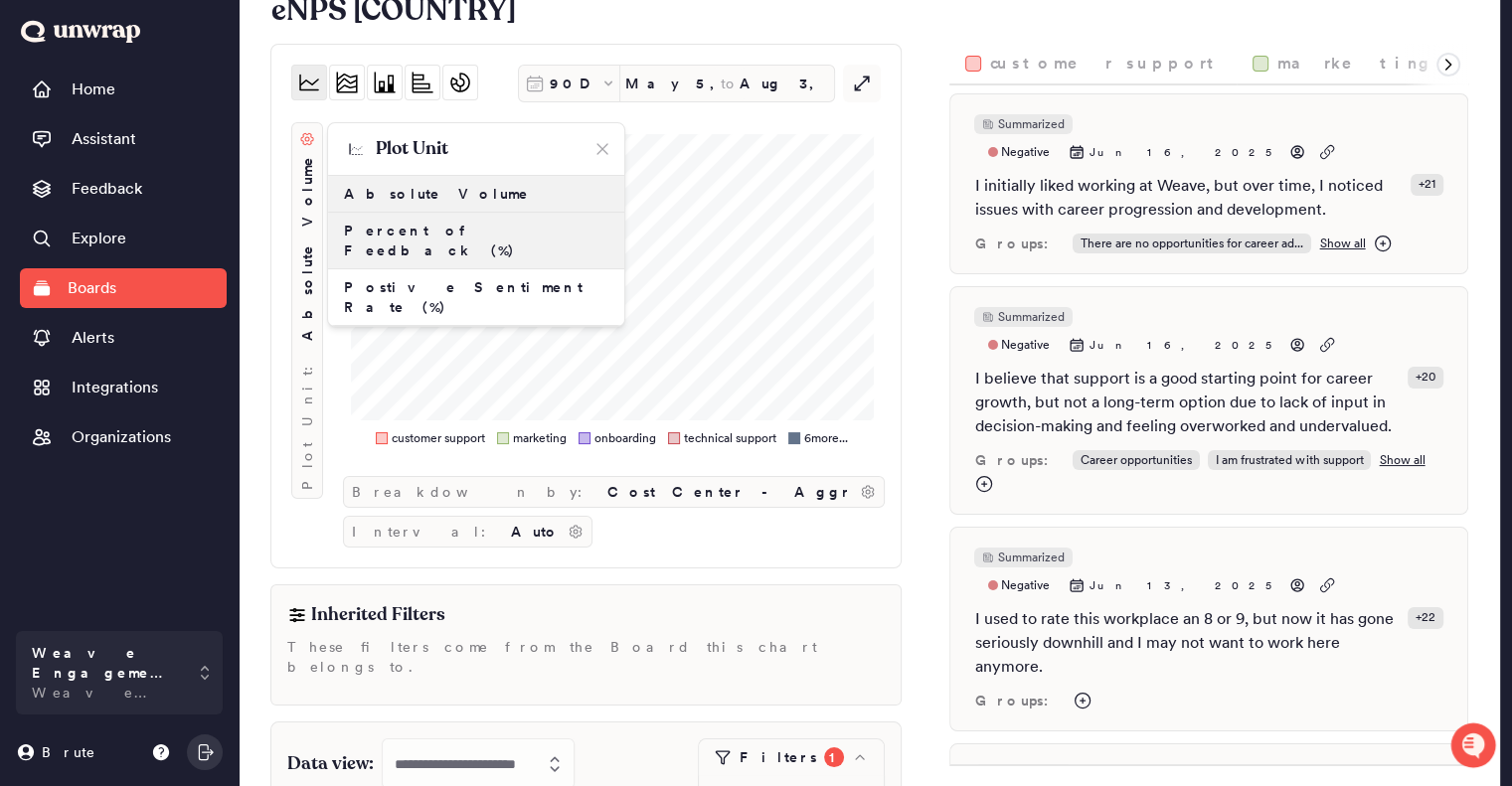 click on "Percent of Feedback (%)" at bounding box center (476, 240) 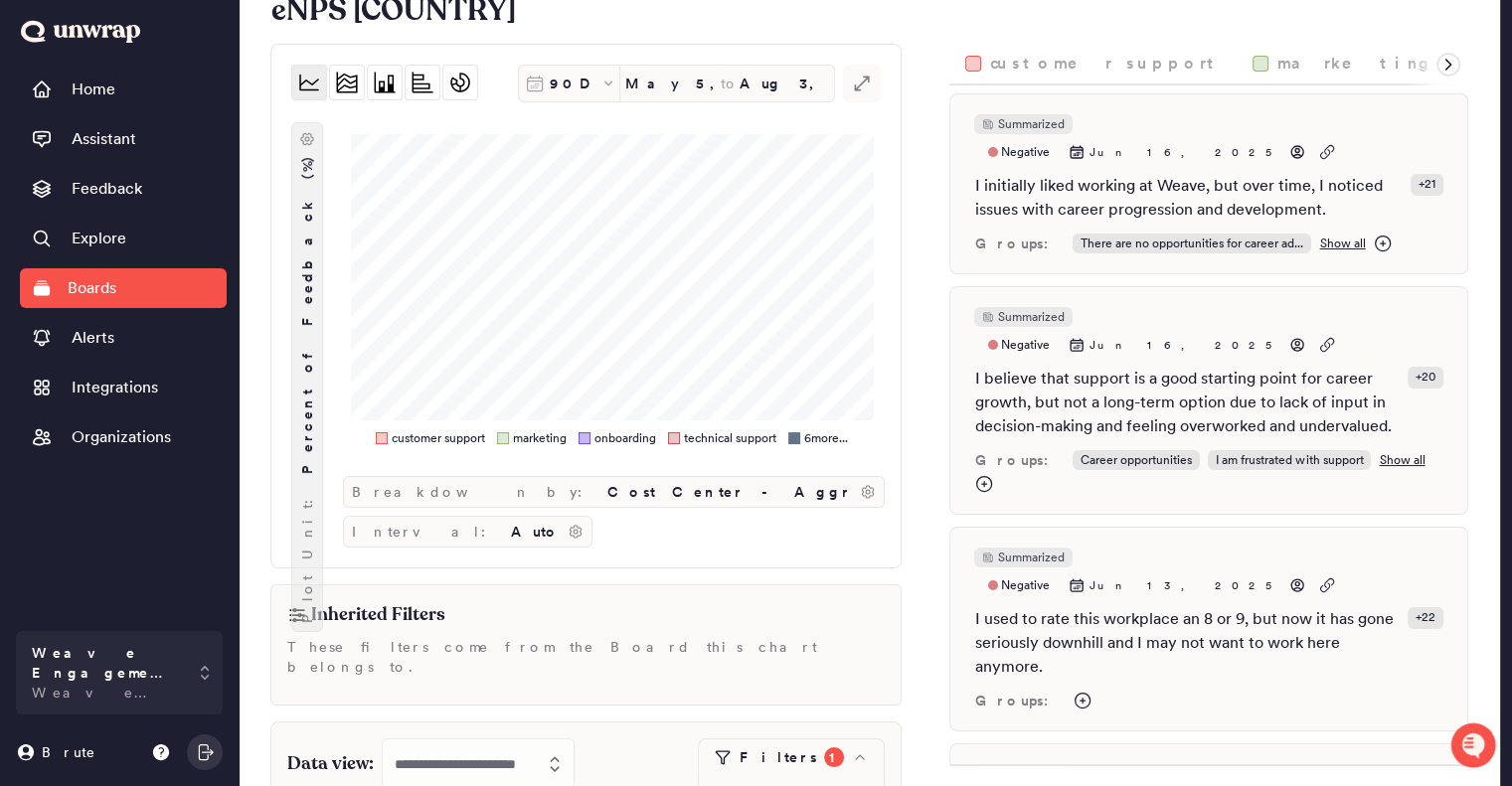 click on "Percent of Feedback (%)" at bounding box center [307, 314] 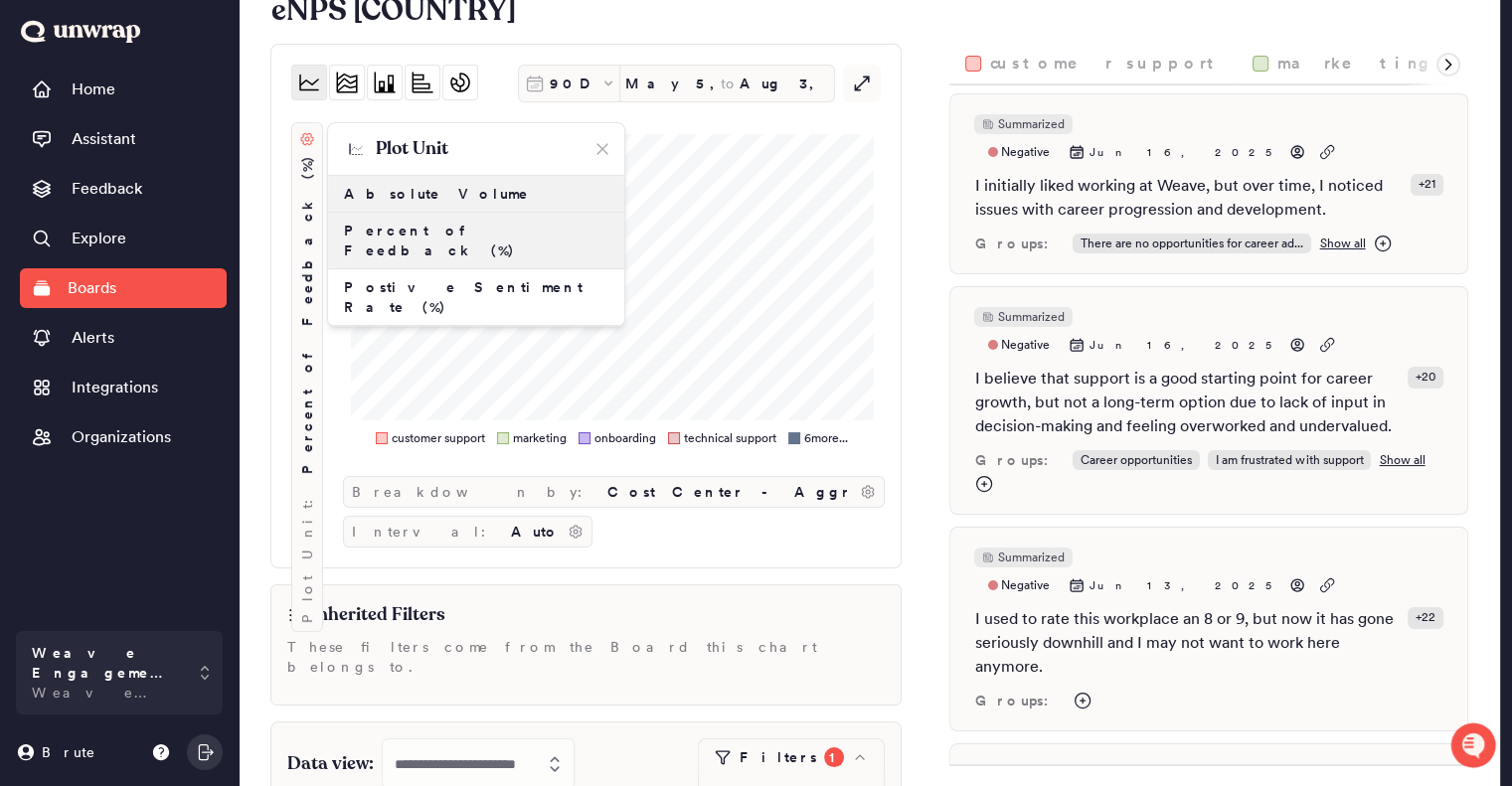 click on "Absolute Volume" at bounding box center (476, 194) 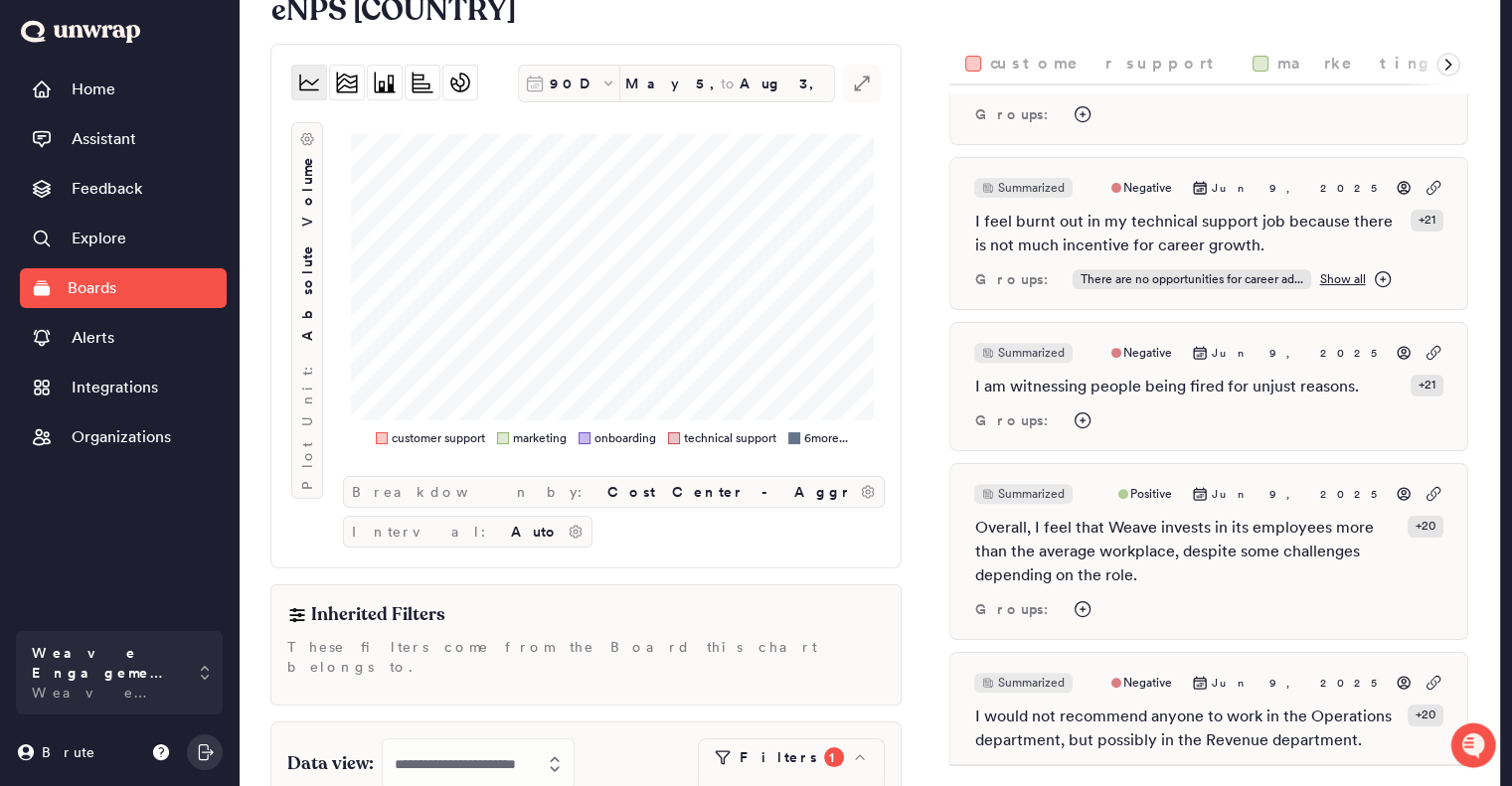 scroll, scrollTop: 843, scrollLeft: 0, axis: vertical 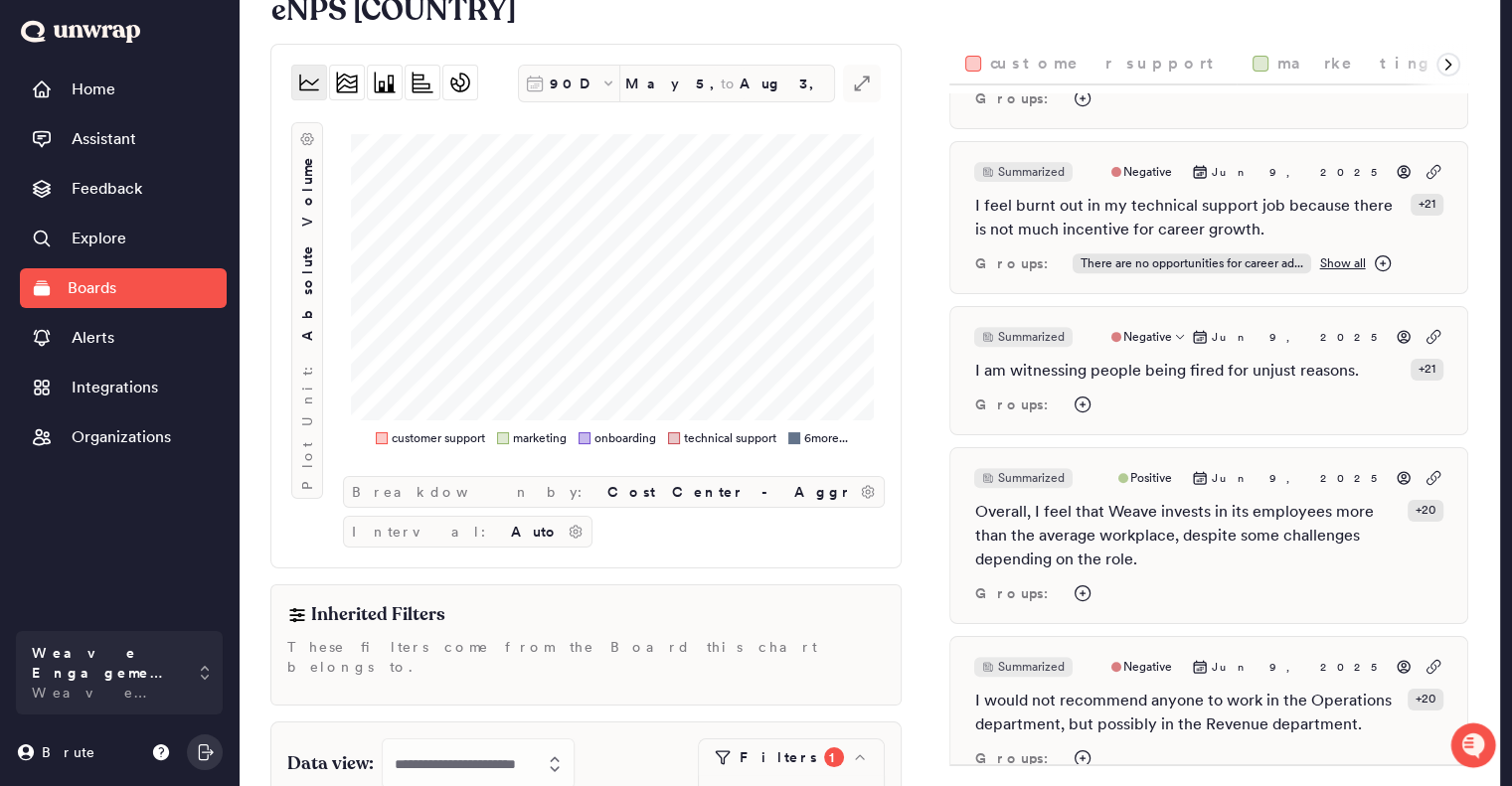 click on "I am witnessing people being fired for unjust reasons." at bounding box center [1166, 371] 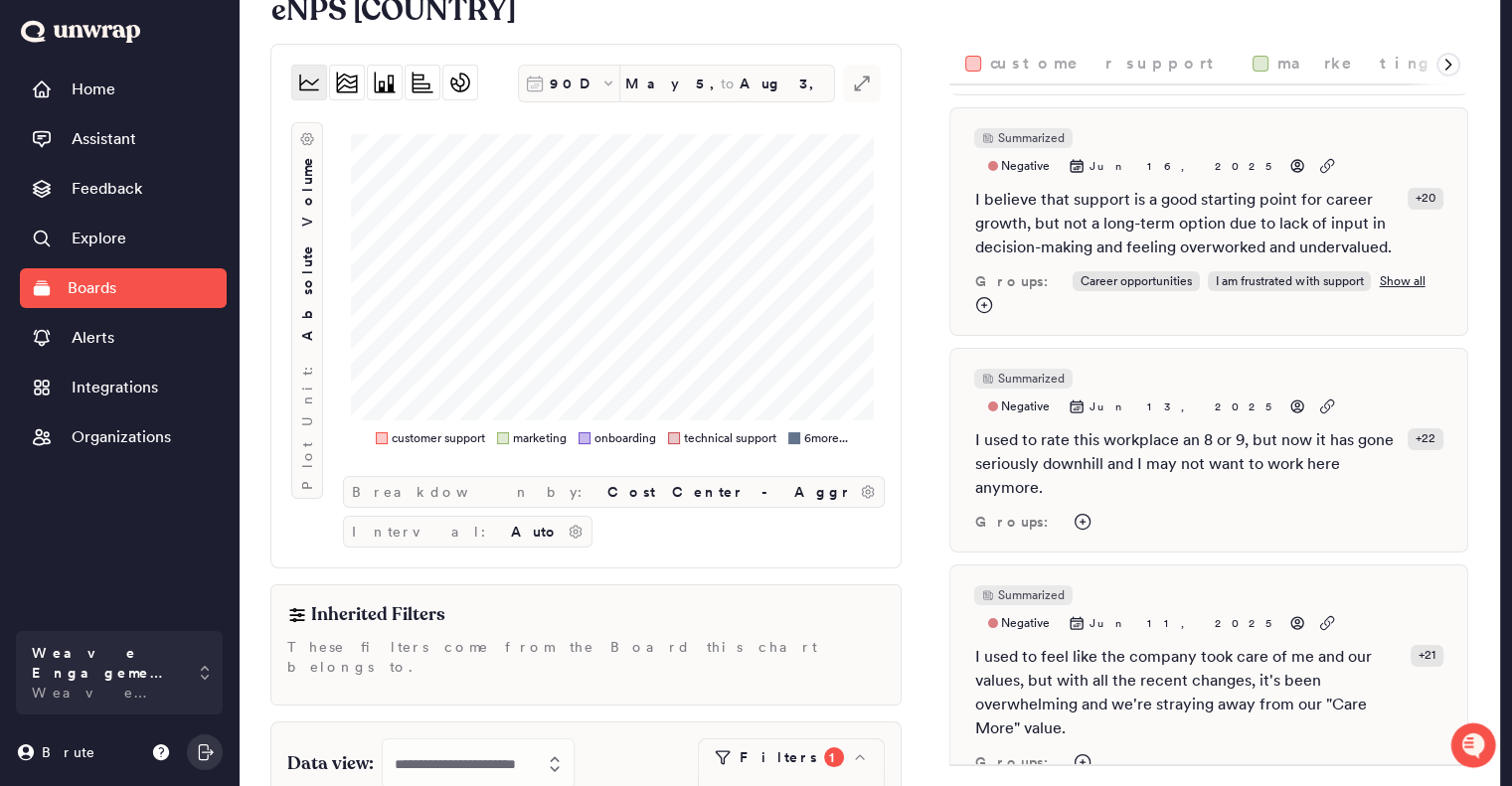 scroll, scrollTop: 0, scrollLeft: 0, axis: both 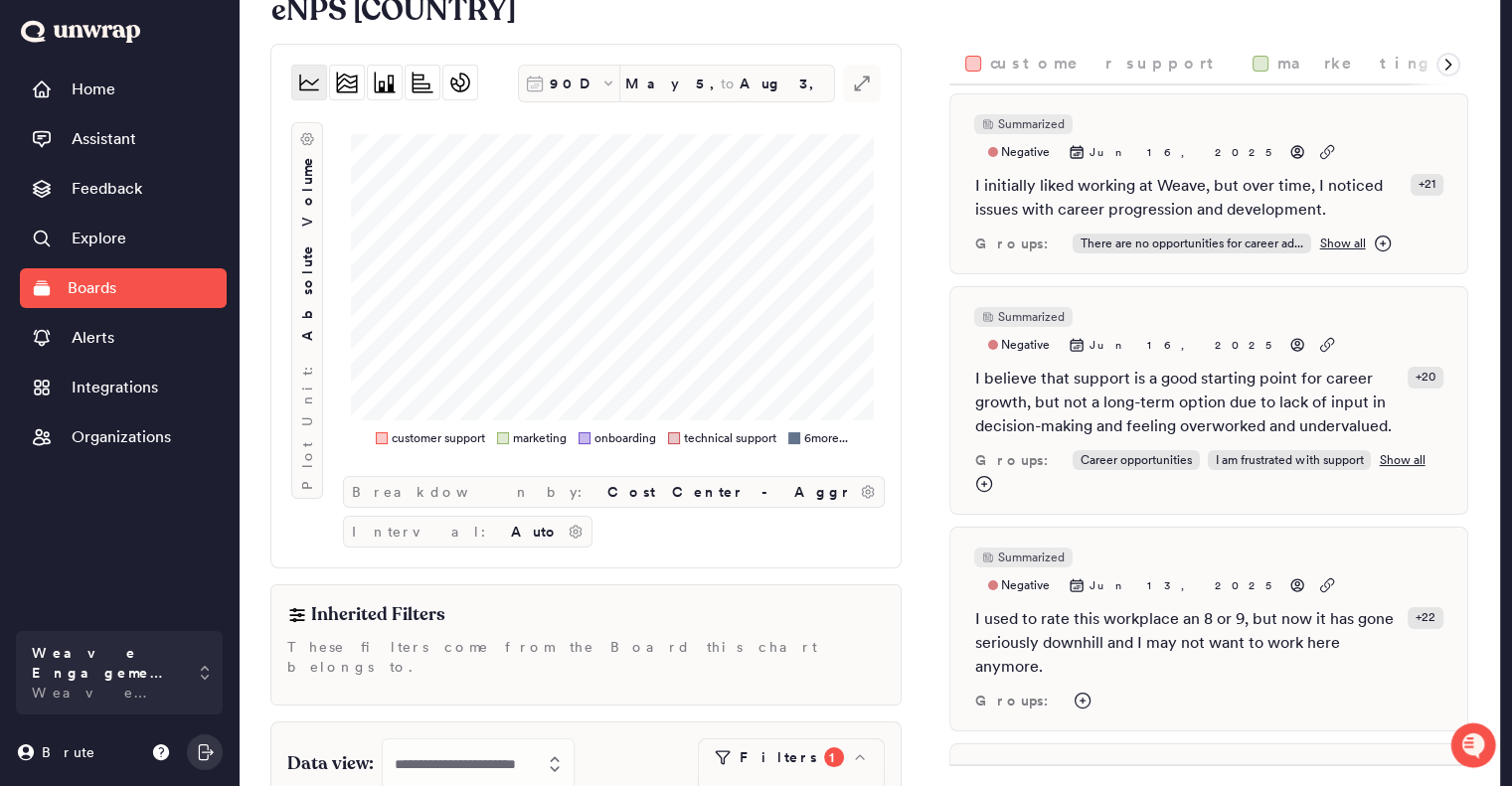 click on "marketing" at bounding box center [1359, 64] 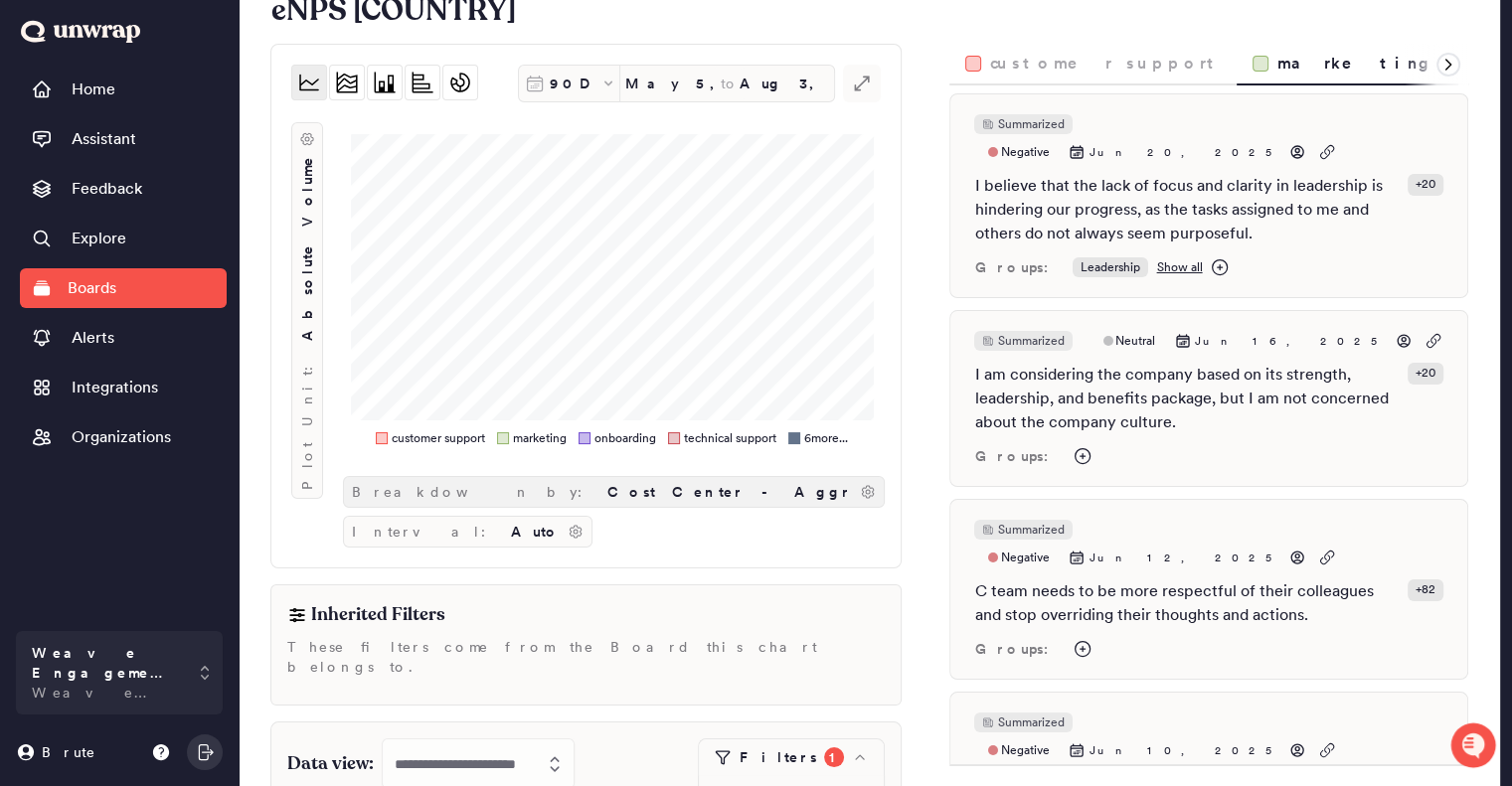 click on "Cost Center - Aggr" at bounding box center [730, 492] 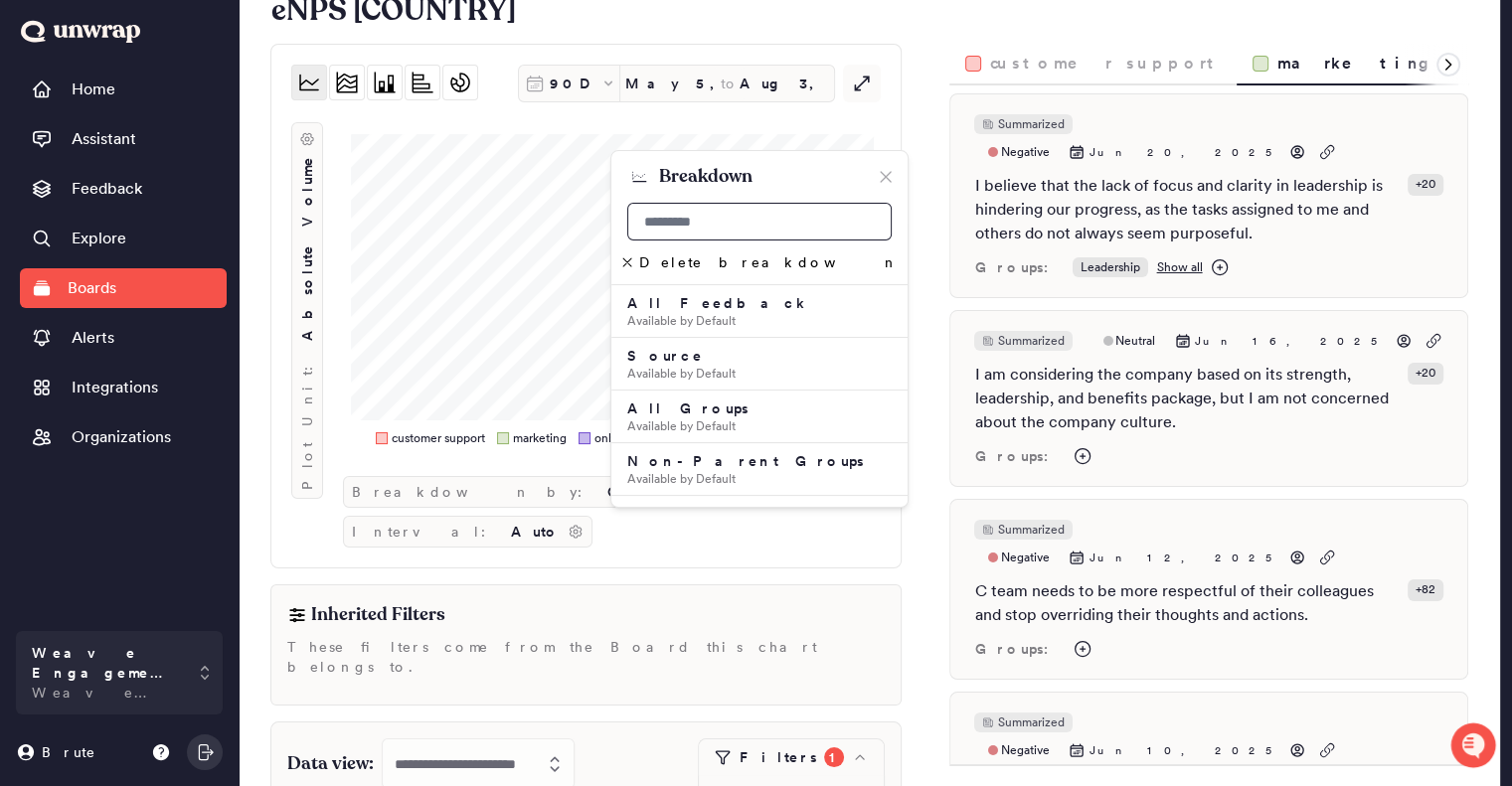 click at bounding box center (759, 222) 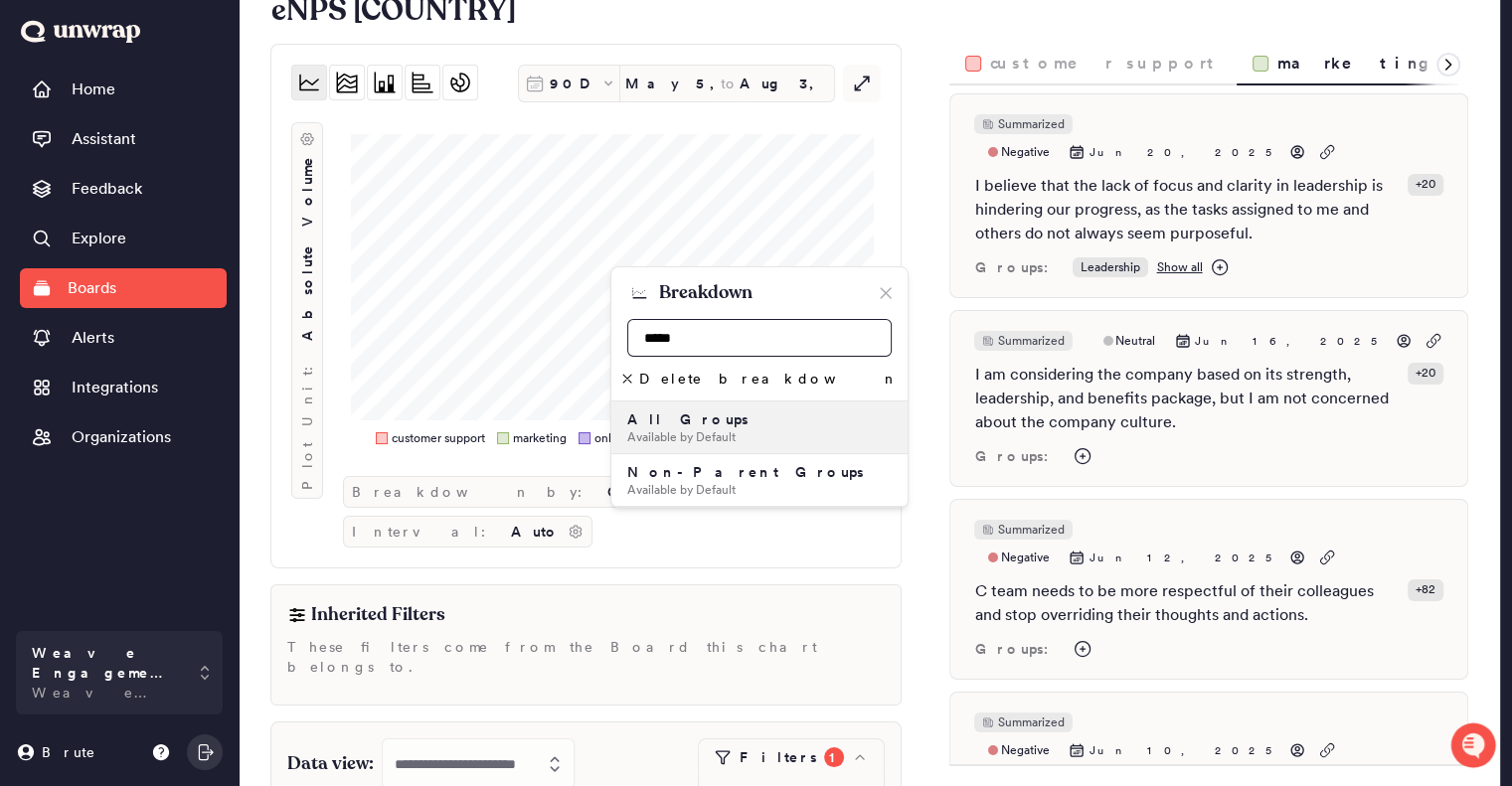 type on "*****" 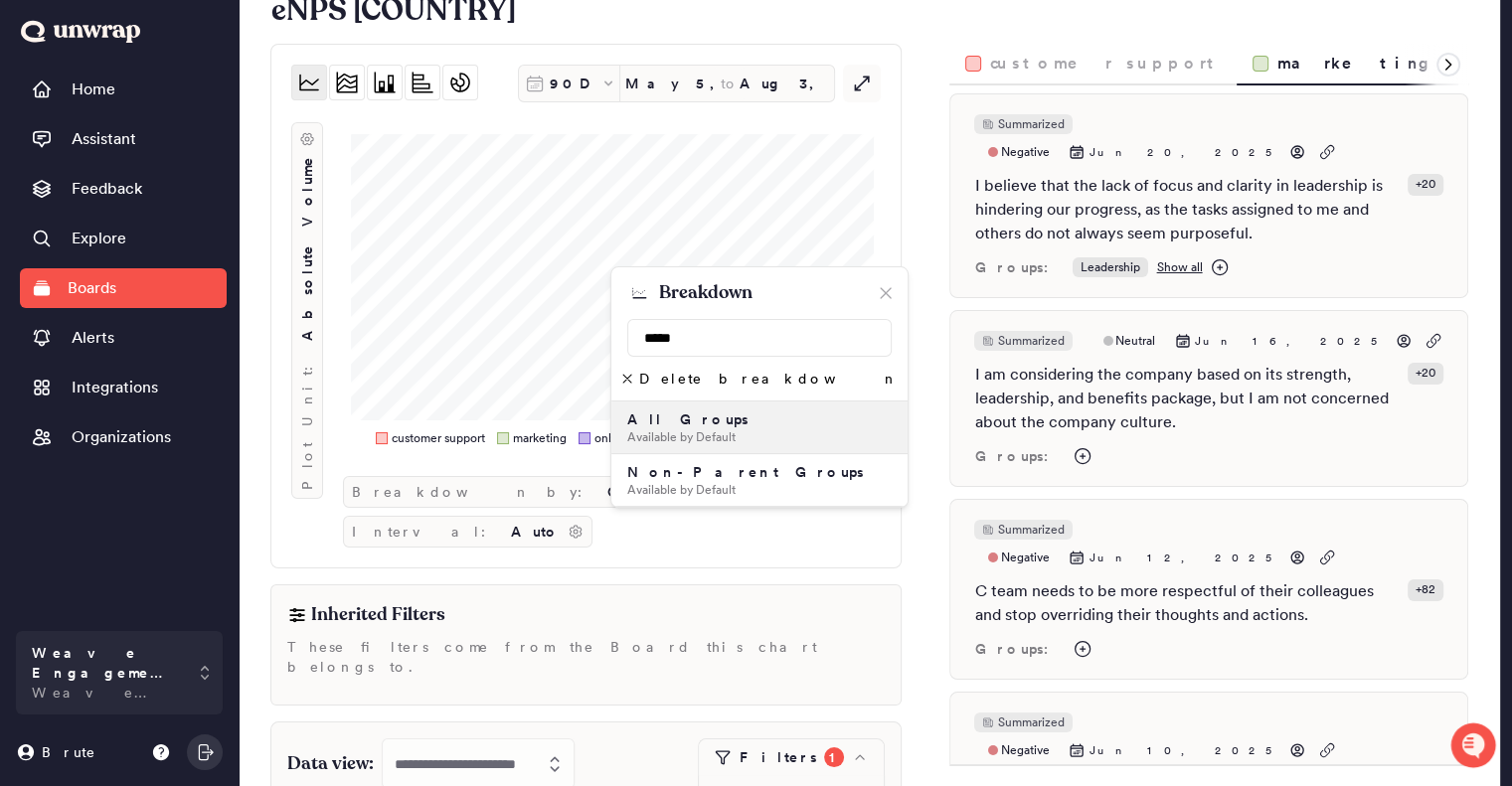 click on "Available by Default" at bounding box center (759, 437) 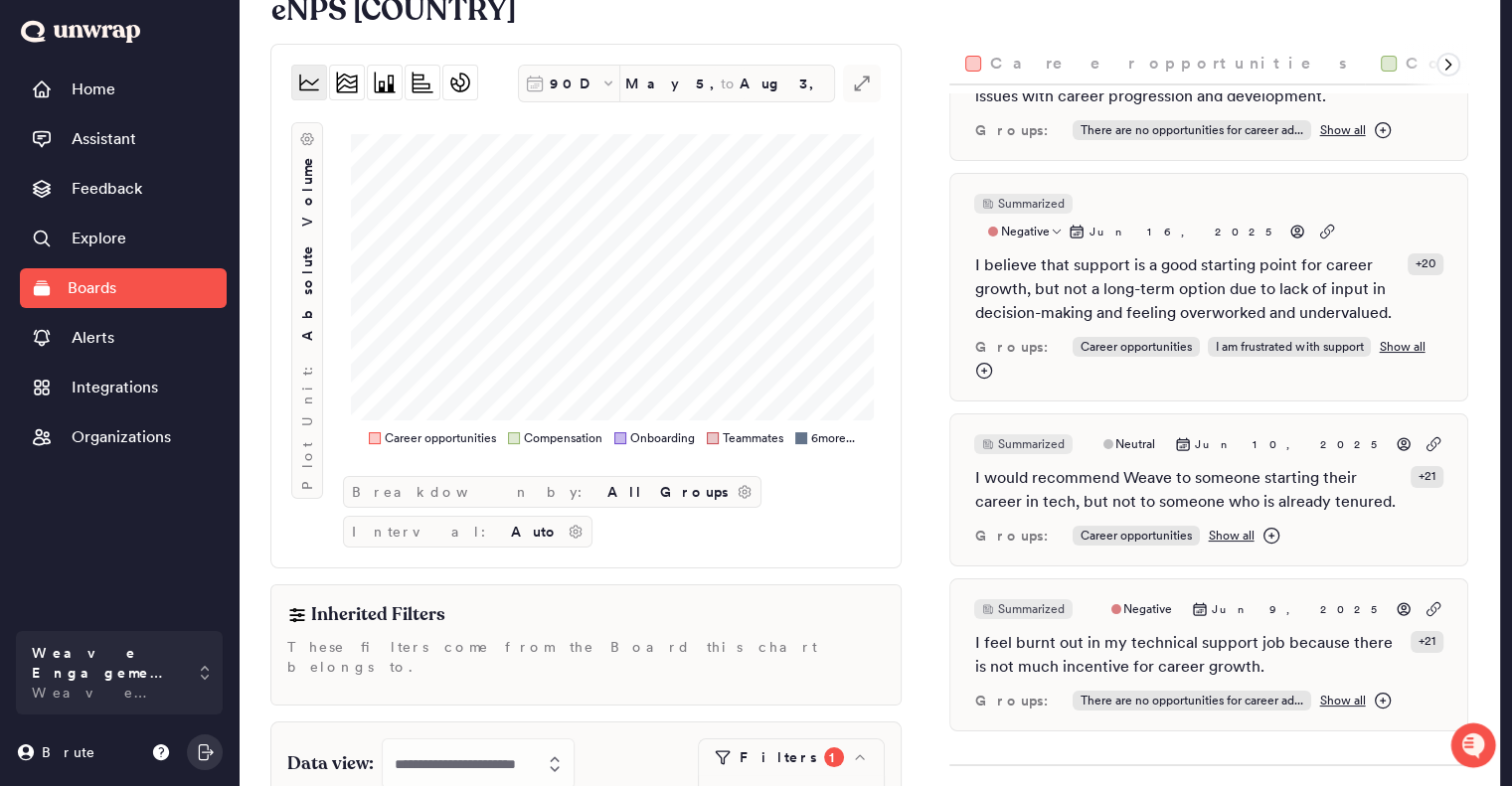 scroll, scrollTop: 0, scrollLeft: 0, axis: both 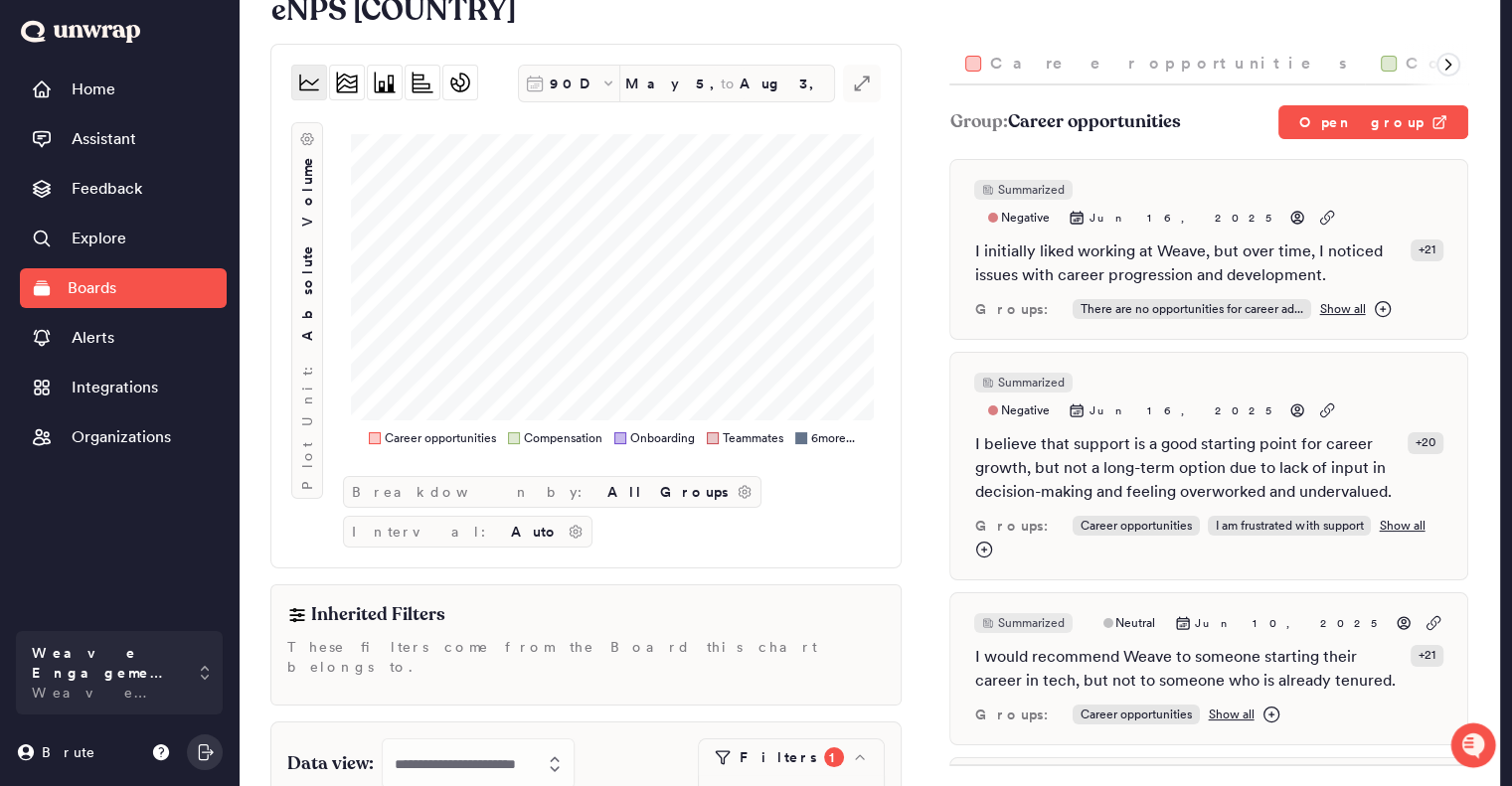 click on "Compensation" at bounding box center (1512, 64) 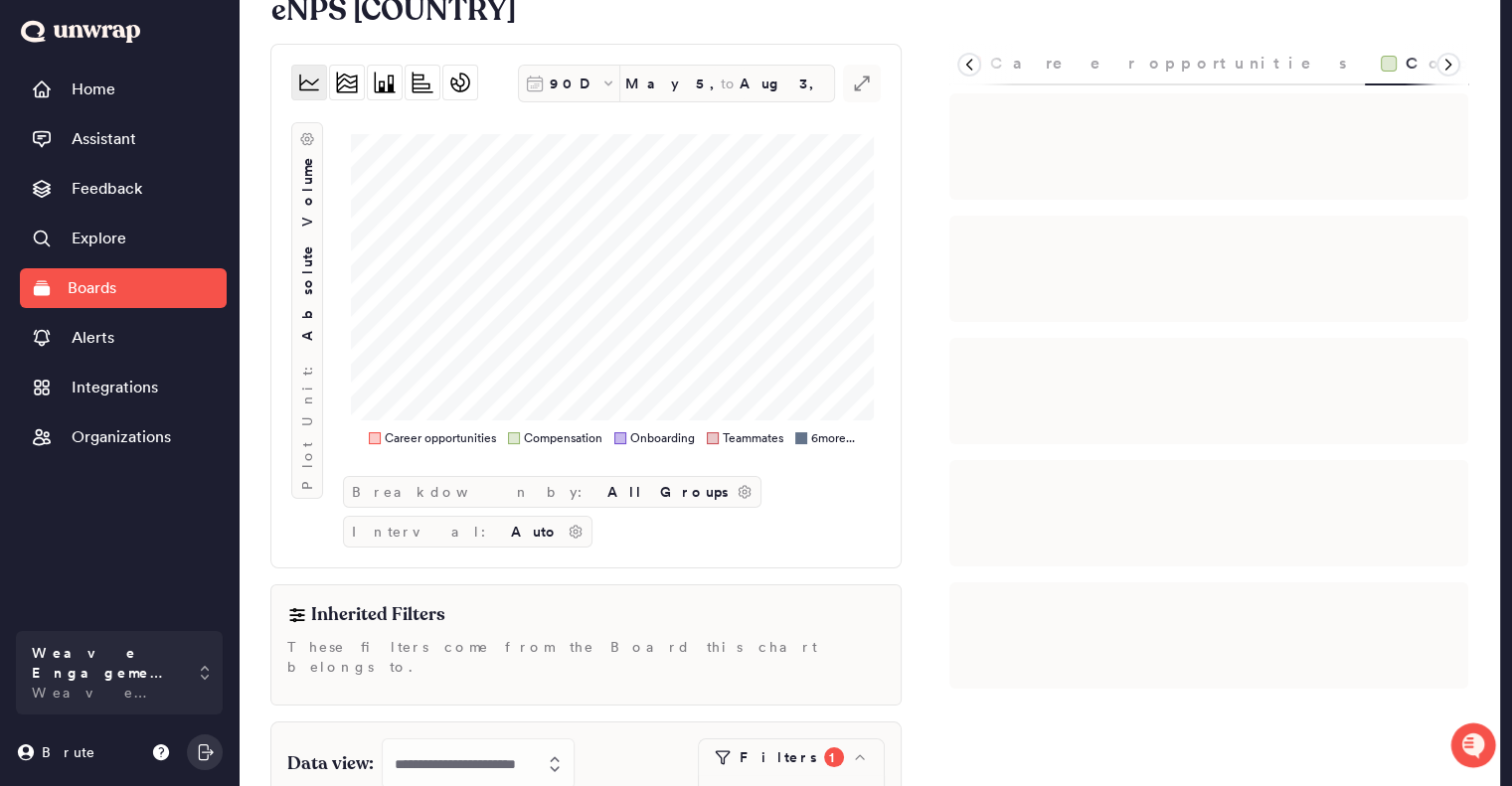 scroll, scrollTop: 0, scrollLeft: 30, axis: horizontal 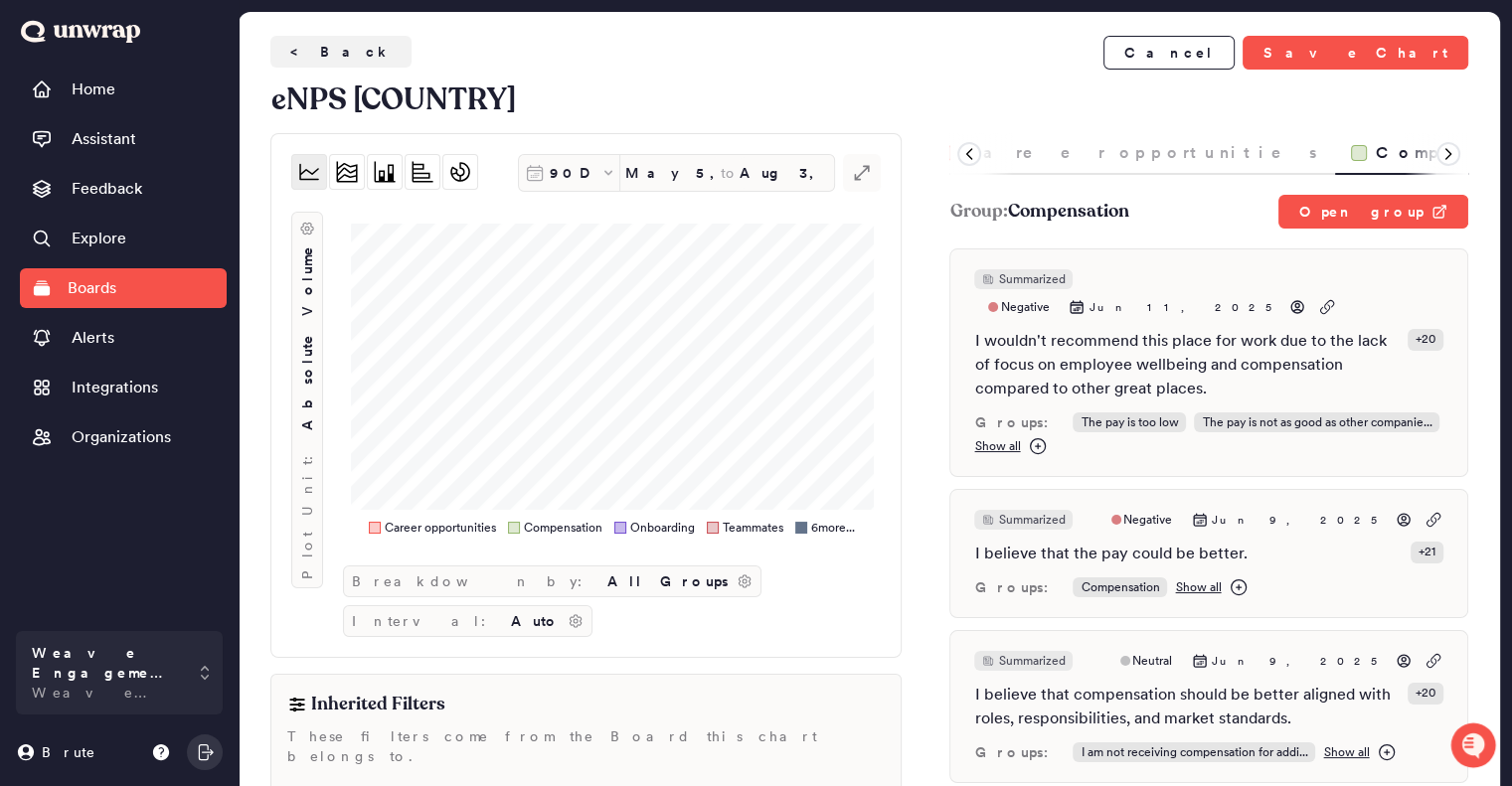 click on "Onboarding" at bounding box center (1733, 153) 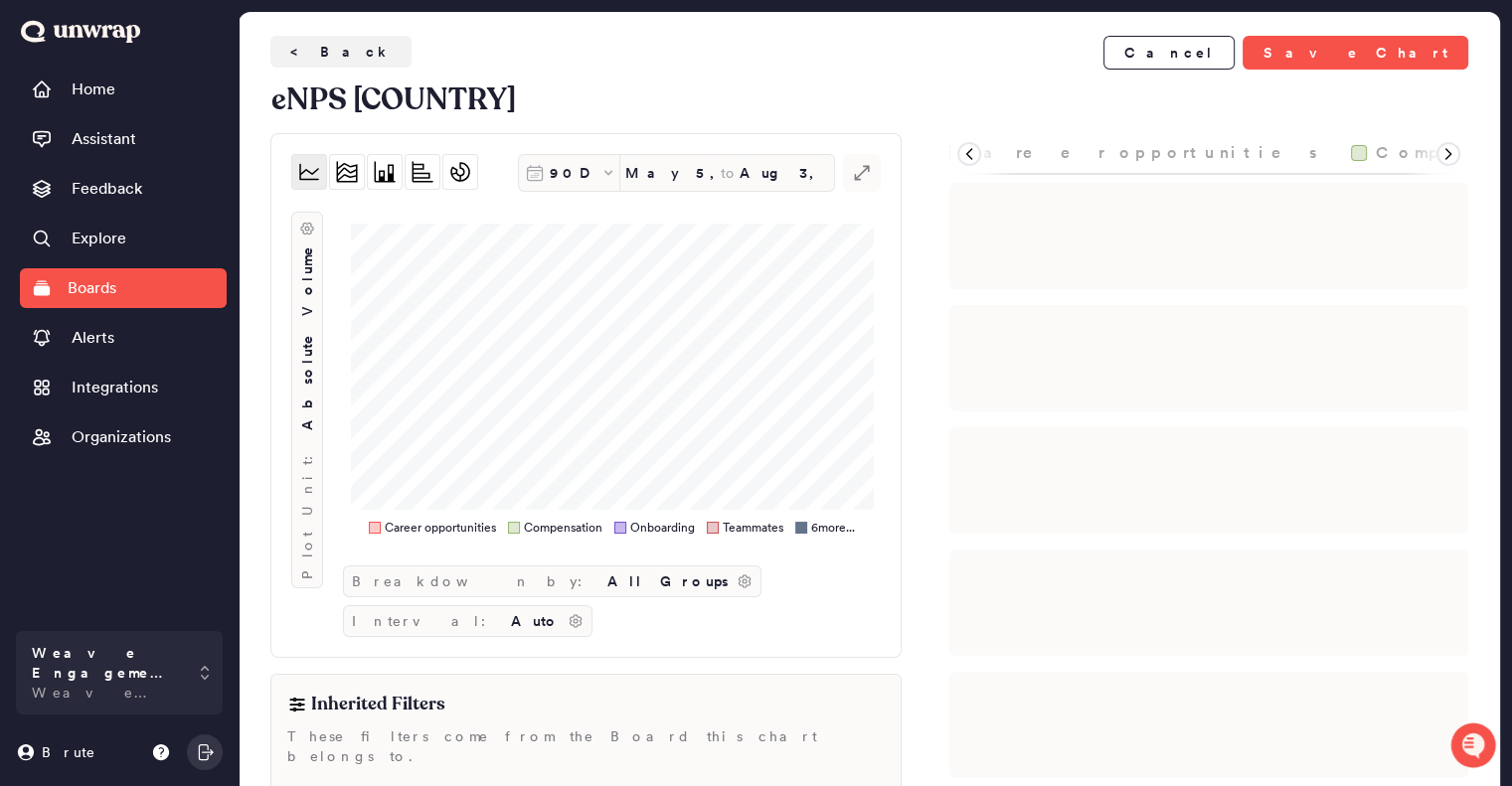 scroll, scrollTop: 0, scrollLeft: 182, axis: horizontal 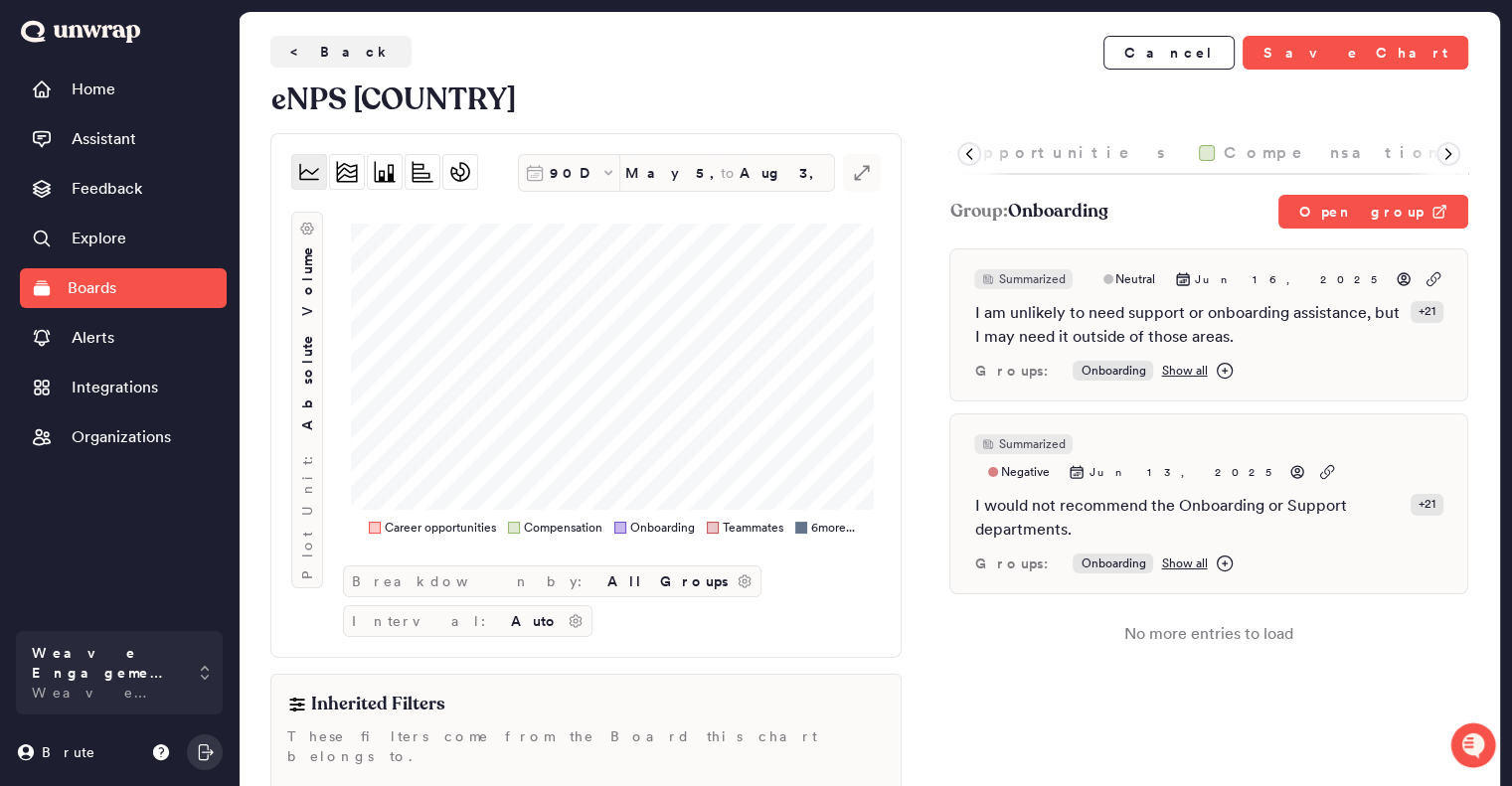 click on "Compensation" at bounding box center [1330, 153] 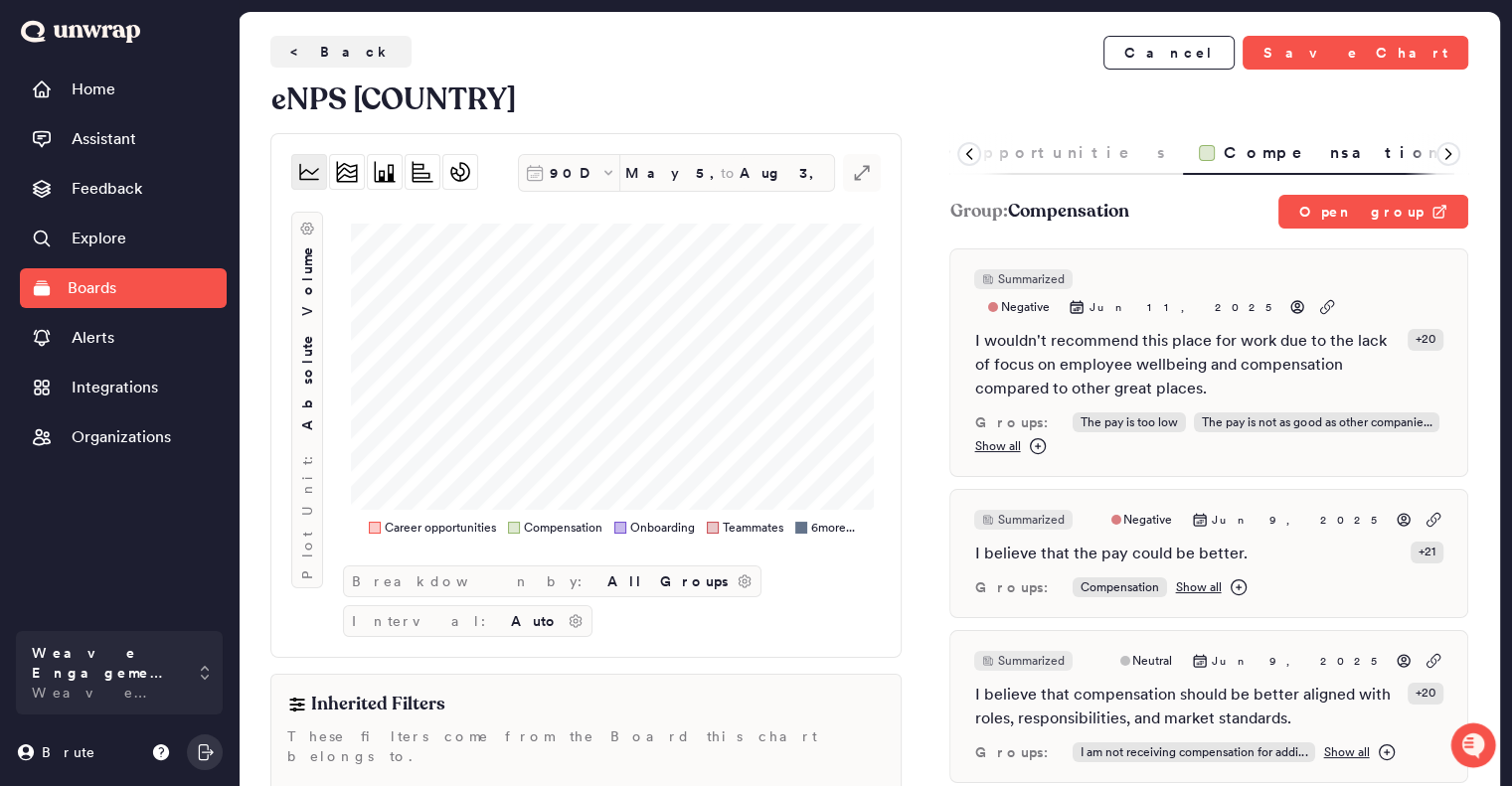 scroll, scrollTop: 0, scrollLeft: 30, axis: horizontal 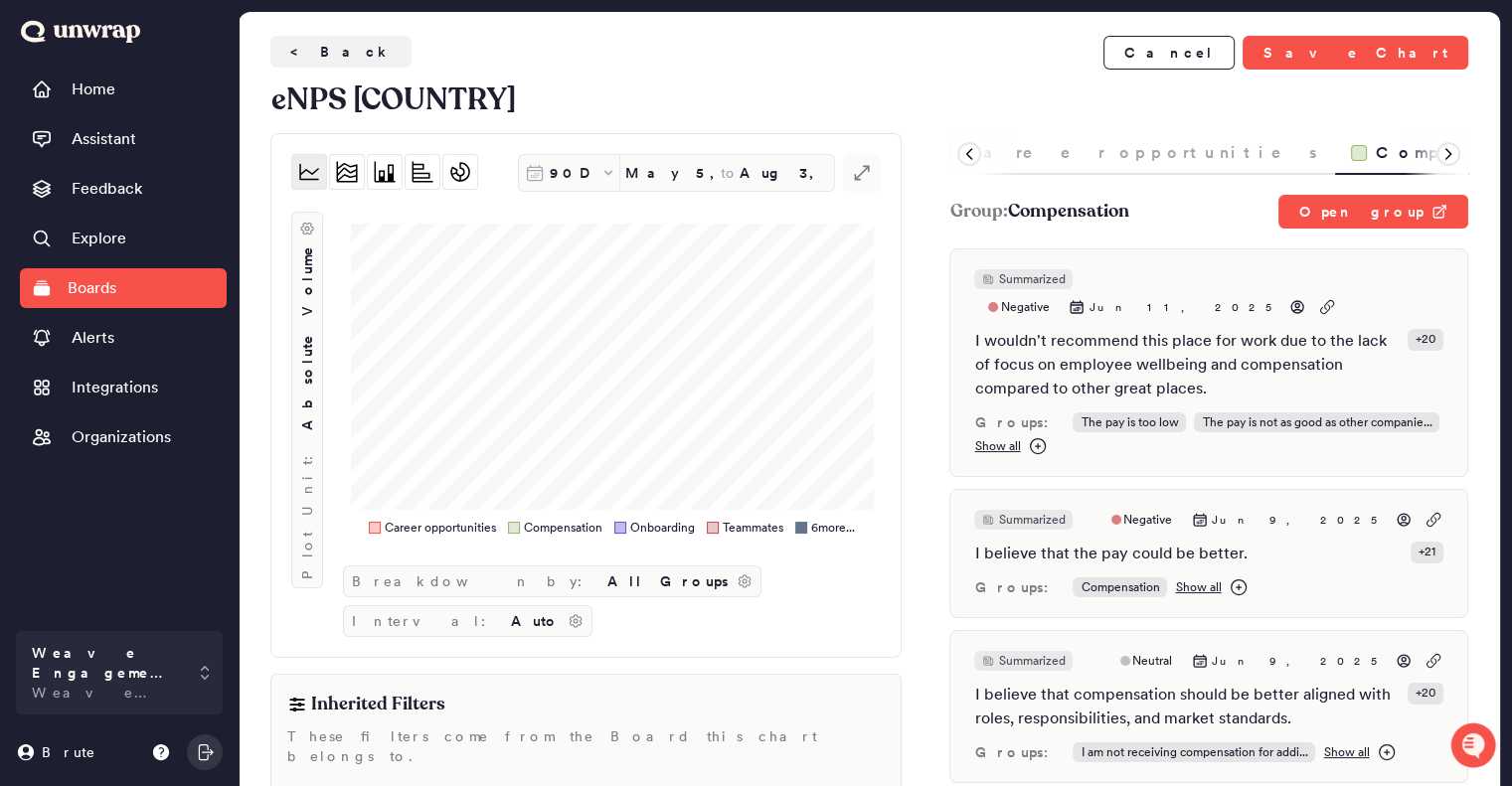 click on "Career opportunities" at bounding box center [1139, 153] 